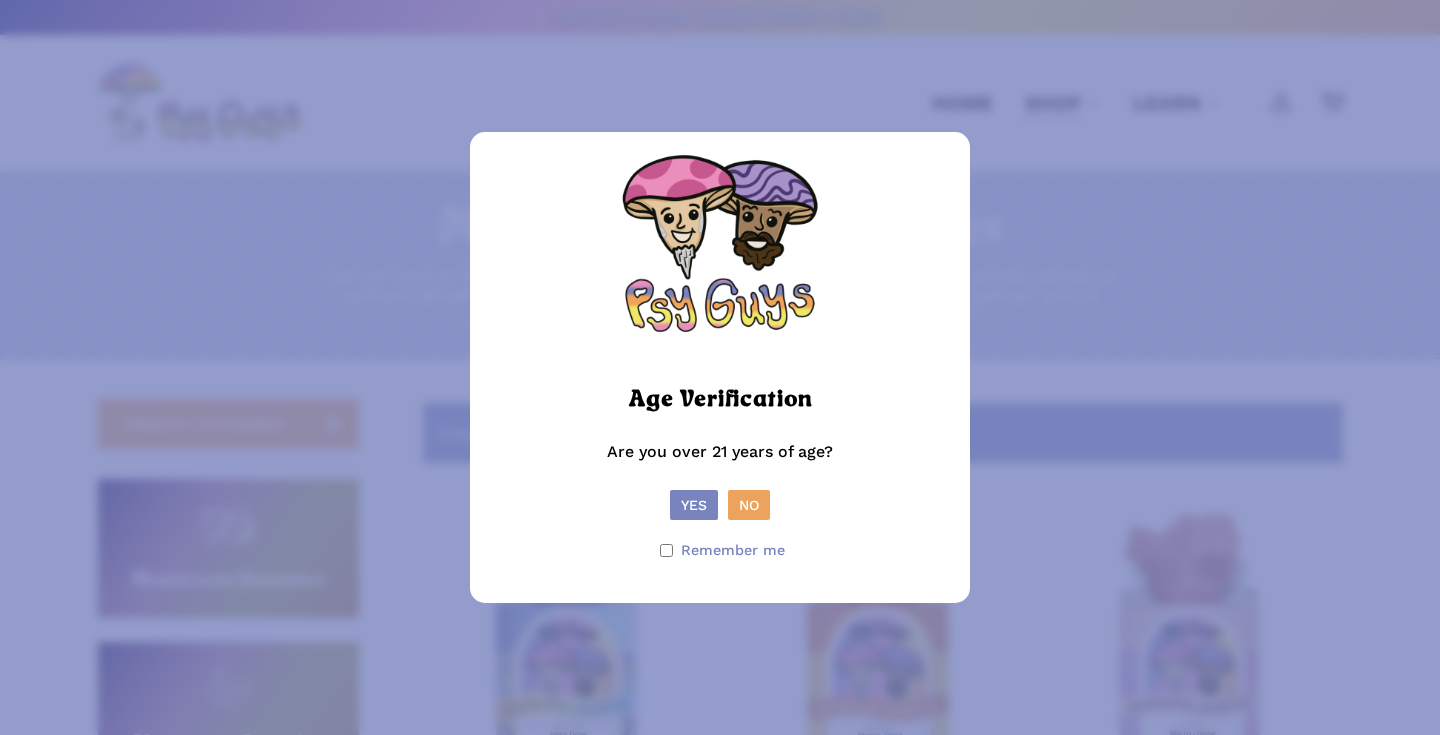 scroll, scrollTop: 0, scrollLeft: 0, axis: both 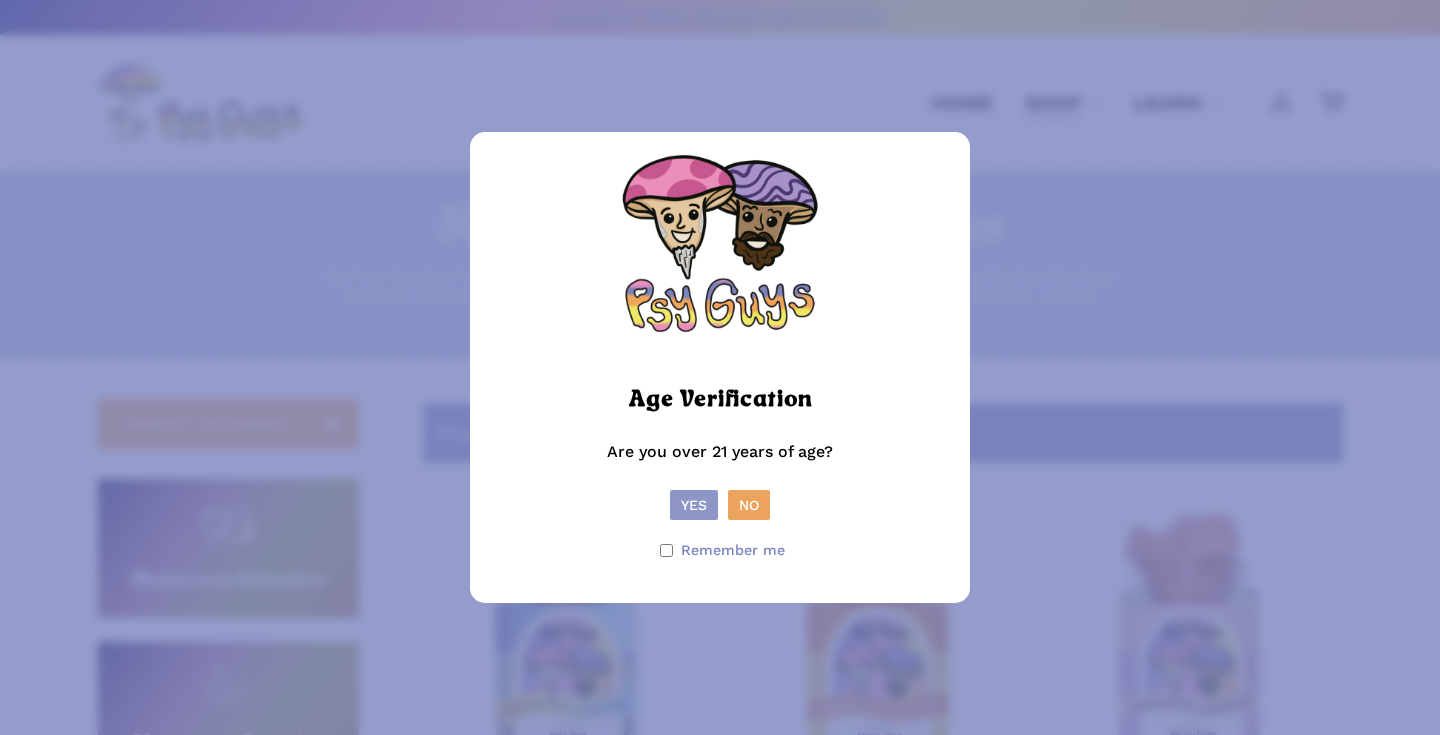click on "Yes" at bounding box center [694, 505] 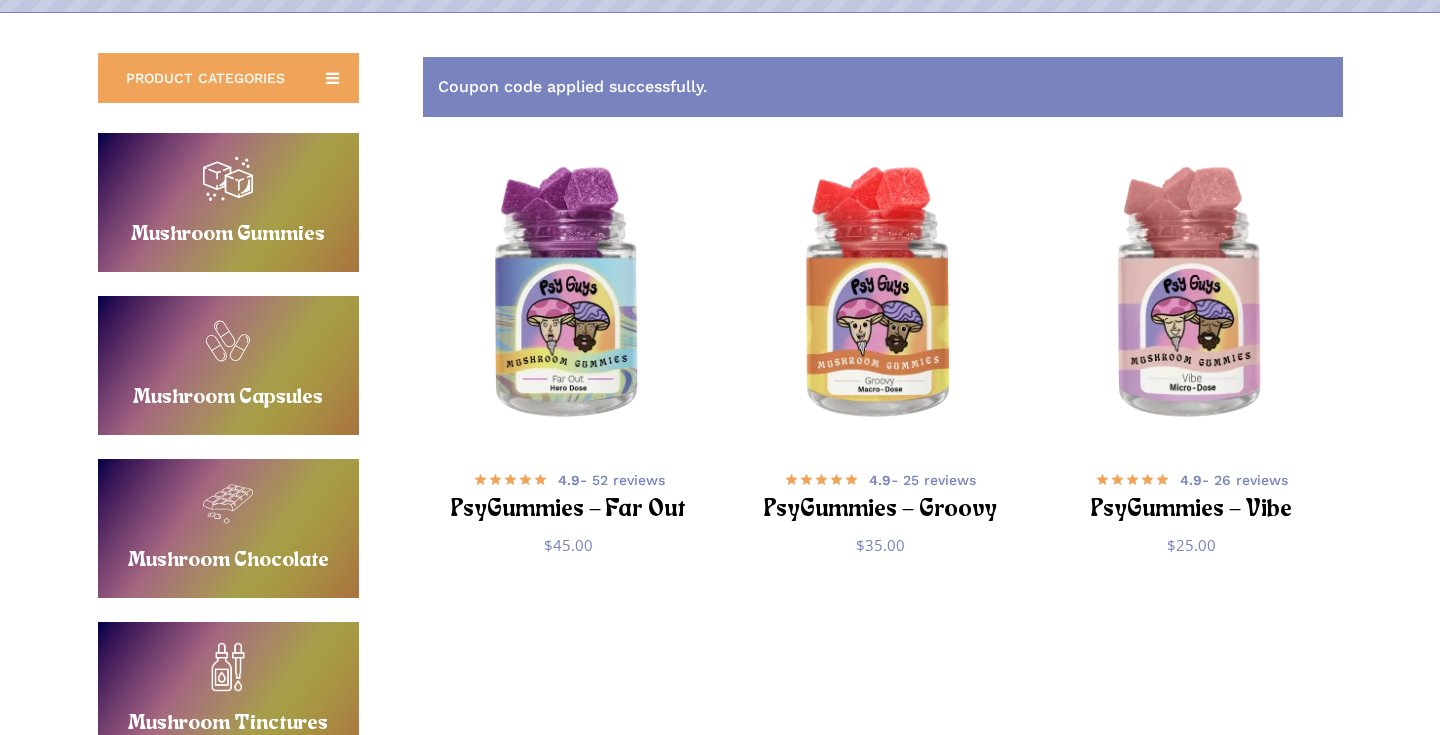 scroll, scrollTop: 372, scrollLeft: 0, axis: vertical 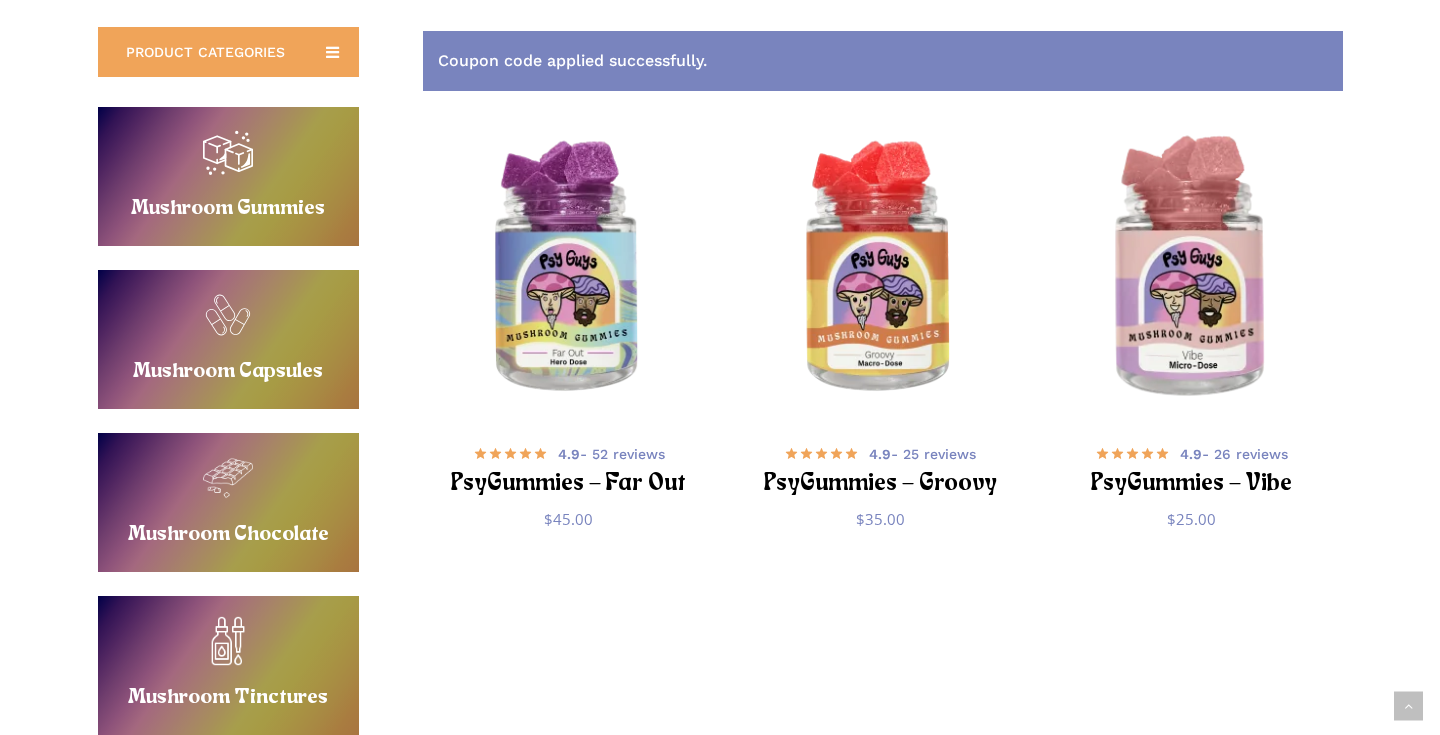 click at bounding box center (1192, 270) 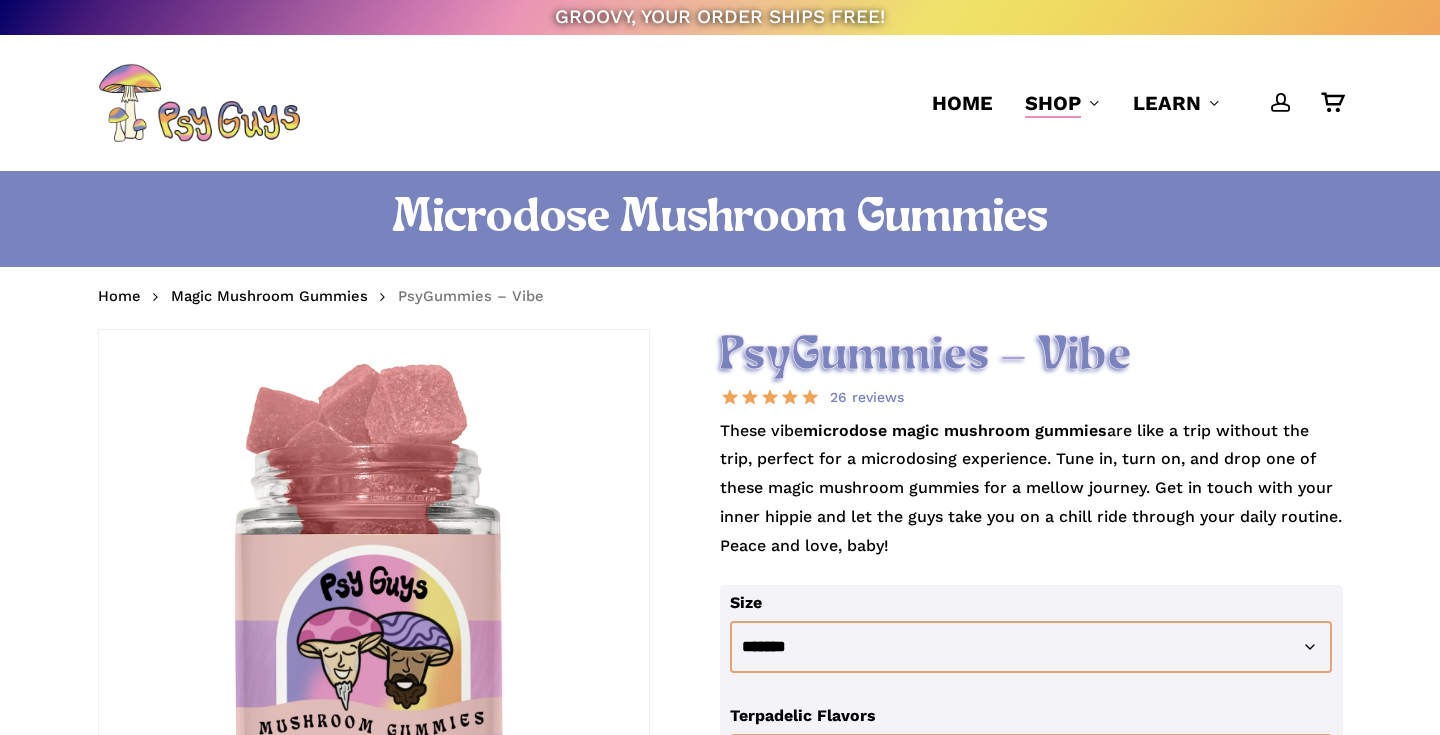 scroll, scrollTop: 0, scrollLeft: 0, axis: both 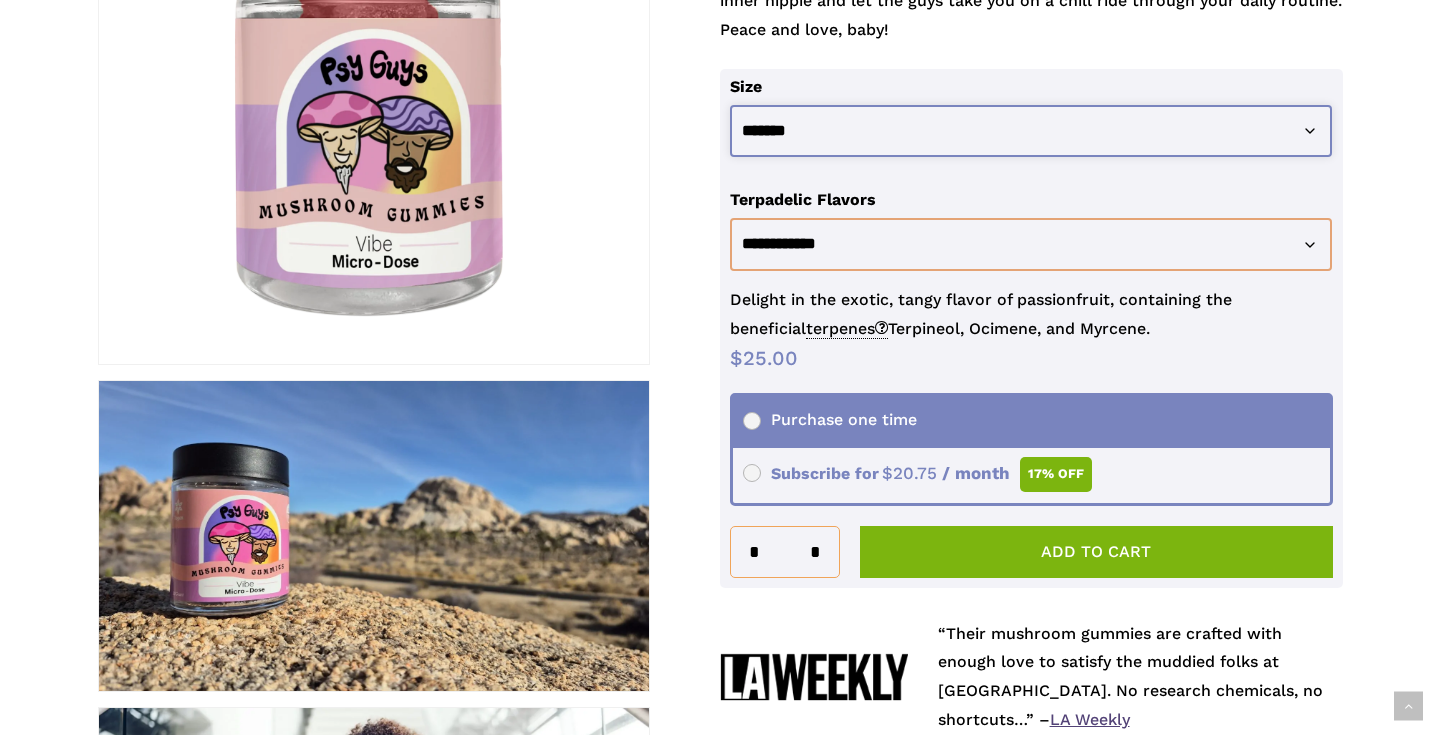 click on "**********" 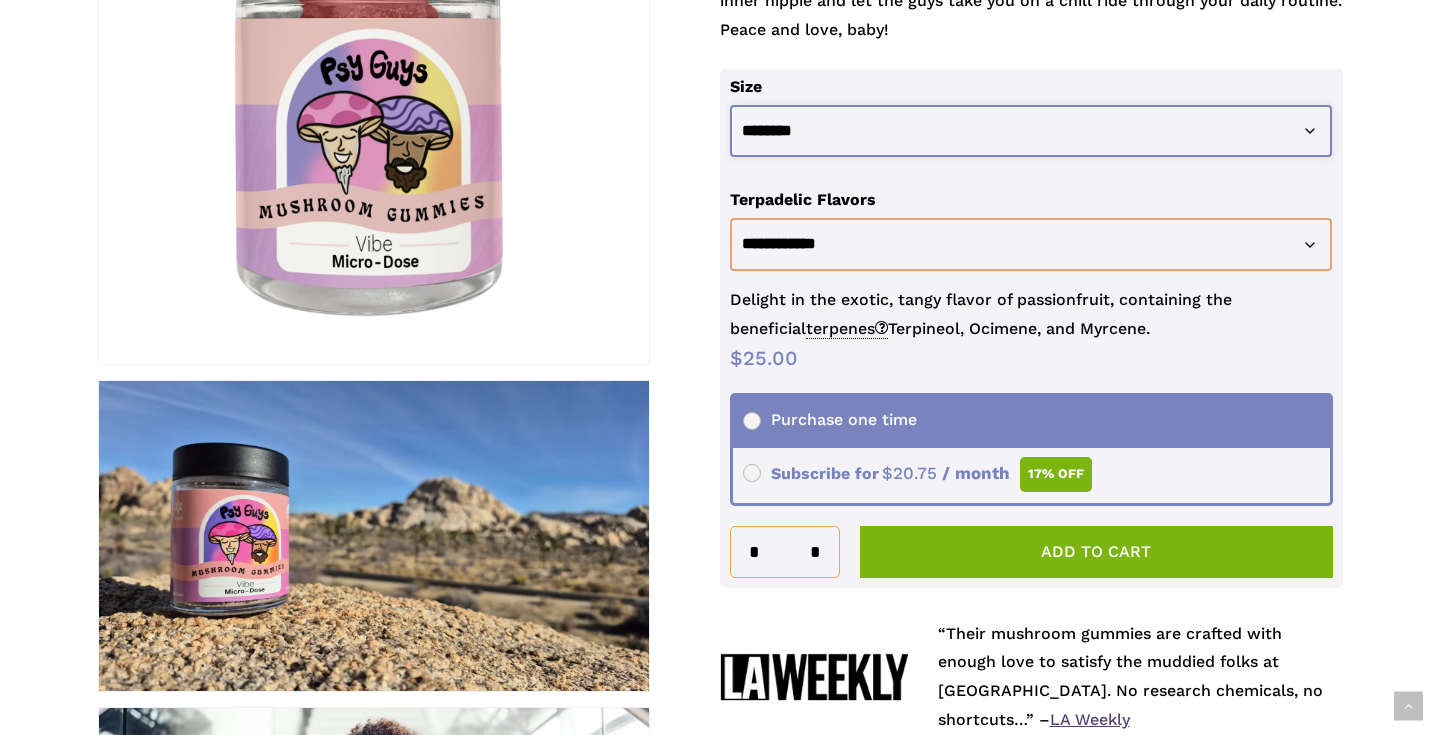 select on "********" 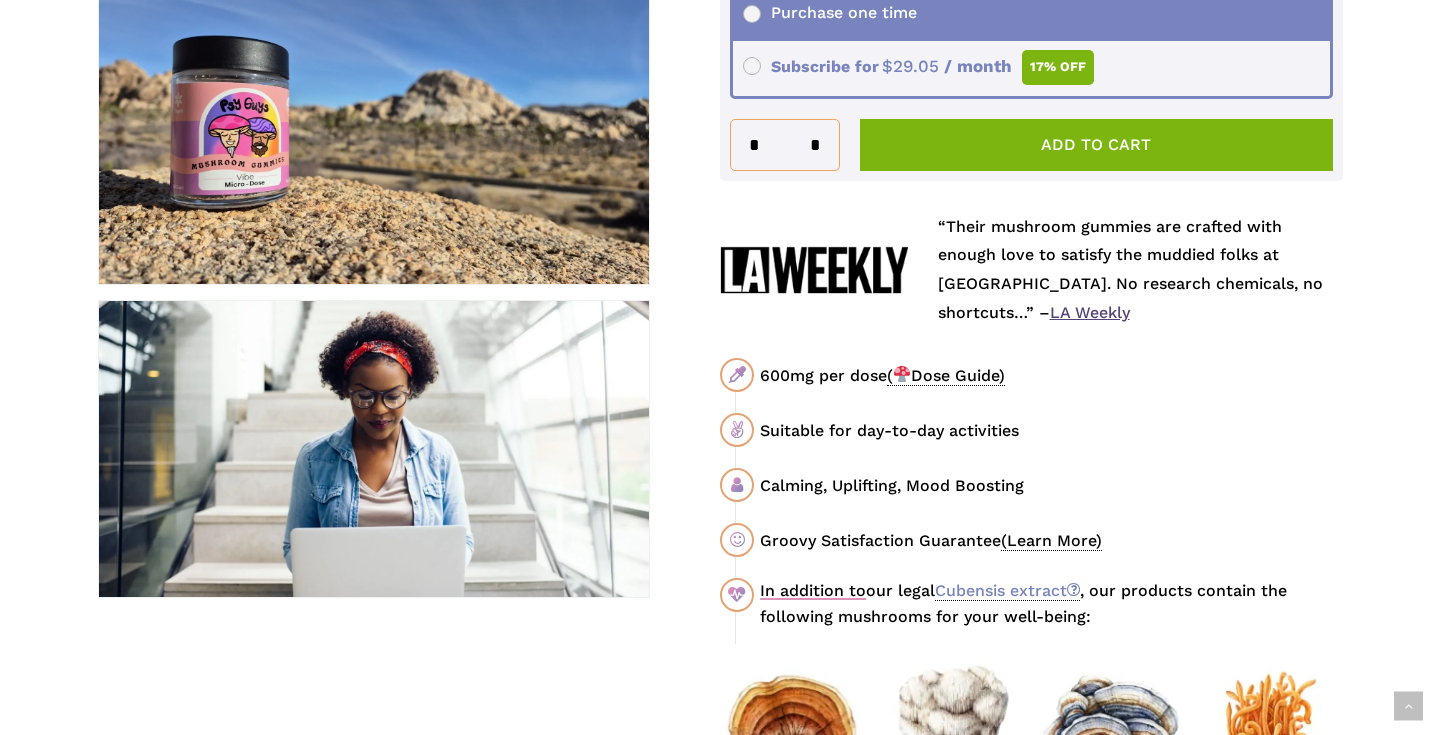 scroll, scrollTop: 968, scrollLeft: 0, axis: vertical 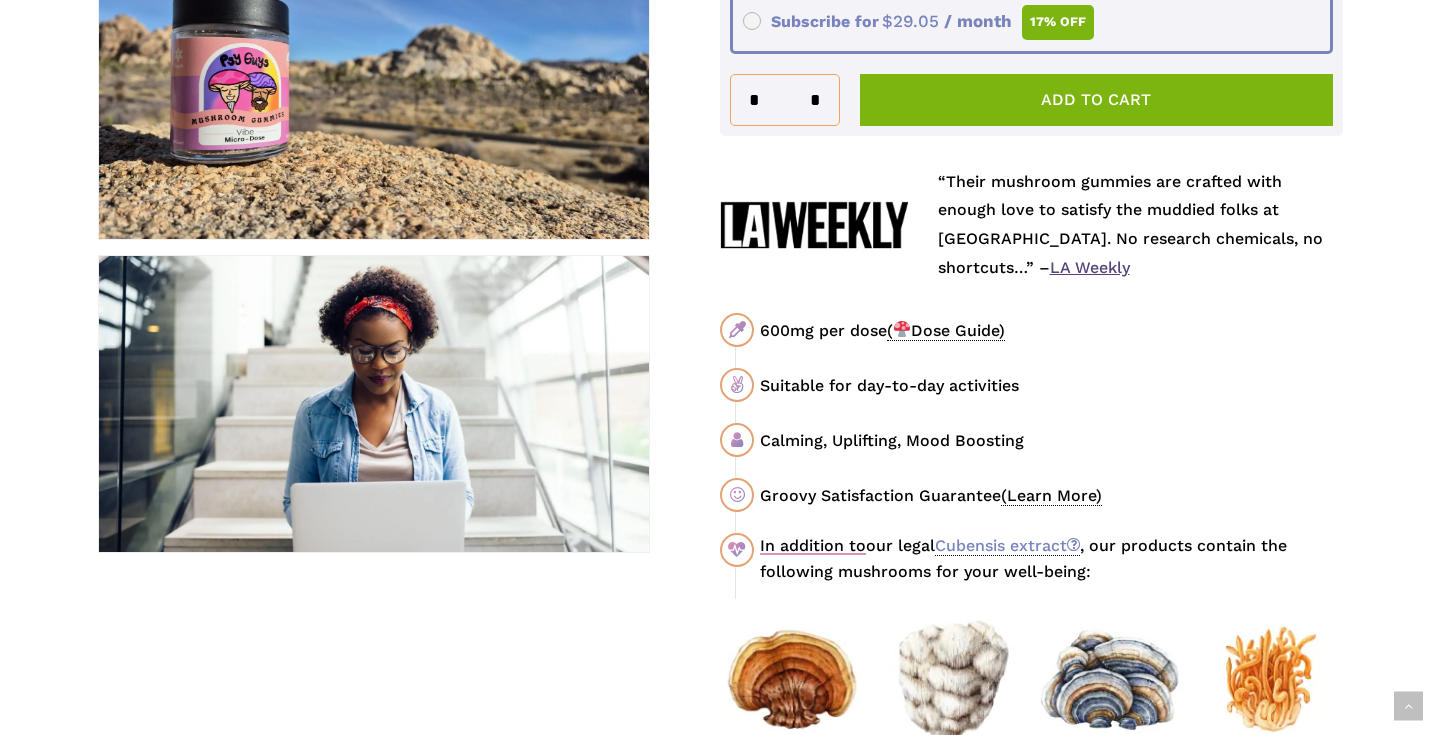 click on "Calming, Uplifting, Mood Boosting" at bounding box center [1051, 440] 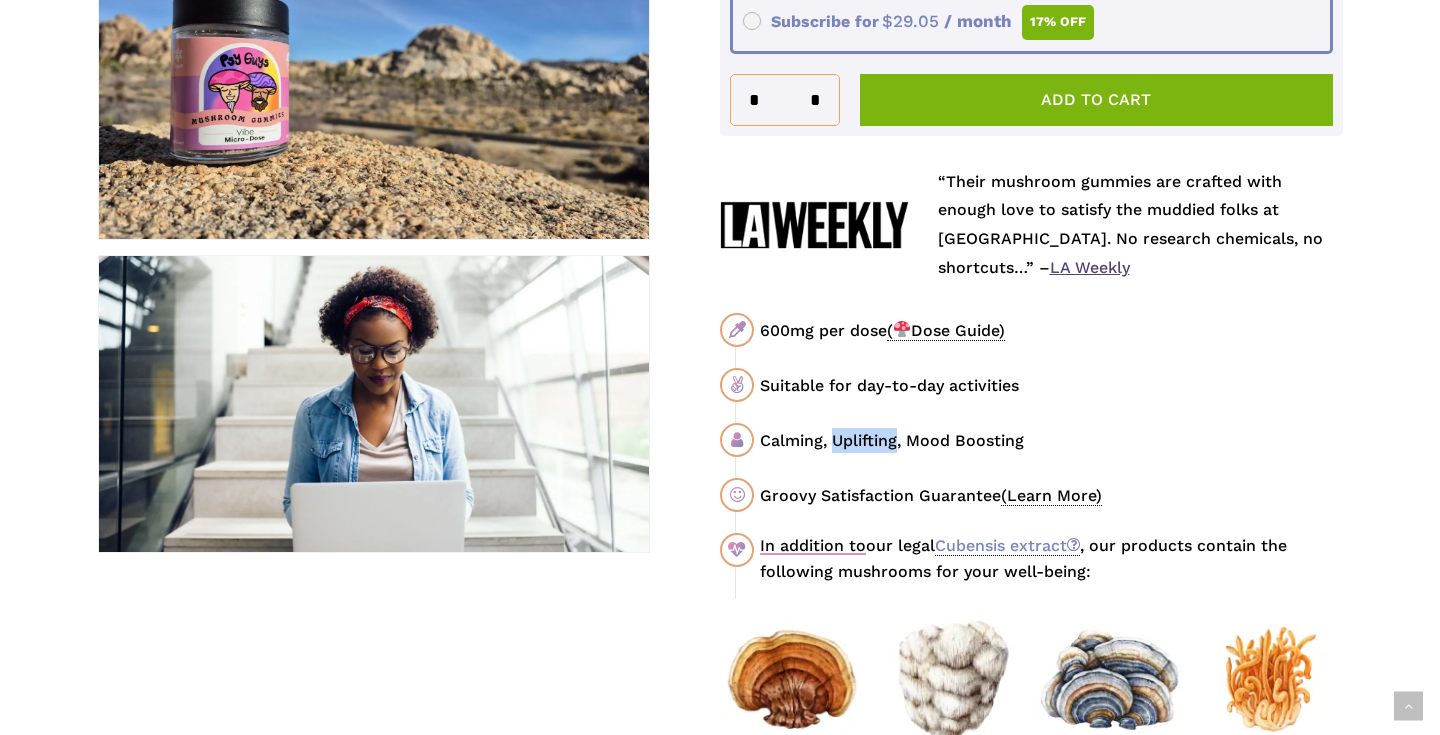 click on "Calming, Uplifting, Mood Boosting" at bounding box center [1051, 440] 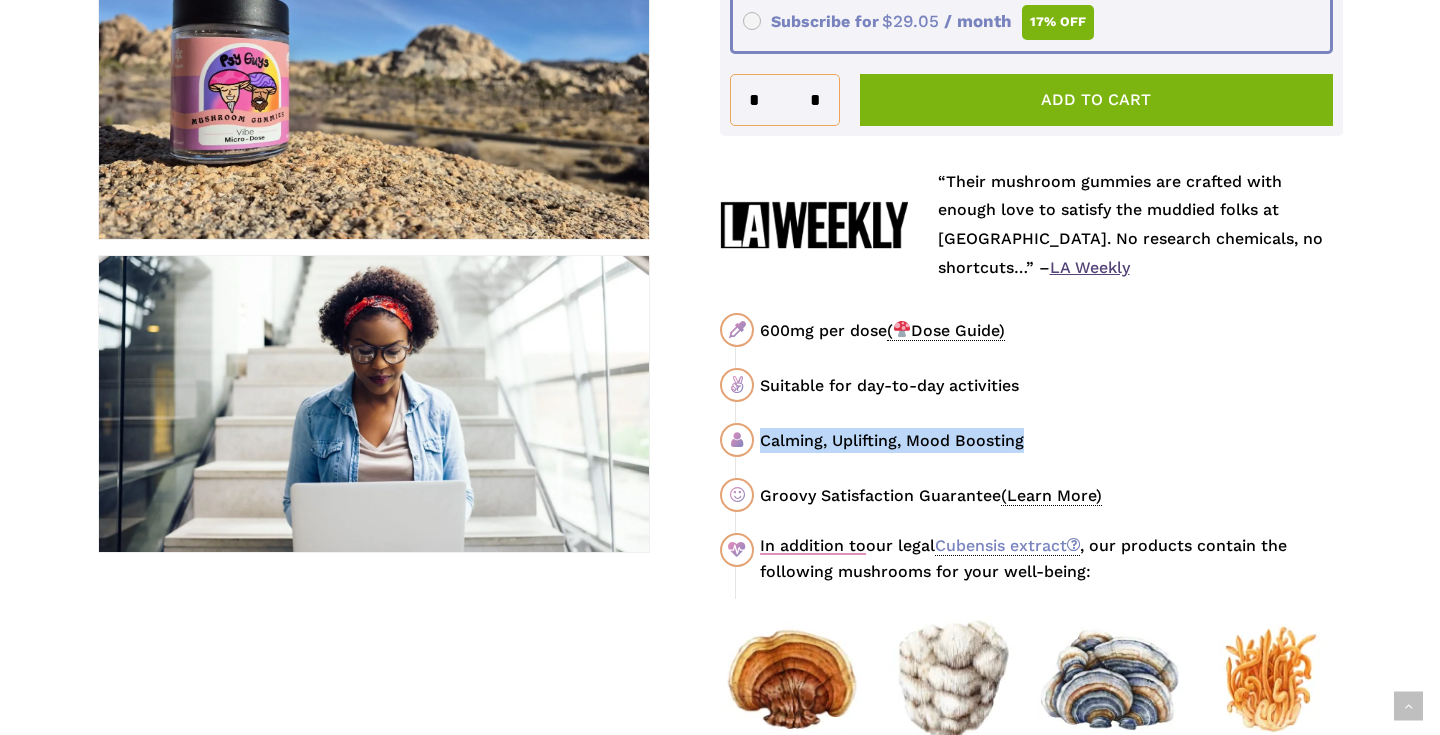 click on "Calming, Uplifting, Mood Boosting" at bounding box center (1051, 440) 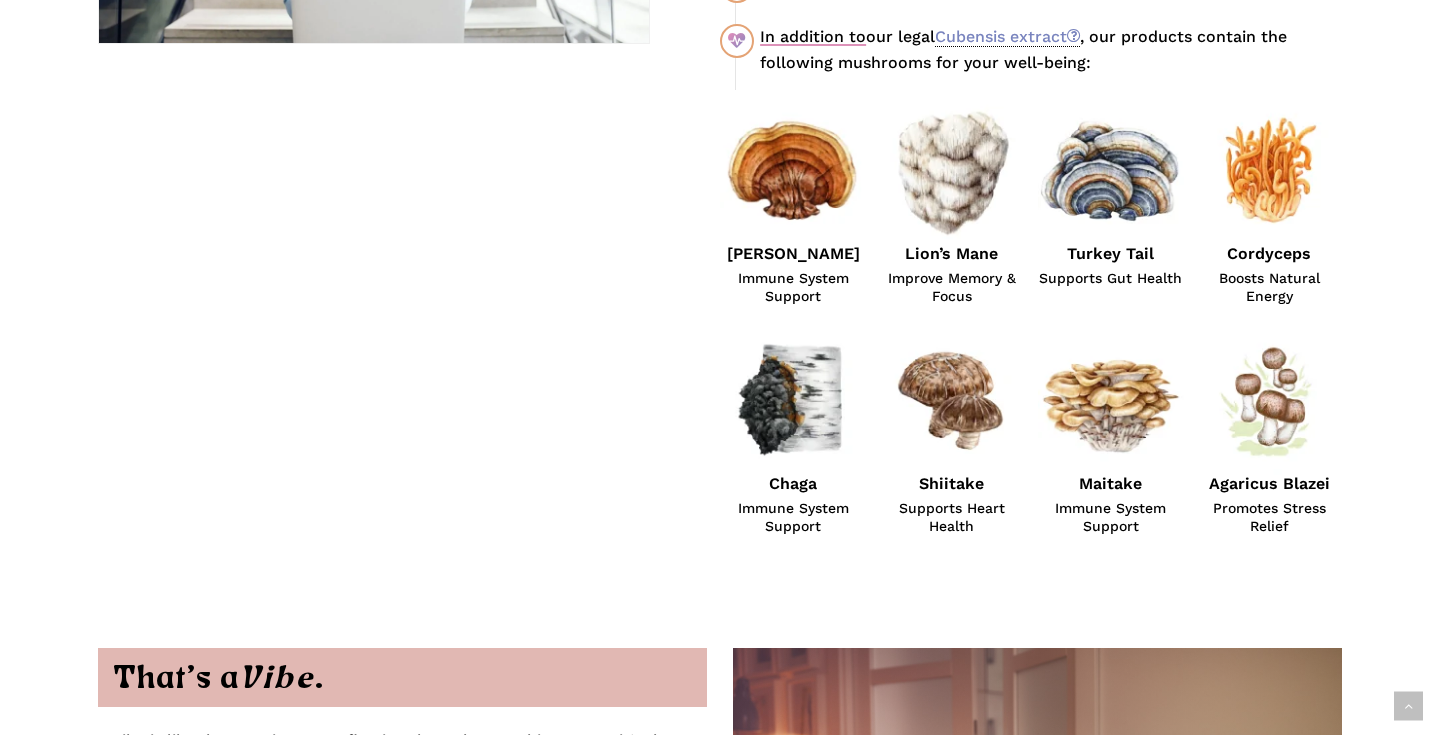 scroll, scrollTop: 1426, scrollLeft: 0, axis: vertical 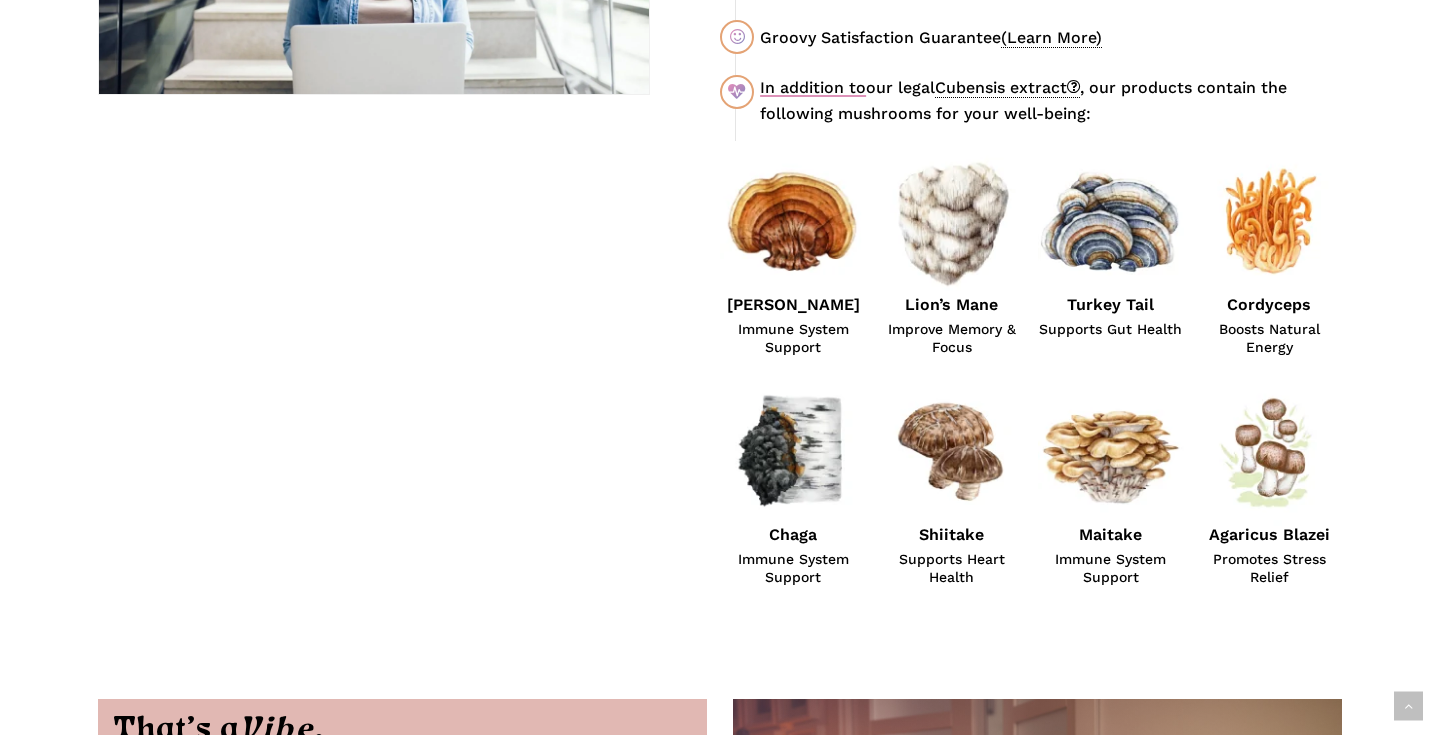 click on "Cubensis extract" at bounding box center [1007, 88] 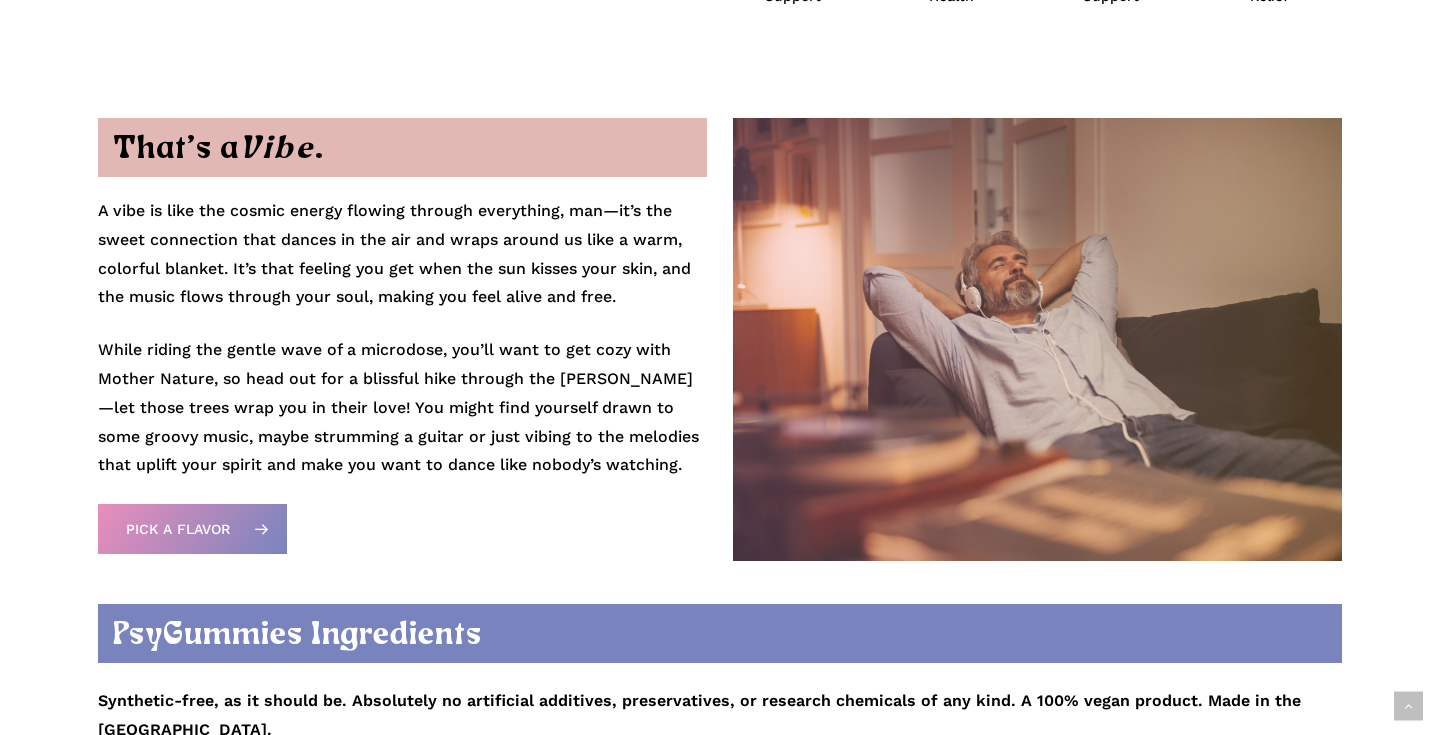 scroll, scrollTop: 2031, scrollLeft: 0, axis: vertical 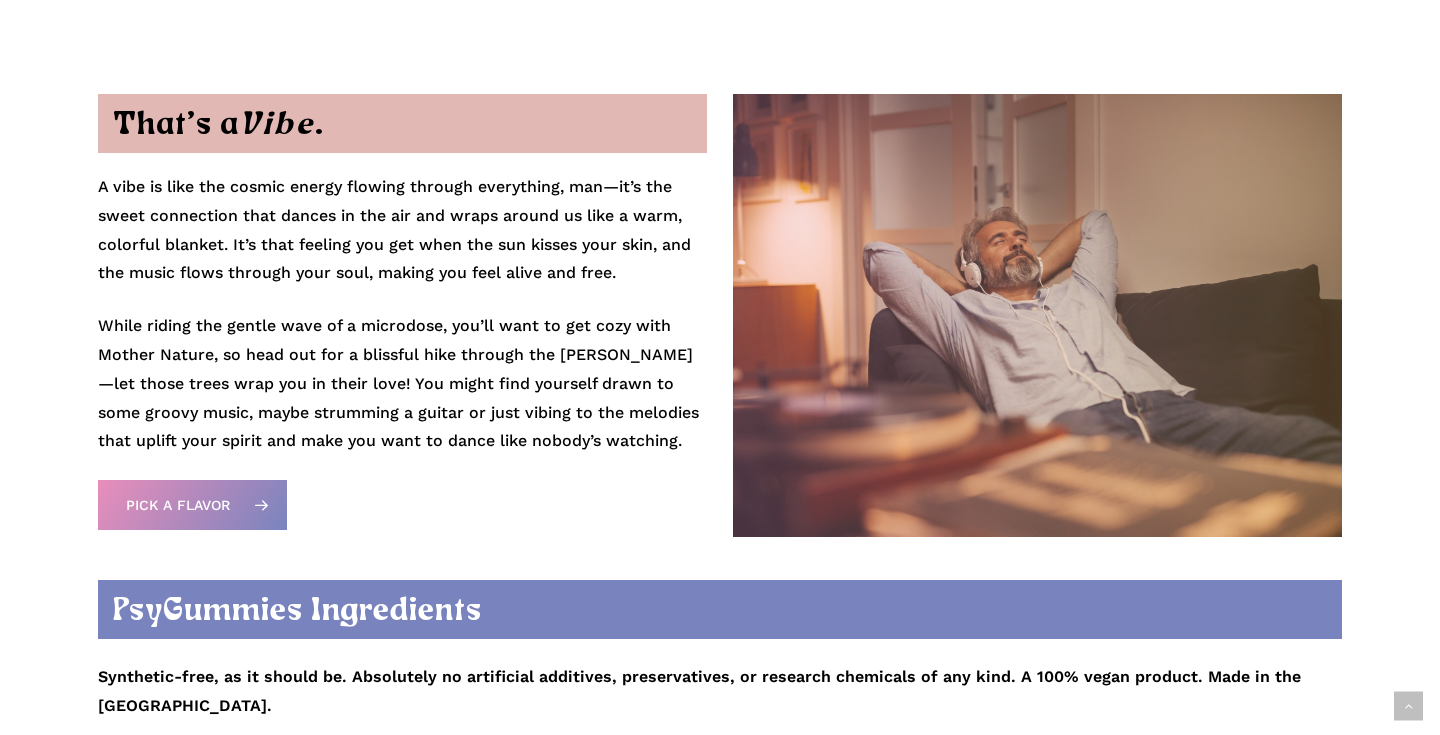 click on "A vibe is like the cosmic energy flowing through everything, man—it’s the sweet connection that dances in the air and wraps around us like a warm, colorful blanket. It’s that feeling you get when the sun kisses your skin, and the music flows through your soul, making you feel alive and free." at bounding box center (402, 242) 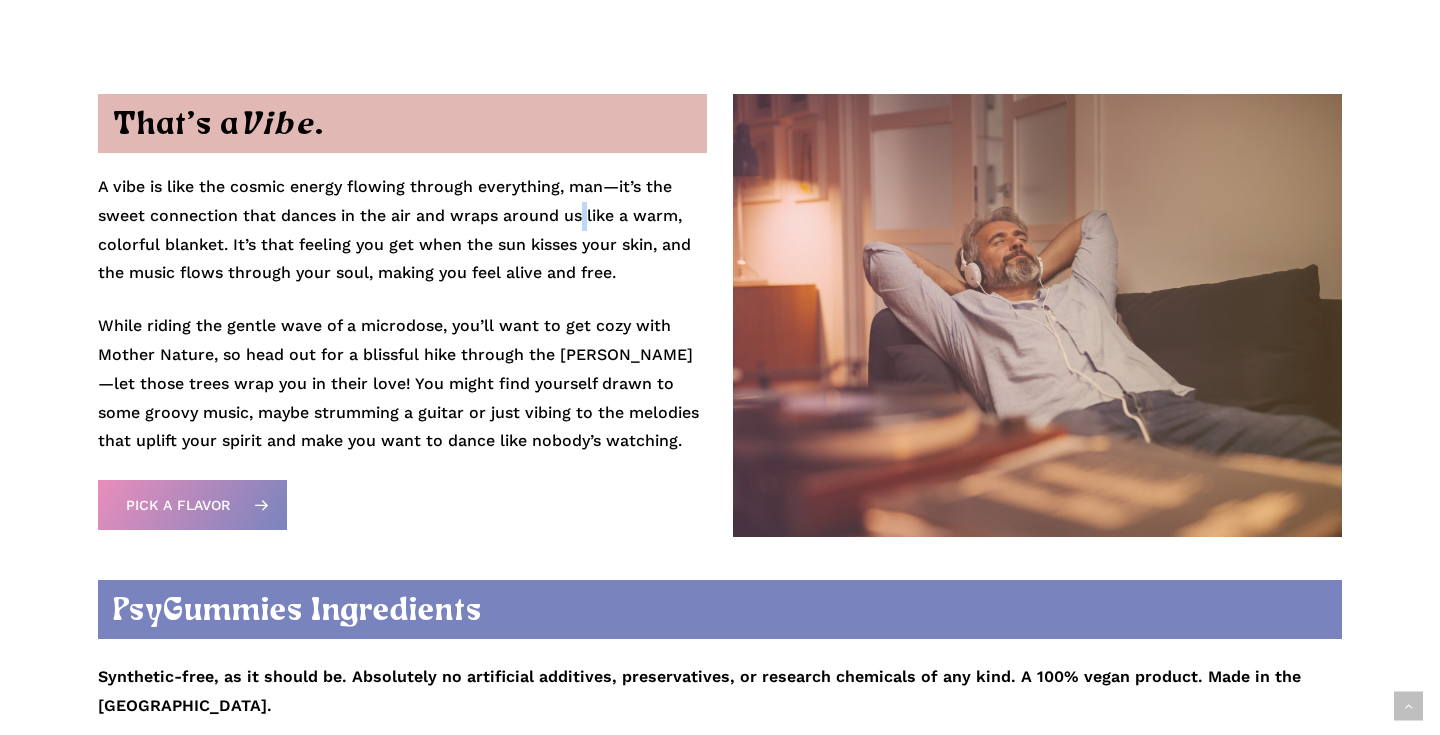 click on "A vibe is like the cosmic energy flowing through everything, man—it’s the sweet connection that dances in the air and wraps around us like a warm, colorful blanket. It’s that feeling you get when the sun kisses your skin, and the music flows through your soul, making you feel alive and free." at bounding box center (402, 242) 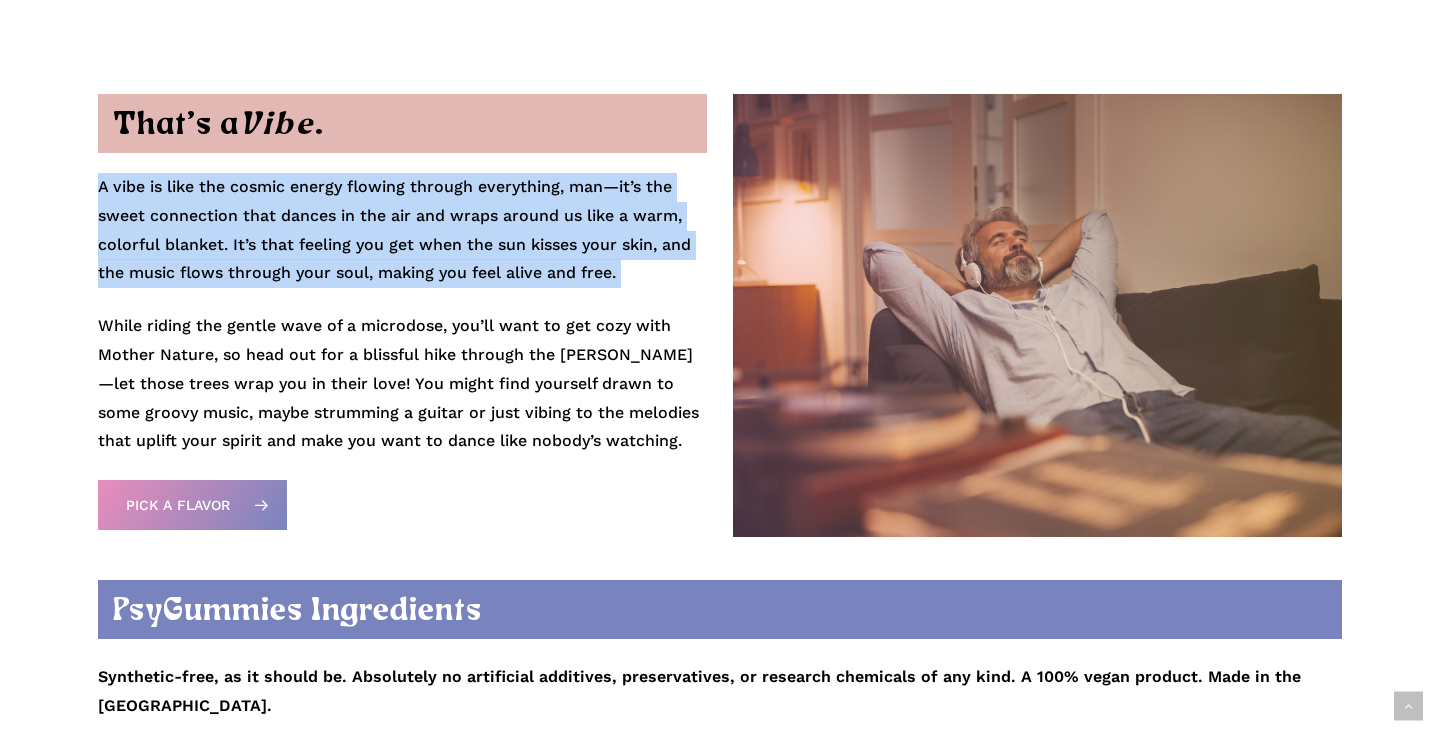 click on "A vibe is like the cosmic energy flowing through everything, man—it’s the sweet connection that dances in the air and wraps around us like a warm, colorful blanket. It’s that feeling you get when the sun kisses your skin, and the music flows through your soul, making you feel alive and free." at bounding box center [402, 242] 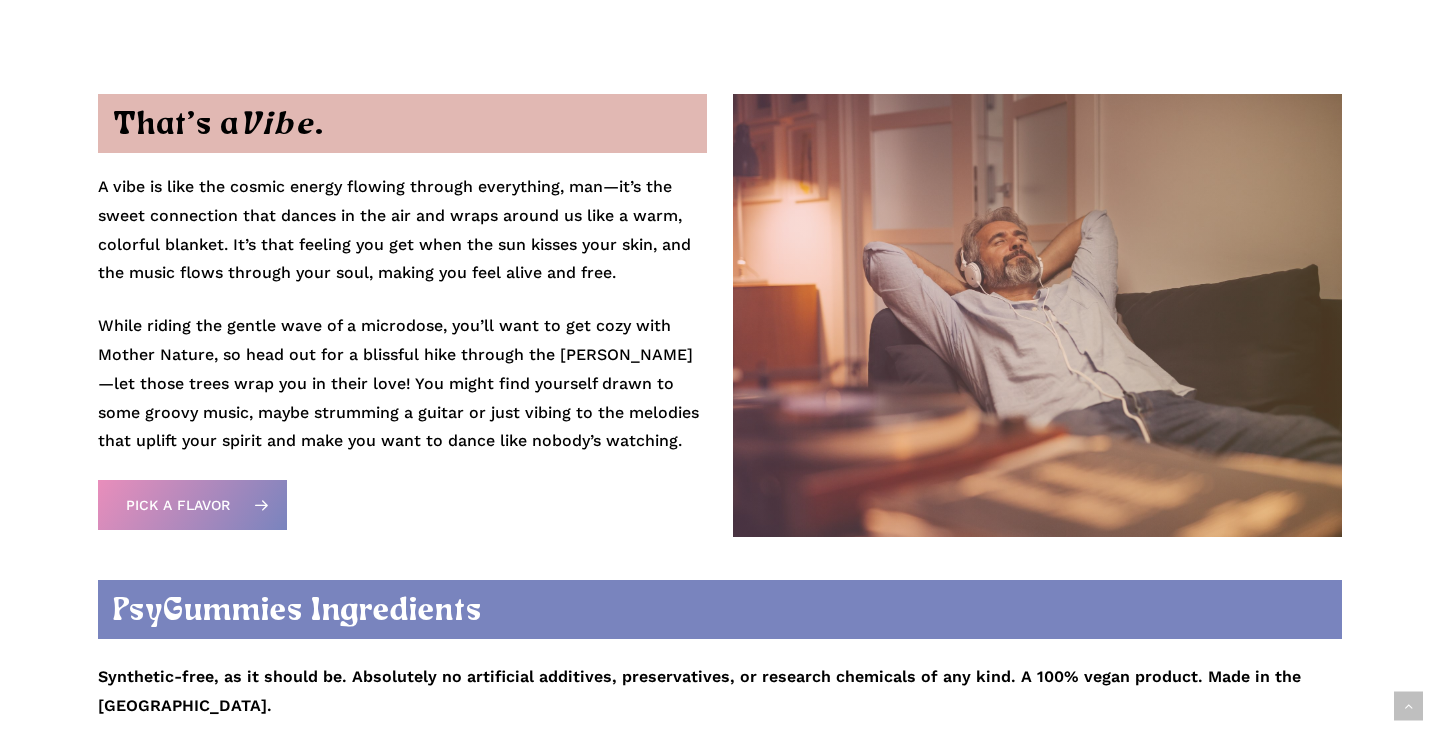 click on "A vibe is like the cosmic energy flowing through everything, man—it’s the sweet connection that dances in the air and wraps around us like a warm, colorful blanket. It’s that feeling you get when the sun kisses your skin, and the music flows through your soul, making you feel alive and free." at bounding box center (402, 242) 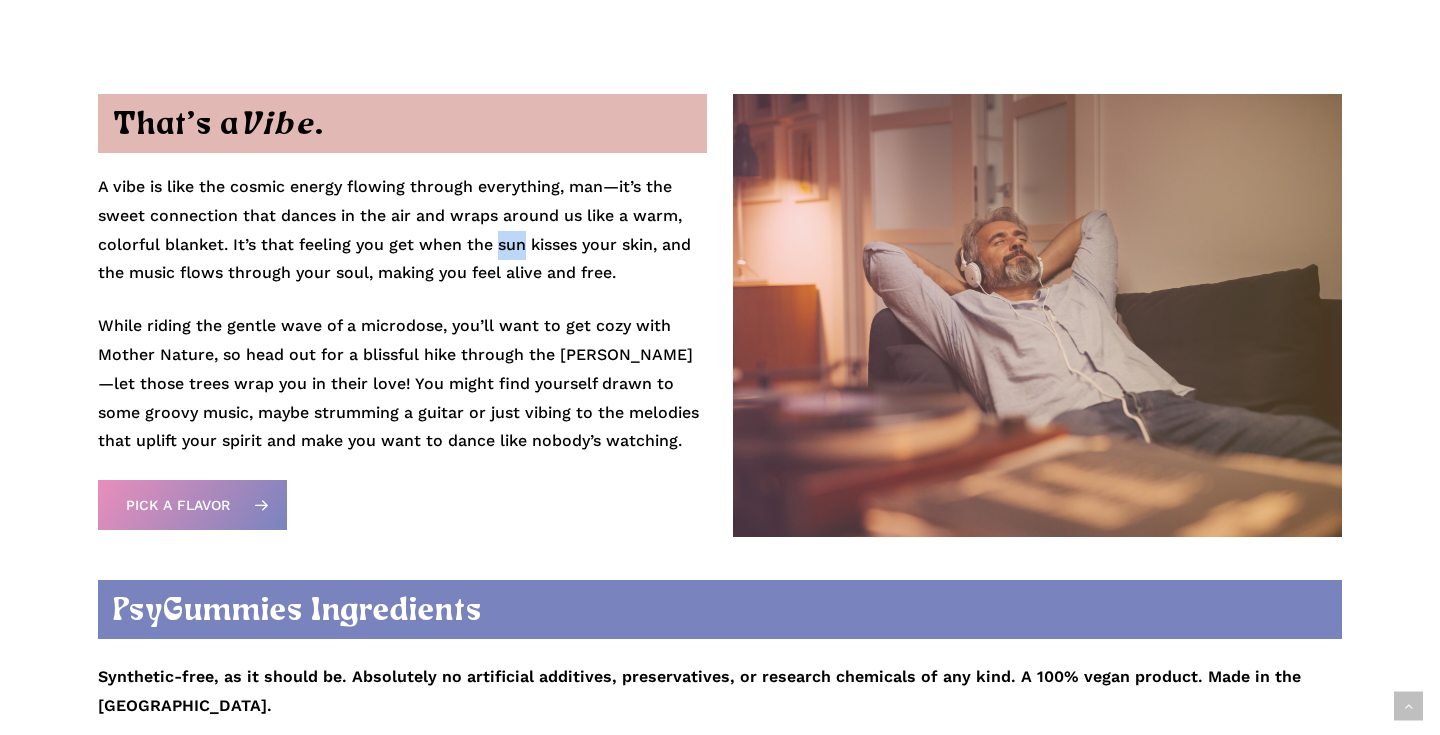 click on "A vibe is like the cosmic energy flowing through everything, man—it’s the sweet connection that dances in the air and wraps around us like a warm, colorful blanket. It’s that feeling you get when the sun kisses your skin, and the music flows through your soul, making you feel alive and free." at bounding box center [402, 242] 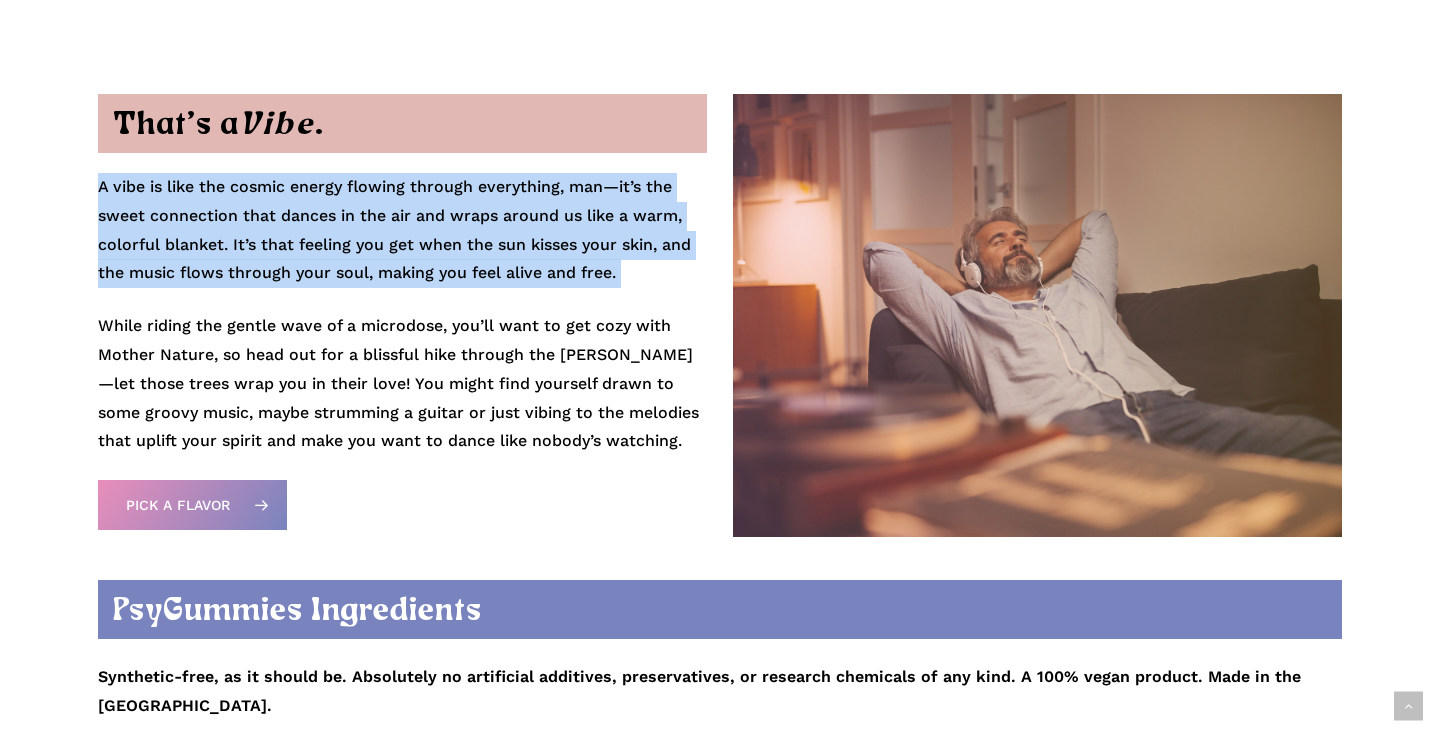 click on "A vibe is like the cosmic energy flowing through everything, man—it’s the sweet connection that dances in the air and wraps around us like a warm, colorful blanket. It’s that feeling you get when the sun kisses your skin, and the music flows through your soul, making you feel alive and free." at bounding box center (402, 242) 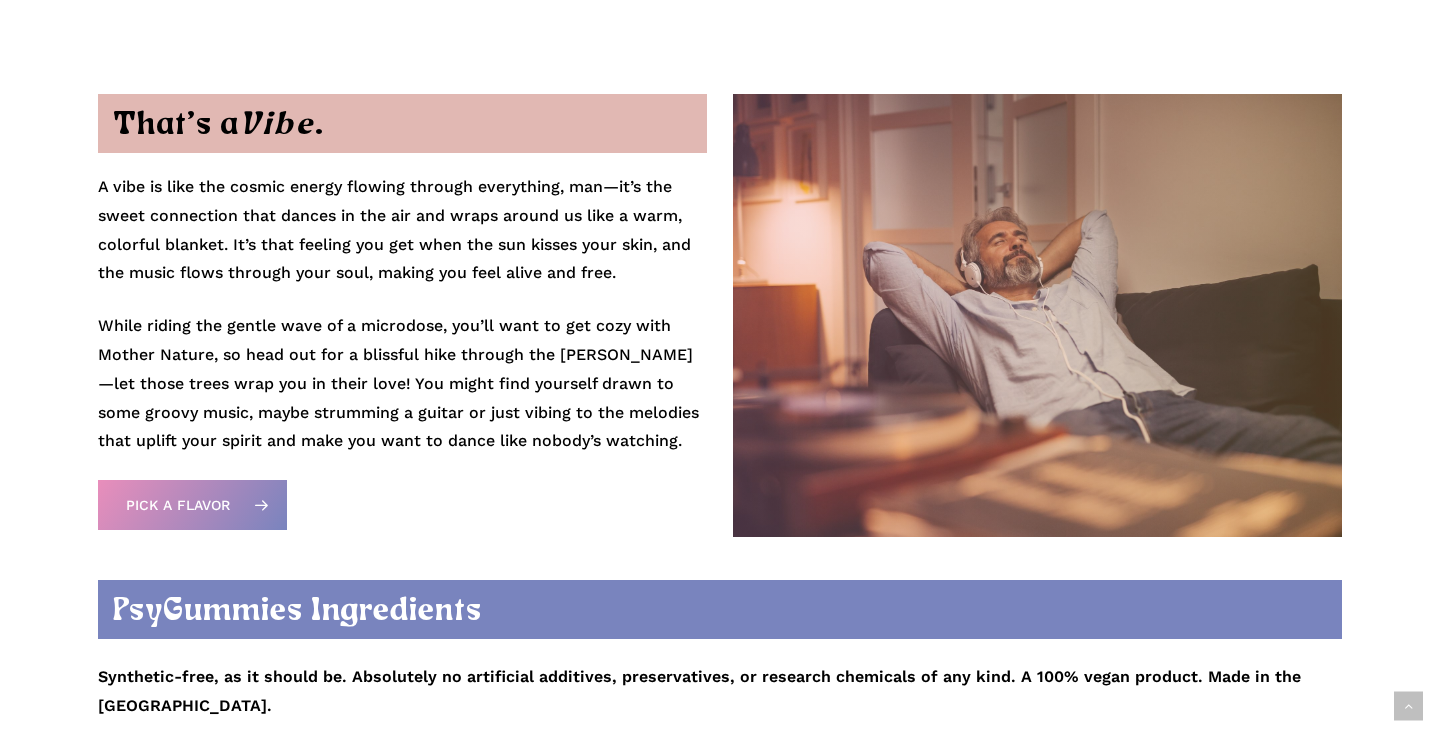 click on "A vibe is like the cosmic energy flowing through everything, man—it’s the sweet connection that dances in the air and wraps around us like a warm, colorful blanket. It’s that feeling you get when the sun kisses your skin, and the music flows through your soul, making you feel alive and free." at bounding box center [402, 242] 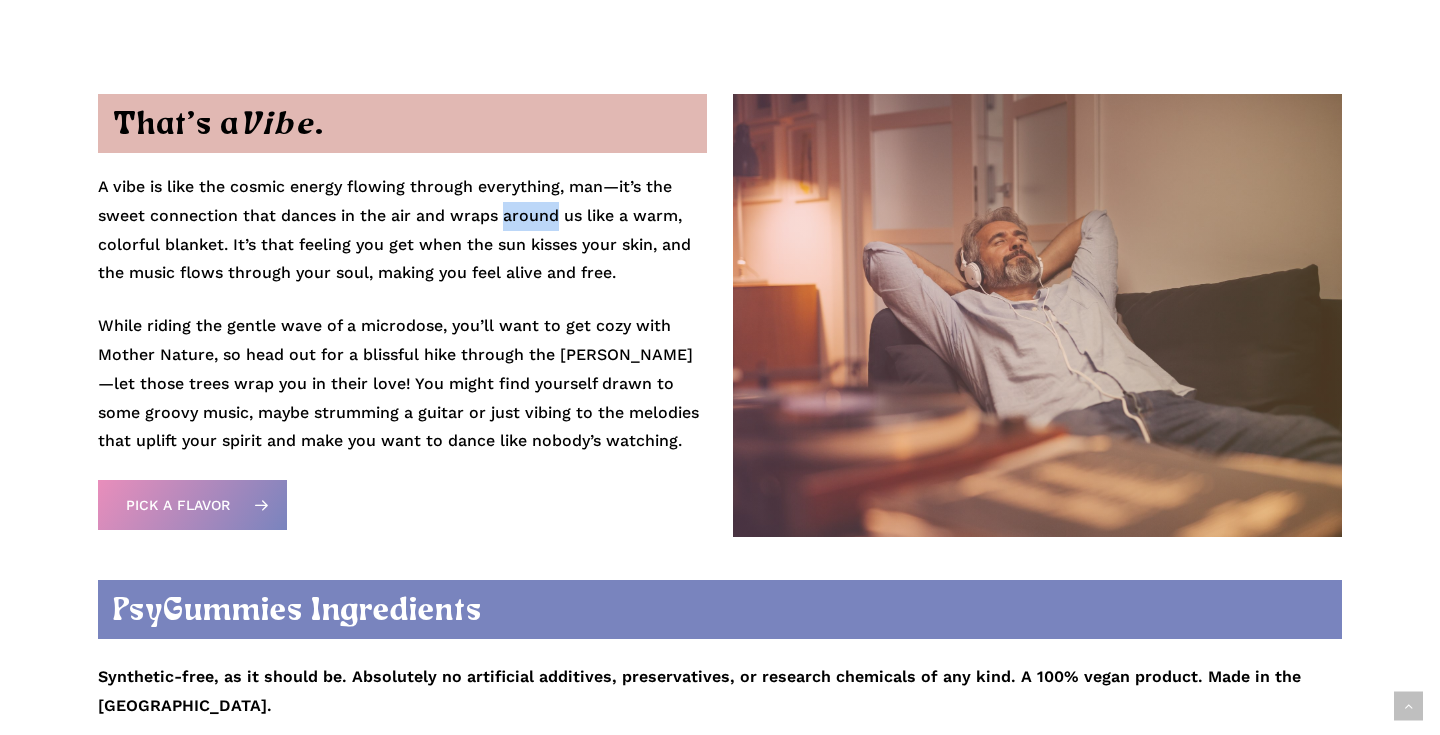 click on "A vibe is like the cosmic energy flowing through everything, man—it’s the sweet connection that dances in the air and wraps around us like a warm, colorful blanket. It’s that feeling you get when the sun kisses your skin, and the music flows through your soul, making you feel alive and free." at bounding box center [402, 242] 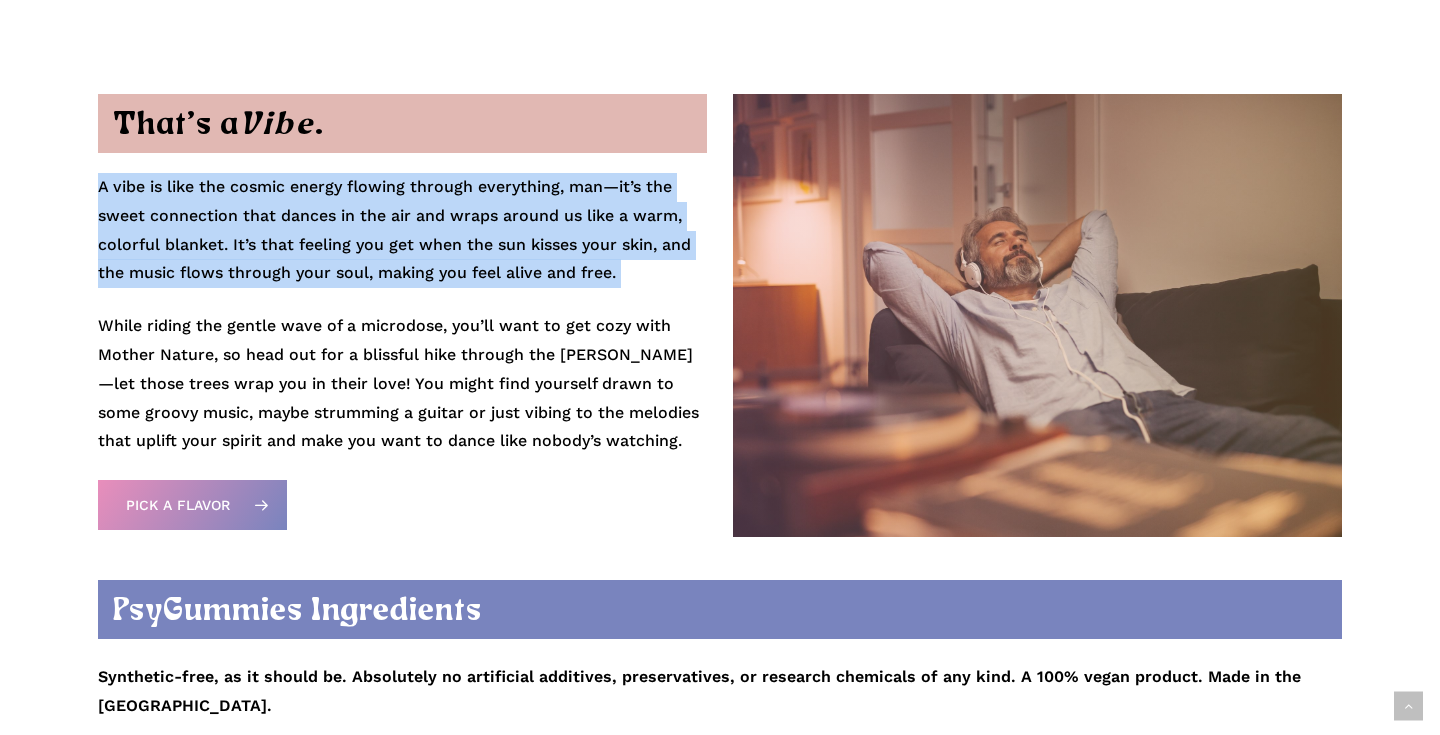 click on "While riding the gentle wave of a microdose, you’ll want to get cozy with Mother Nature, so head out for a blissful hike through the [PERSON_NAME]—let those trees wrap you in their love! You might find yourself drawn to some groovy music, maybe strumming a guitar or just vibing to the melodies that uplift your spirit and make you want to dance like nobody’s watching." at bounding box center [402, 384] 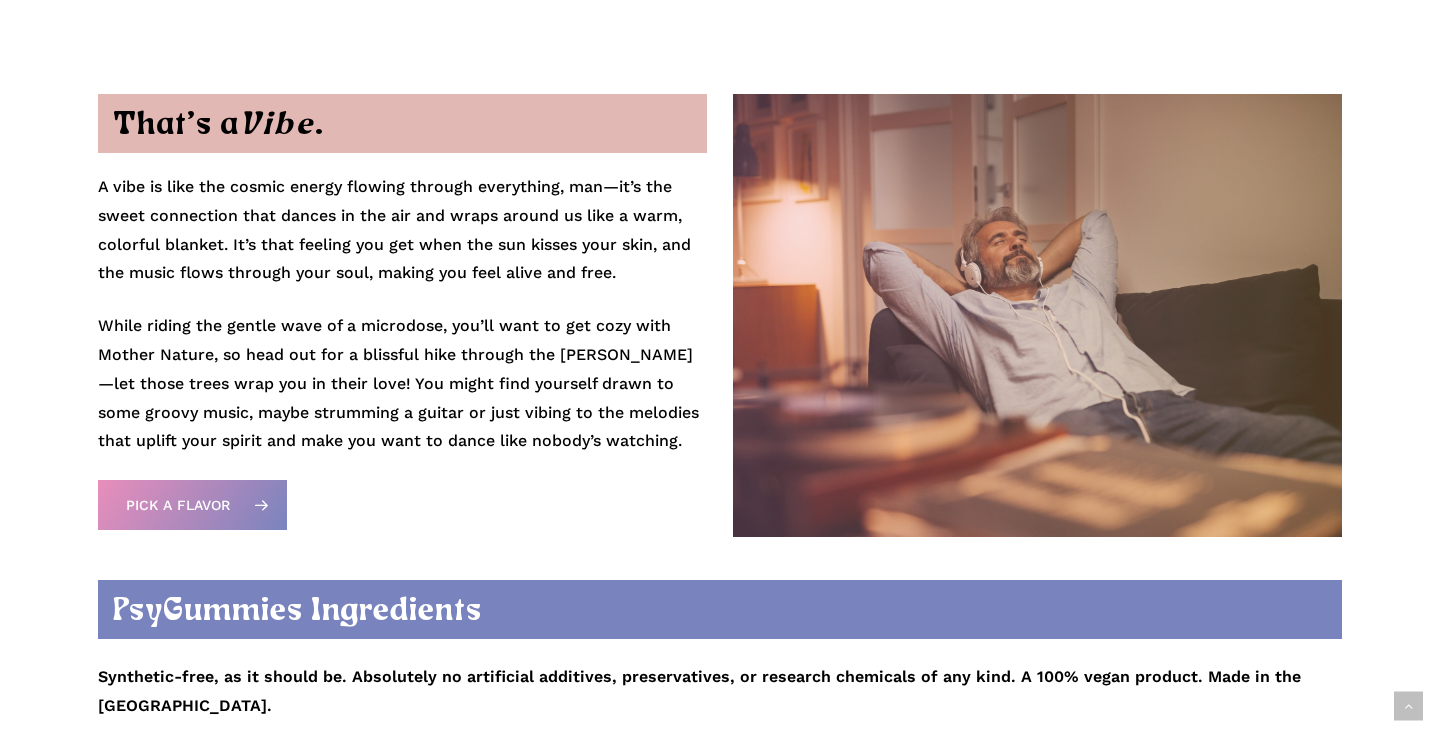 click on "While riding the gentle wave of a microdose, you’ll want to get cozy with Mother Nature, so head out for a blissful hike through the [PERSON_NAME]—let those trees wrap you in their love! You might find yourself drawn to some groovy music, maybe strumming a guitar or just vibing to the melodies that uplift your spirit and make you want to dance like nobody’s watching." at bounding box center (402, 384) 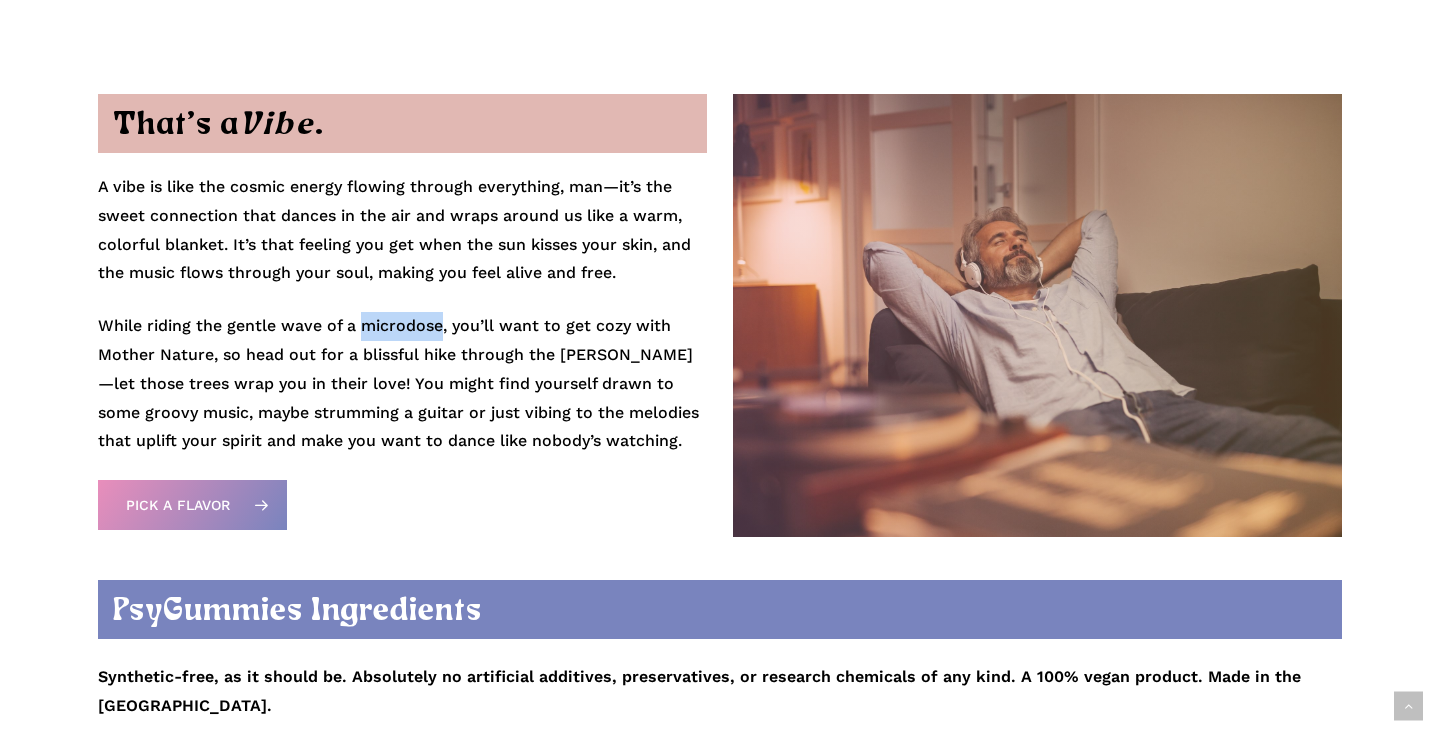 click on "While riding the gentle wave of a microdose, you’ll want to get cozy with Mother Nature, so head out for a blissful hike through the [PERSON_NAME]—let those trees wrap you in their love! You might find yourself drawn to some groovy music, maybe strumming a guitar or just vibing to the melodies that uplift your spirit and make you want to dance like nobody’s watching." at bounding box center [402, 384] 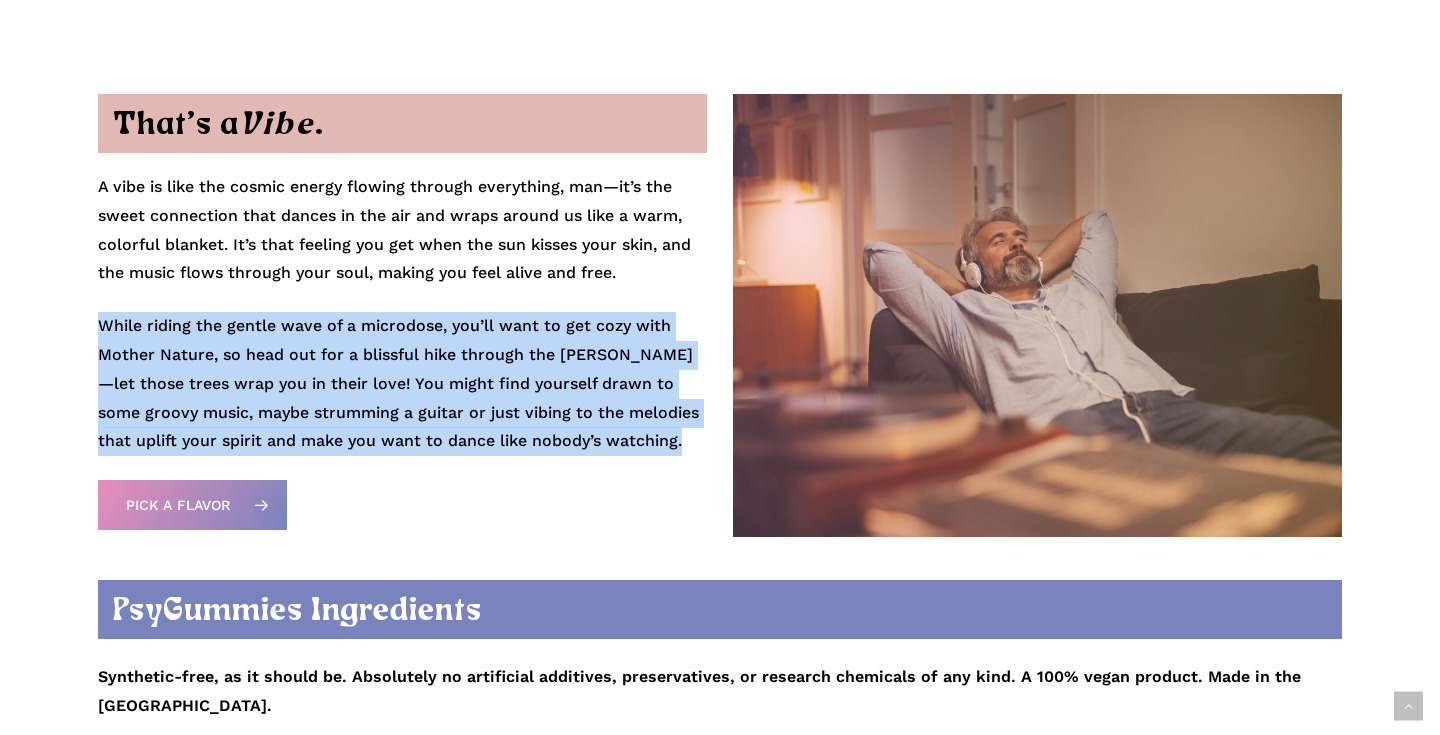 click on "While riding the gentle wave of a microdose, you’ll want to get cozy with Mother Nature, so head out for a blissful hike through the [PERSON_NAME]—let those trees wrap you in their love! You might find yourself drawn to some groovy music, maybe strumming a guitar or just vibing to the melodies that uplift your spirit and make you want to dance like nobody’s watching." at bounding box center [402, 384] 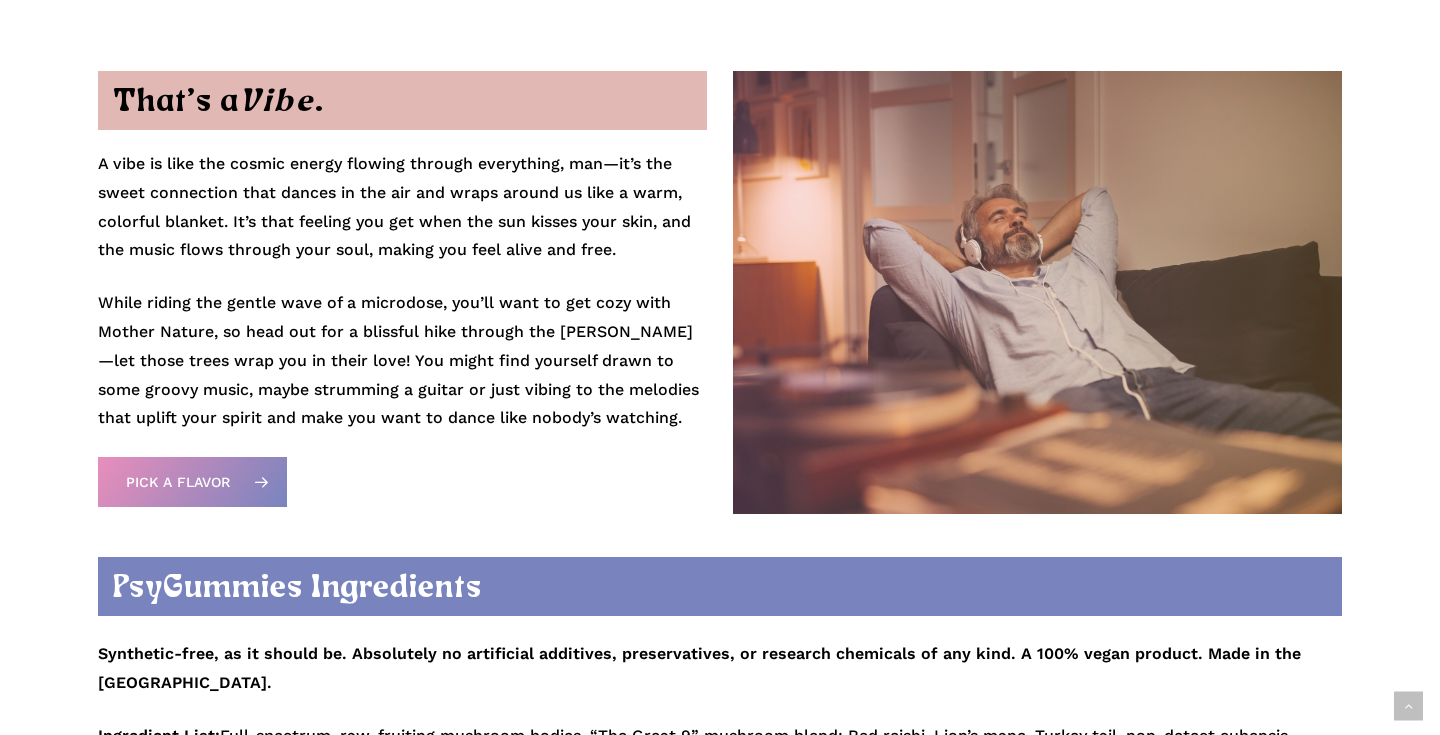 scroll, scrollTop: 2057, scrollLeft: 0, axis: vertical 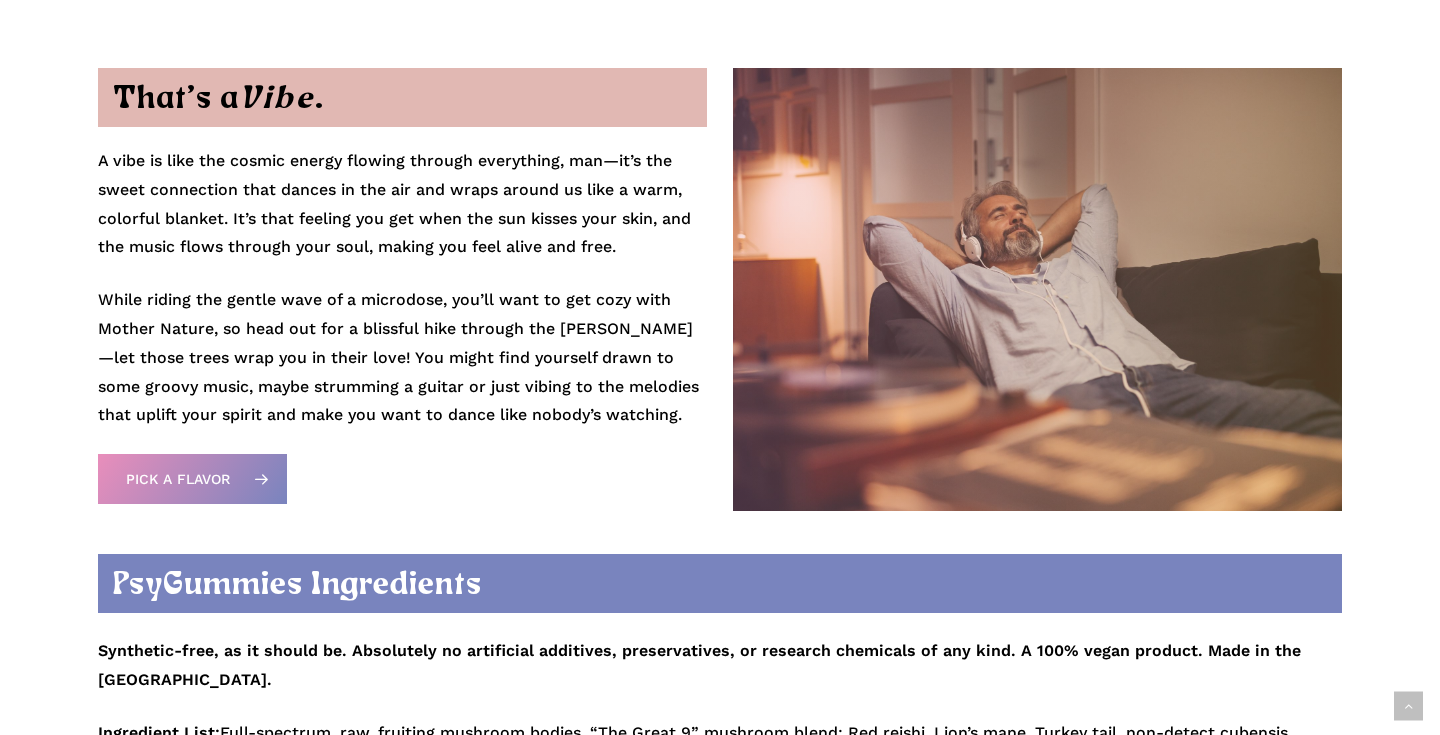 click on "While riding the gentle wave of a microdose, you’ll want to get cozy with Mother Nature, so head out for a blissful hike through the [PERSON_NAME]—let those trees wrap you in their love! You might find yourself drawn to some groovy music, maybe strumming a guitar or just vibing to the melodies that uplift your spirit and make you want to dance like nobody’s watching." at bounding box center [402, 358] 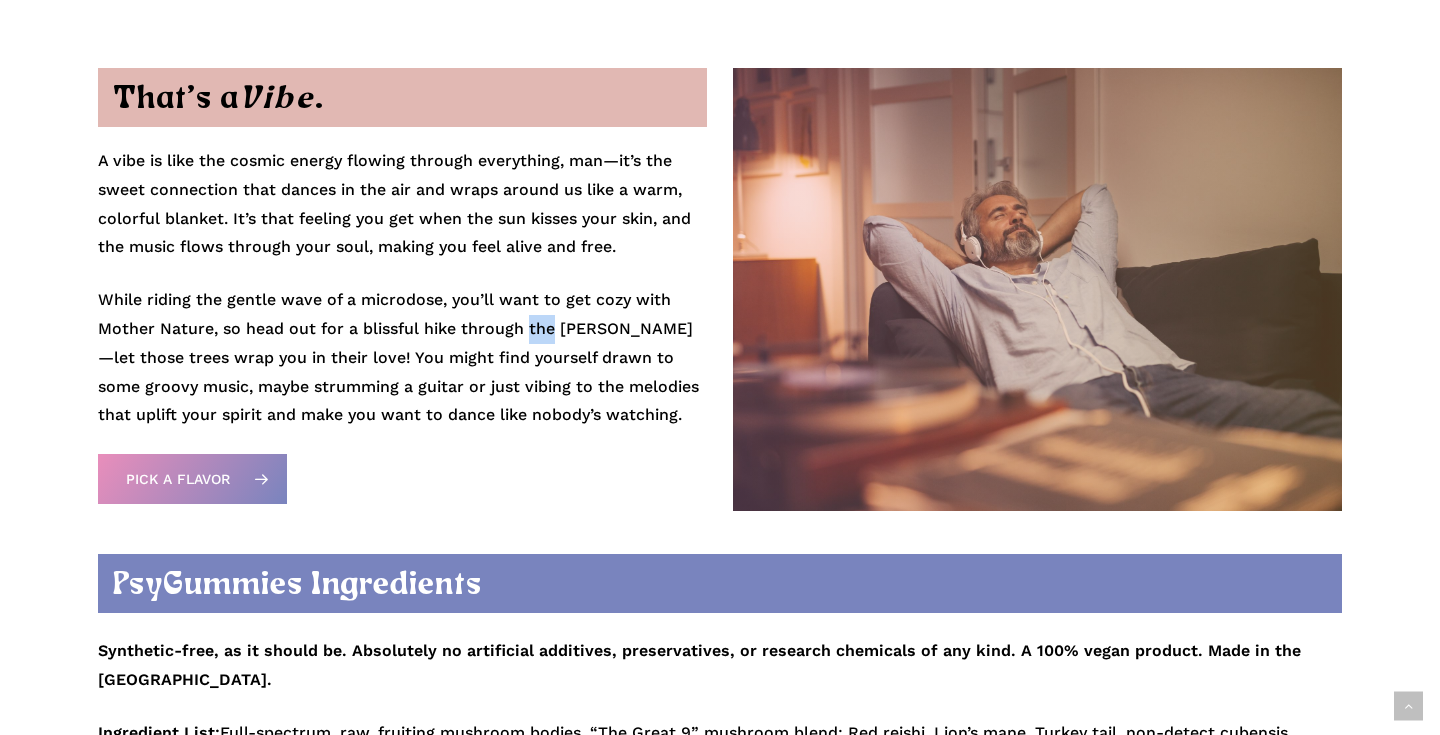 click on "While riding the gentle wave of a microdose, you’ll want to get cozy with Mother Nature, so head out for a blissful hike through the [PERSON_NAME]—let those trees wrap you in their love! You might find yourself drawn to some groovy music, maybe strumming a guitar or just vibing to the melodies that uplift your spirit and make you want to dance like nobody’s watching." at bounding box center [402, 358] 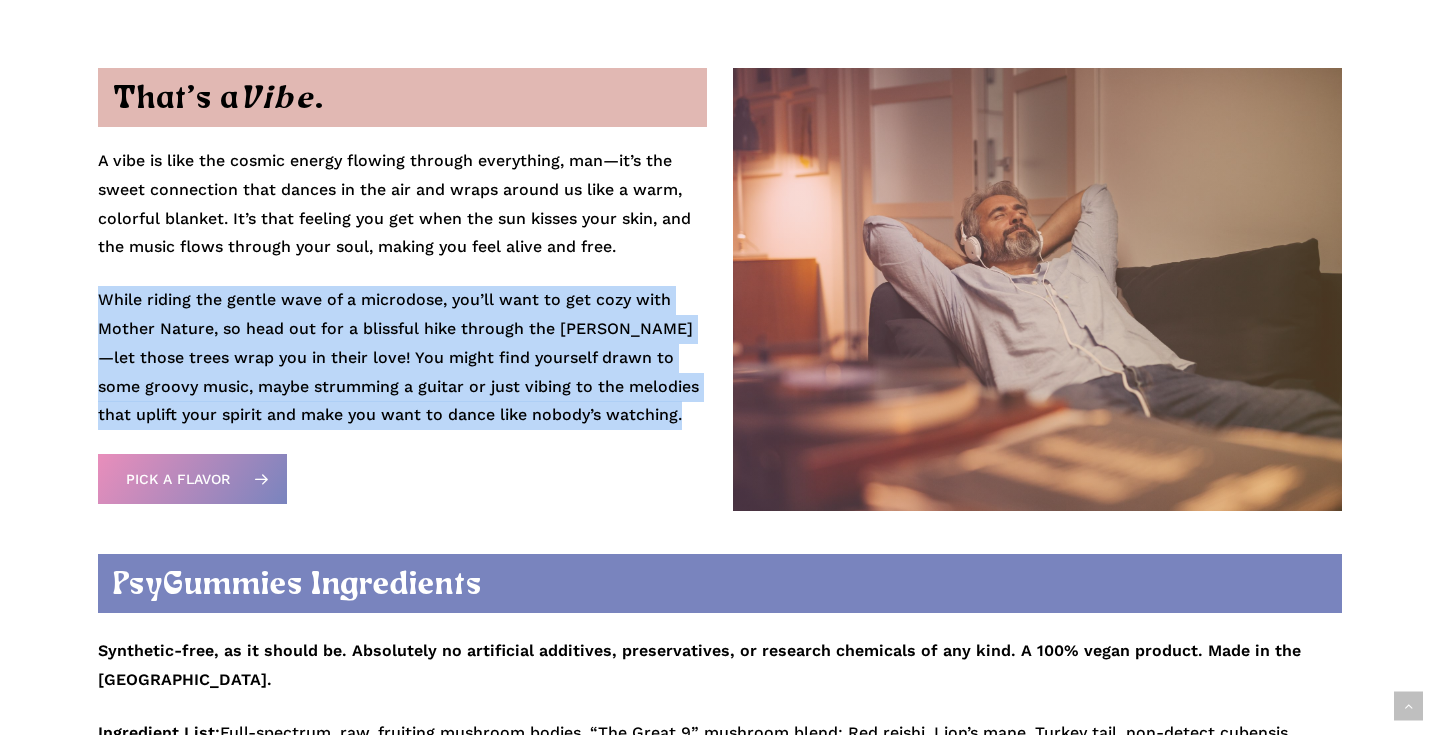 click on "While riding the gentle wave of a microdose, you’ll want to get cozy with Mother Nature, so head out for a blissful hike through the [PERSON_NAME]—let those trees wrap you in their love! You might find yourself drawn to some groovy music, maybe strumming a guitar or just vibing to the melodies that uplift your spirit and make you want to dance like nobody’s watching." at bounding box center [402, 358] 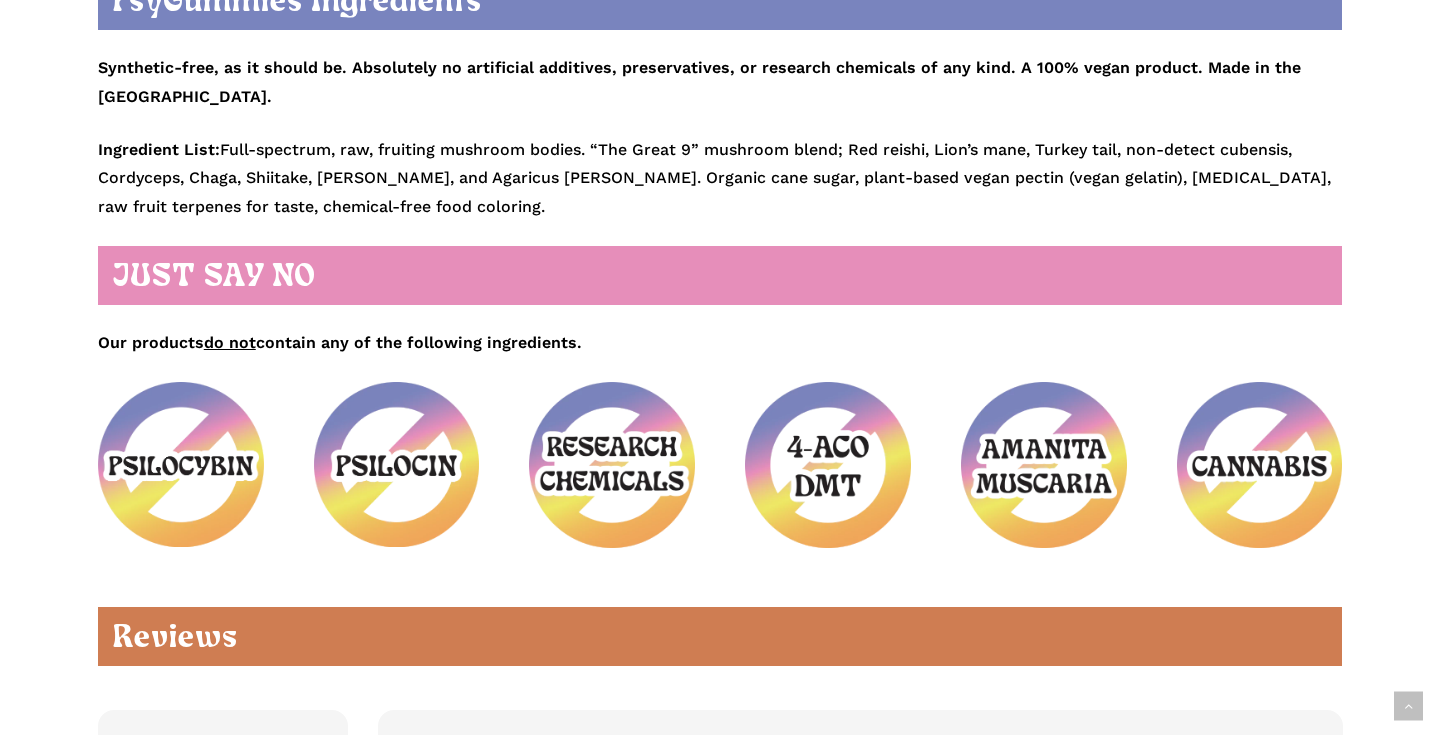 scroll, scrollTop: 2715, scrollLeft: 0, axis: vertical 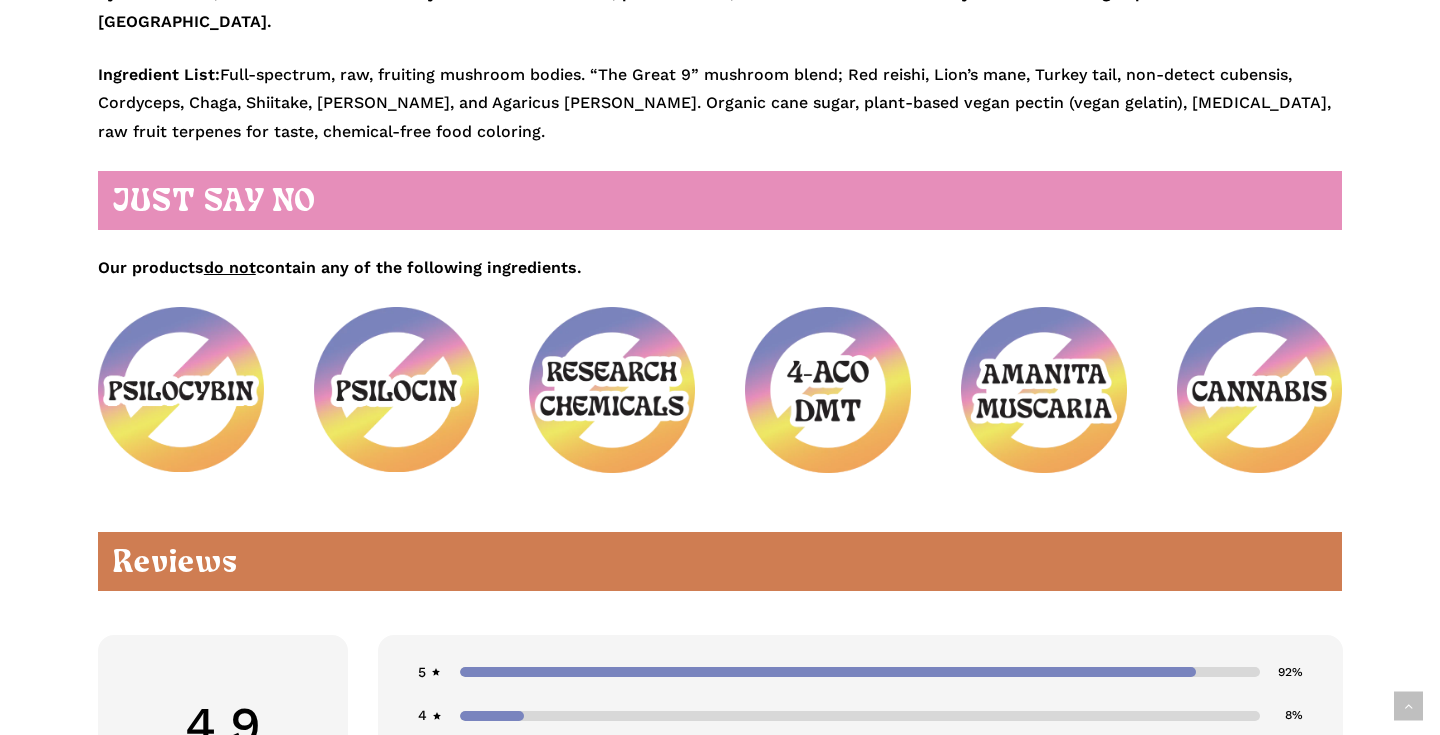 click on "Our products  do not  contain any of the following ingredients." at bounding box center (340, 267) 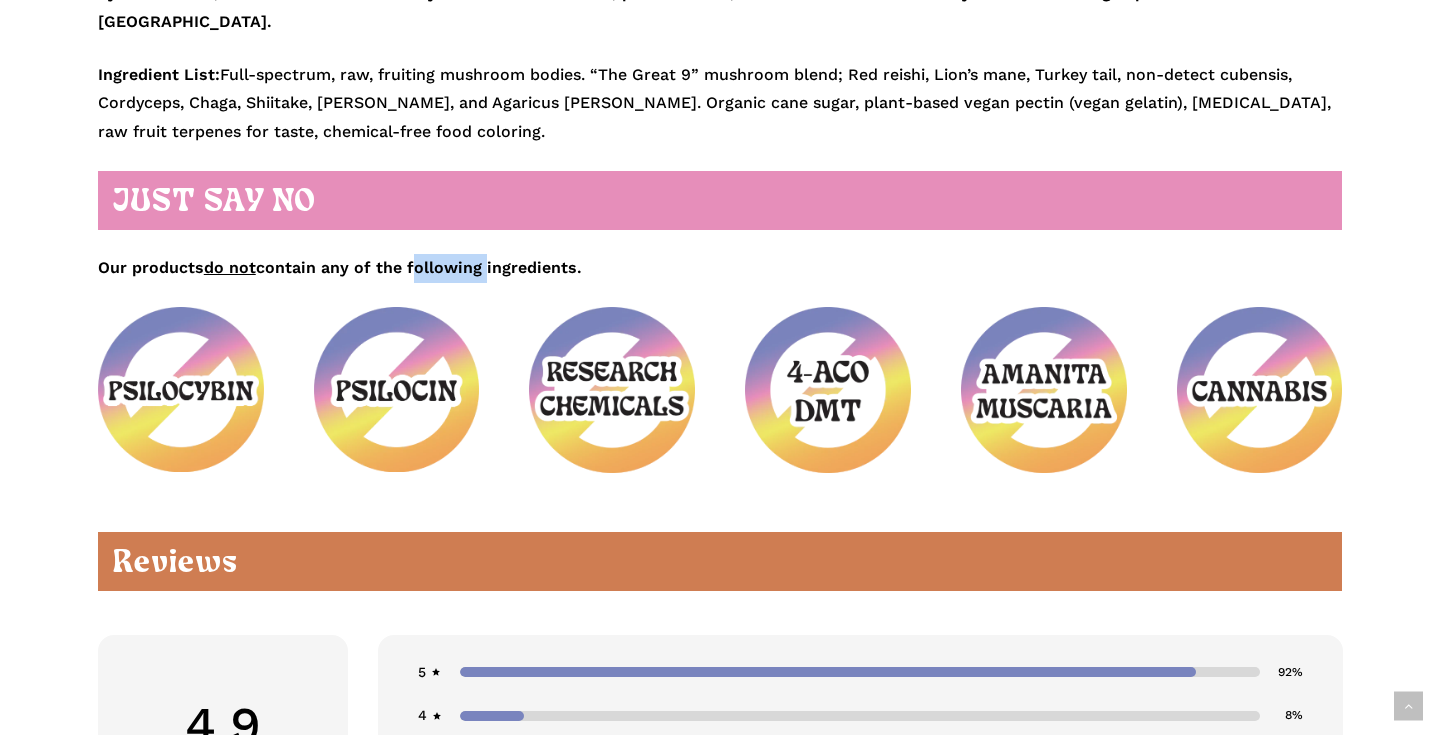 click on "Our products  do not  contain any of the following ingredients." at bounding box center (340, 267) 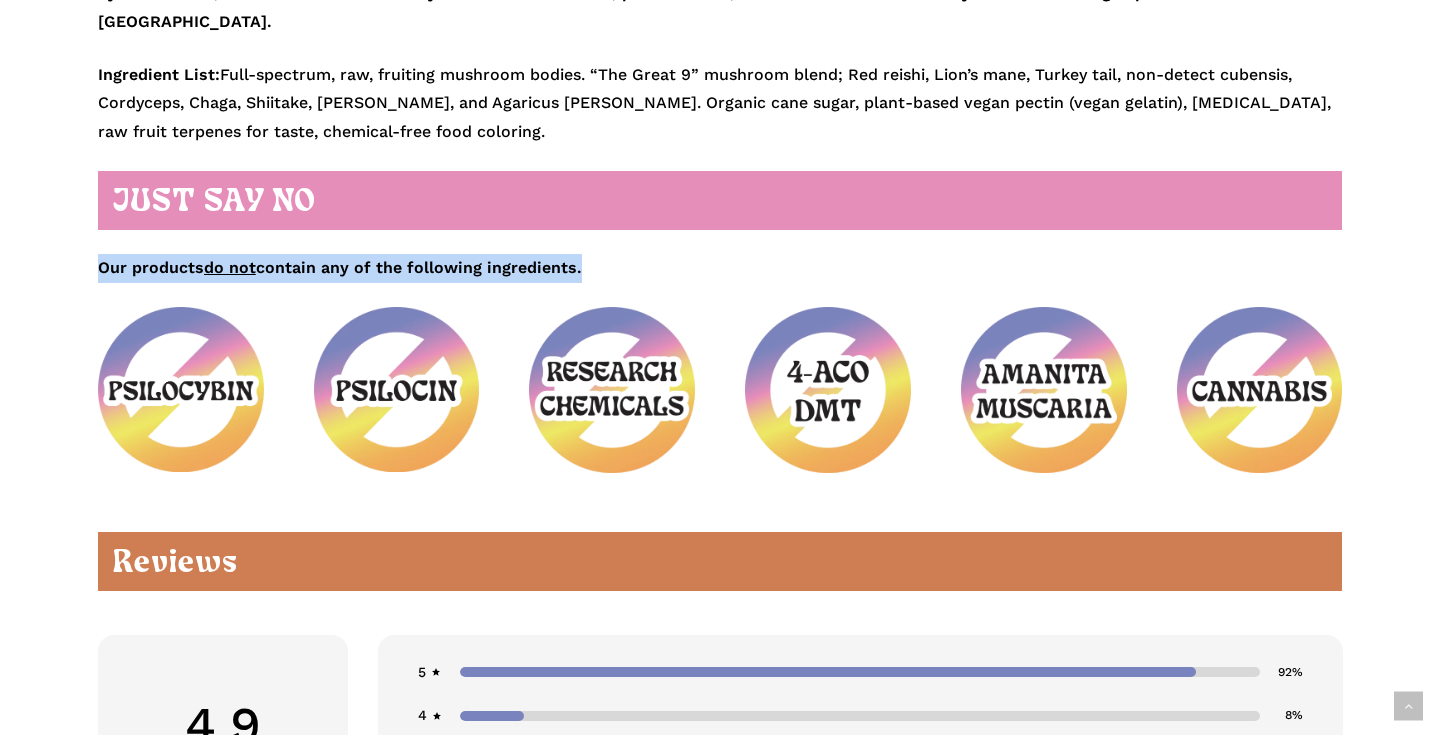 click on "Our products  do not  contain any of the following ingredients." at bounding box center [340, 267] 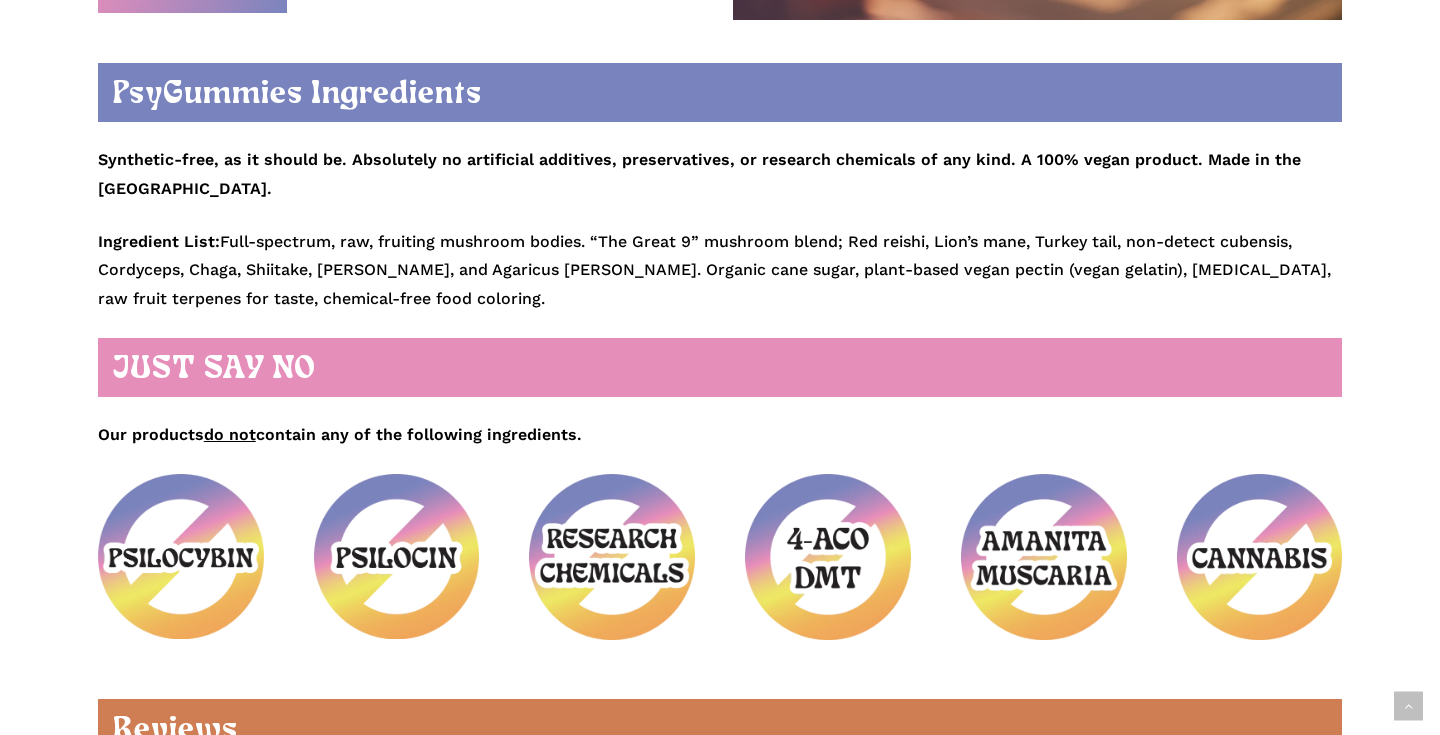 scroll, scrollTop: 2541, scrollLeft: 0, axis: vertical 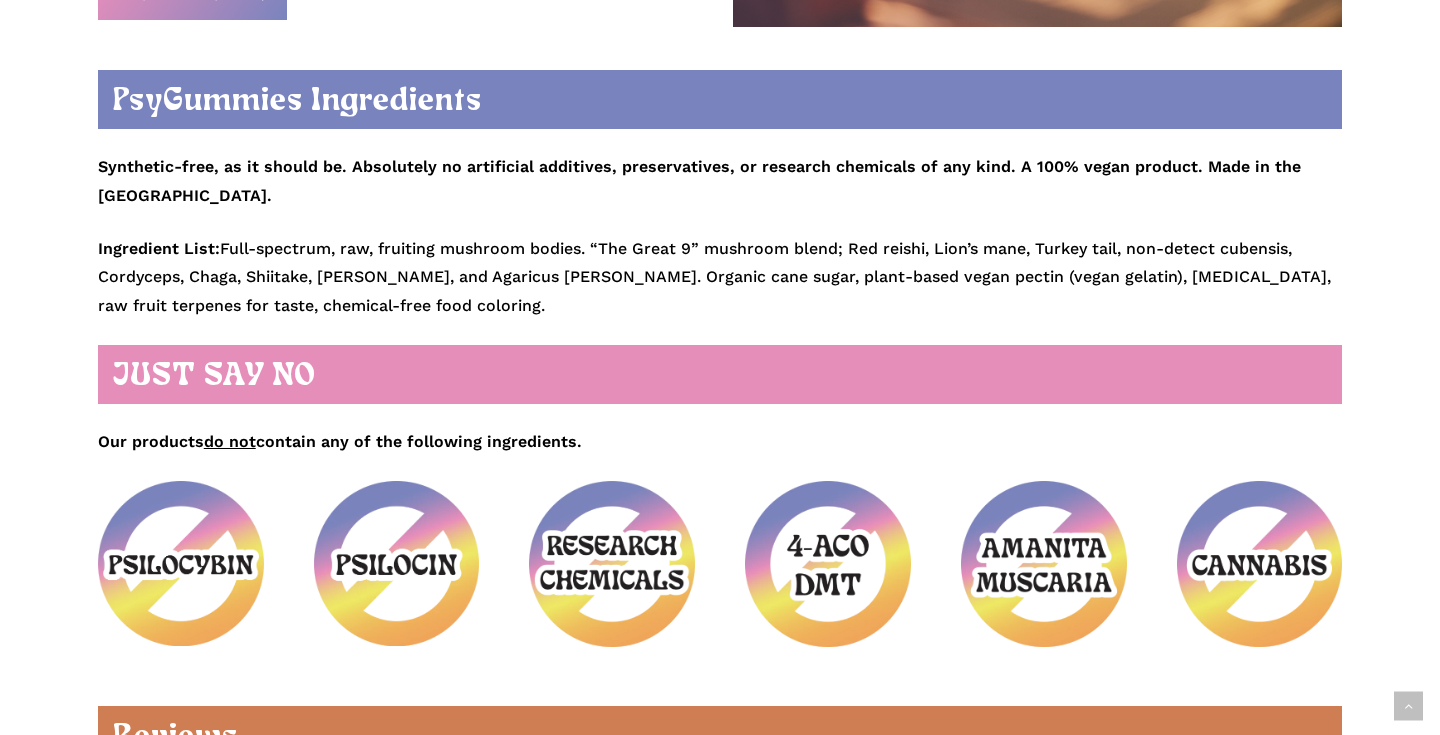 click on "Our products  do not  contain any of the following ingredients." at bounding box center (340, 441) 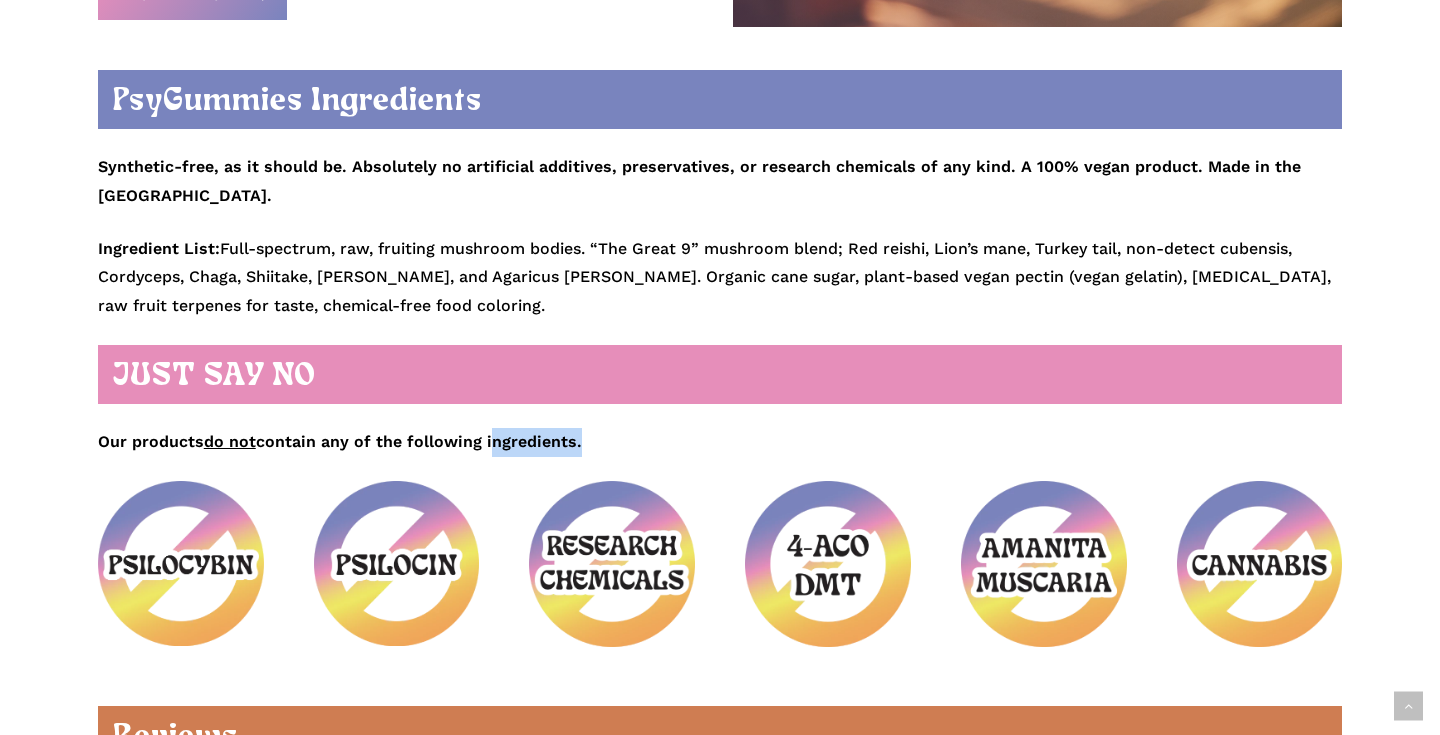 click on "Our products  do not  contain any of the following ingredients." at bounding box center (340, 441) 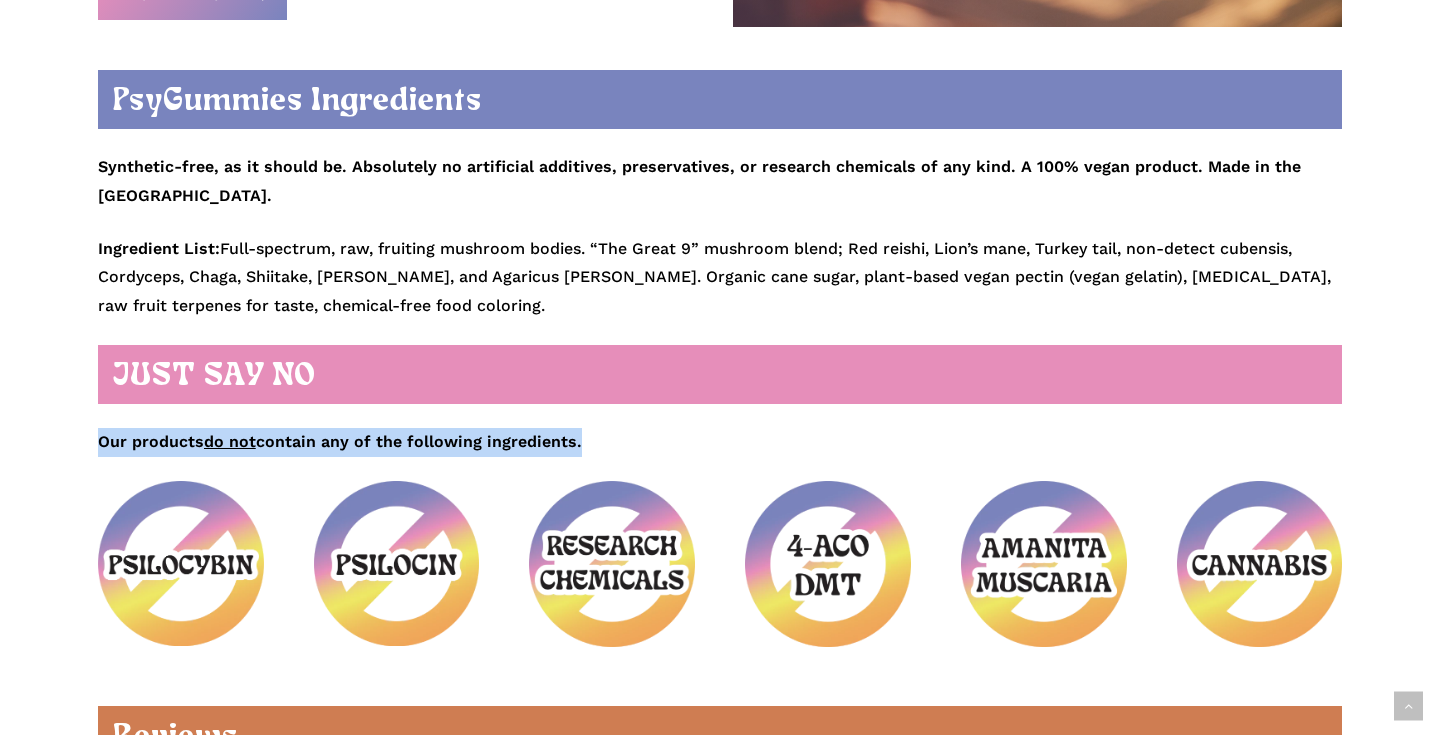 click on "Our products  do not  contain any of the following ingredients." at bounding box center (340, 441) 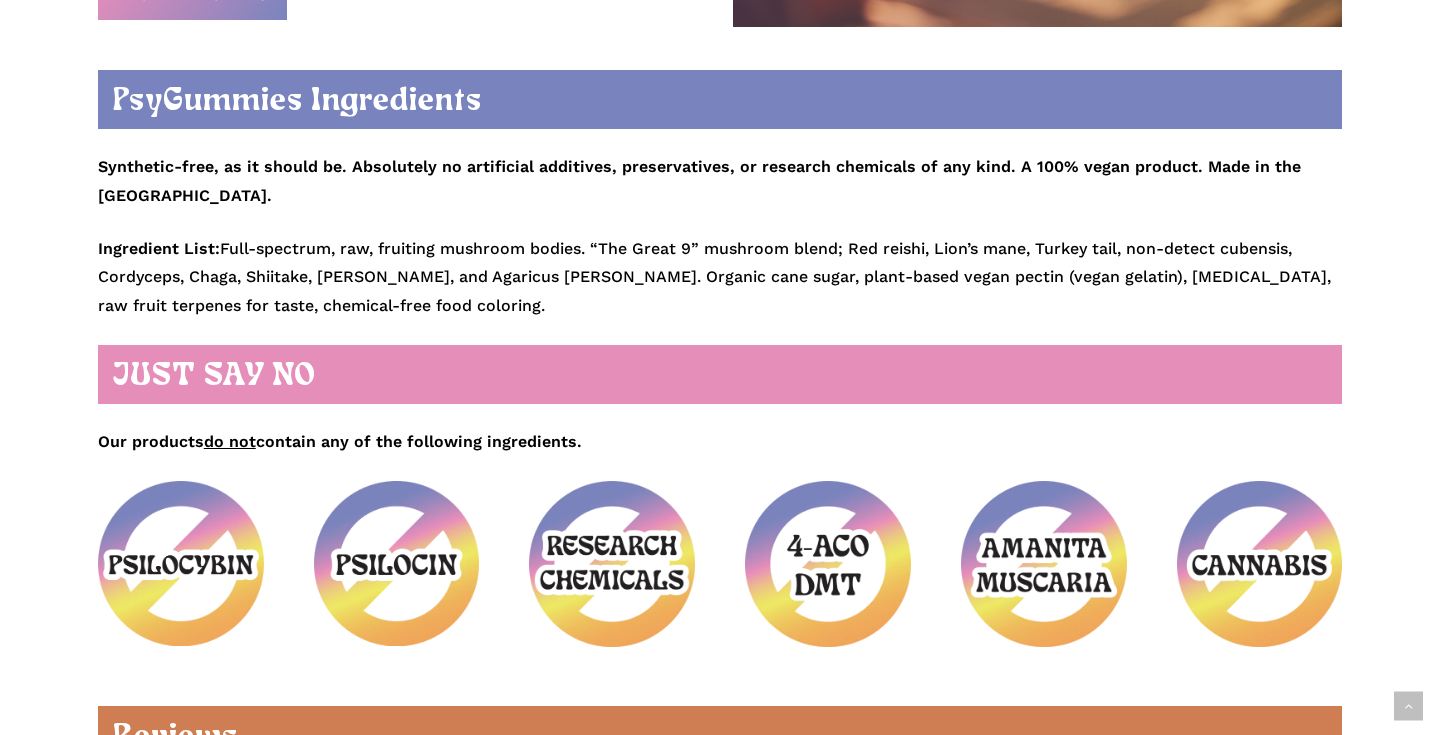 click on "Synthetic-free, as it should be. Absolutely no artificial additives, preservatives, or research chemicals of any kind. A 100% vegan product. Made in the [GEOGRAPHIC_DATA]." at bounding box center (699, 181) 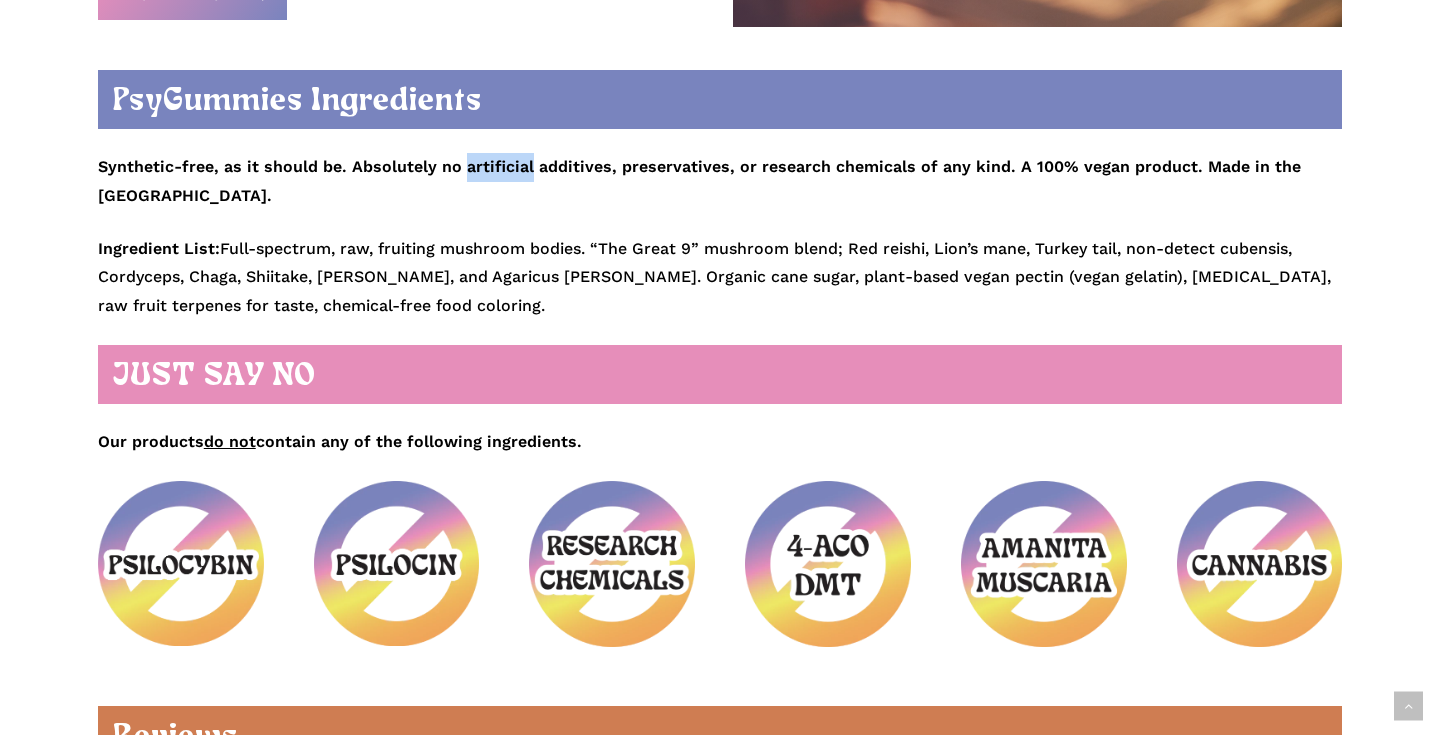click on "Synthetic-free, as it should be. Absolutely no artificial additives, preservatives, or research chemicals of any kind. A 100% vegan product. Made in the [GEOGRAPHIC_DATA]." at bounding box center [699, 181] 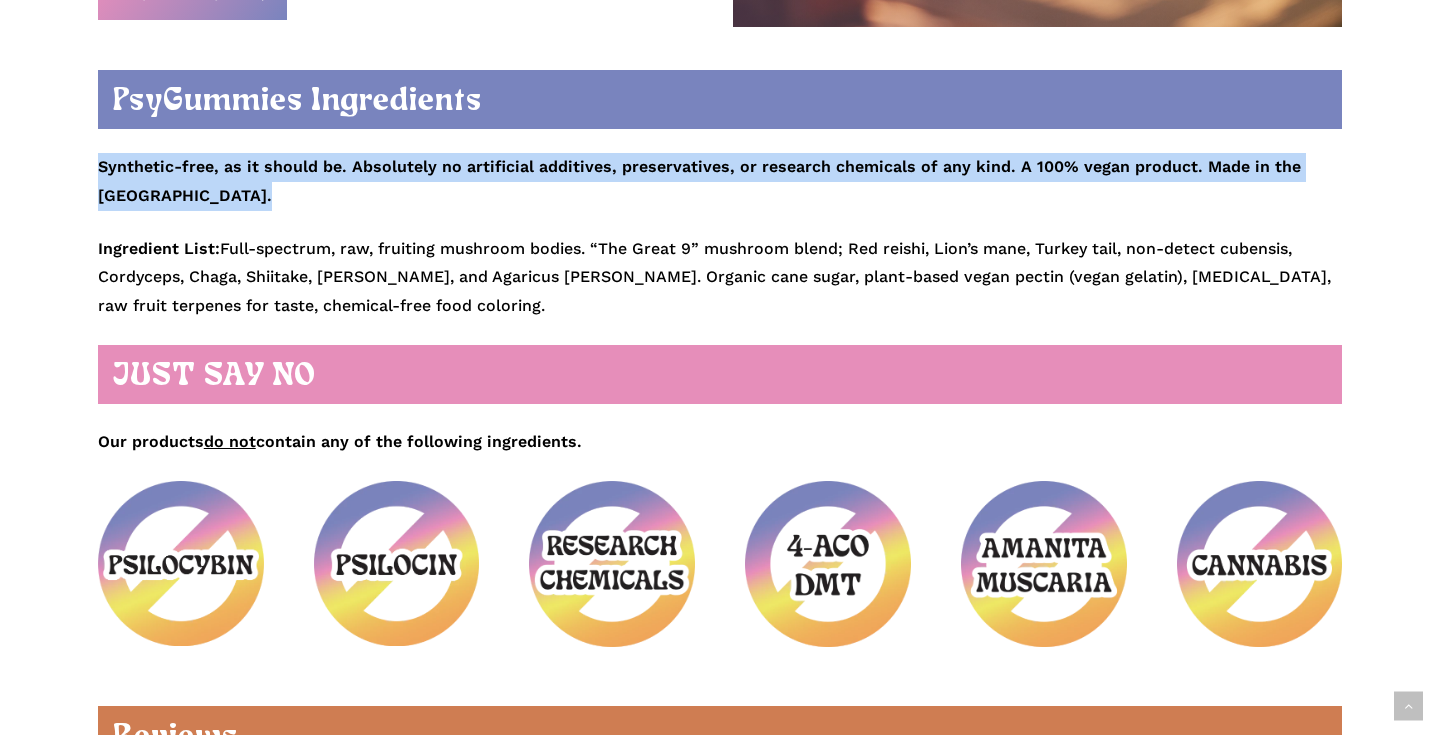 click on "Synthetic-free, as it should be. Absolutely no artificial additives, preservatives, or research chemicals of any kind. A 100% vegan product. Made in the [GEOGRAPHIC_DATA]." at bounding box center (720, 184) 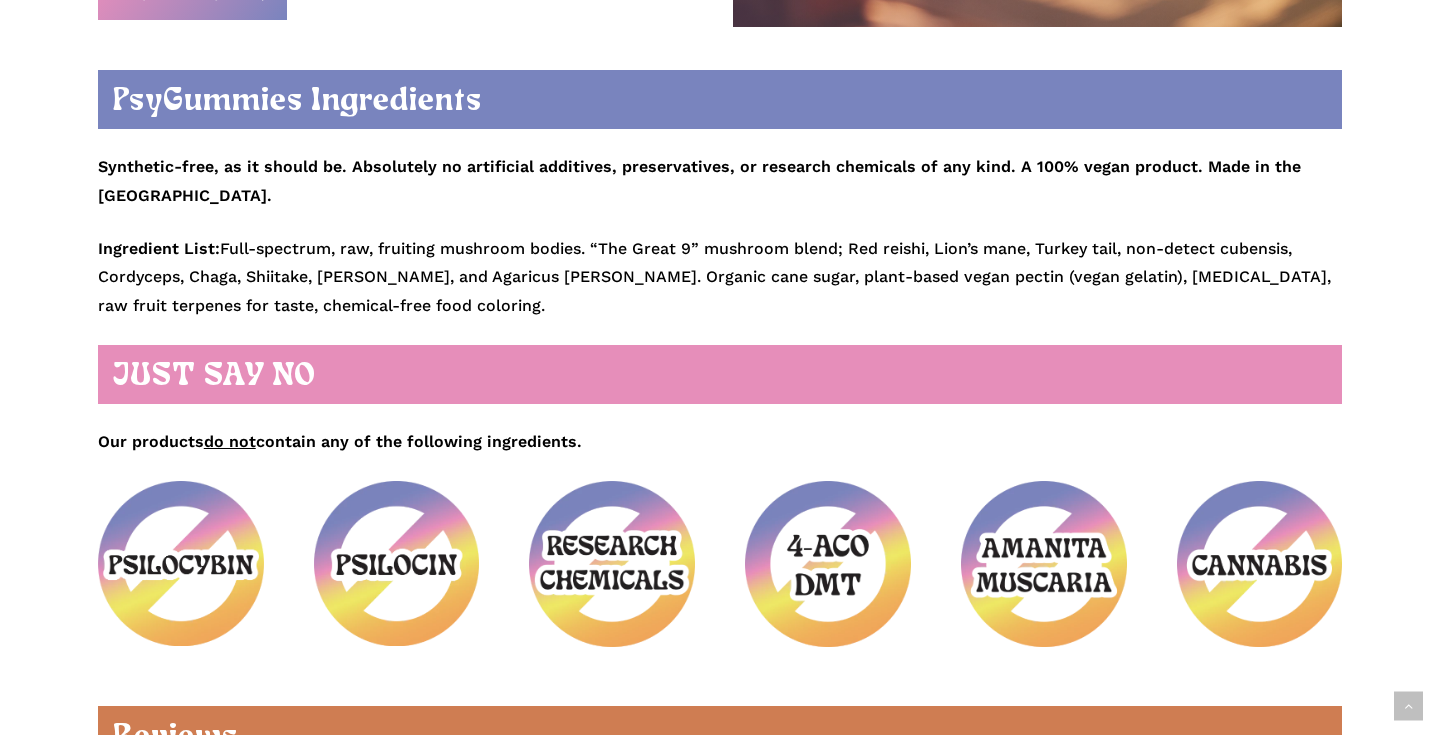 click on "Synthetic-free, as it should be. Absolutely no artificial additives, preservatives, or research chemicals of any kind. A 100% vegan product. Made in the [GEOGRAPHIC_DATA]." at bounding box center [720, 184] 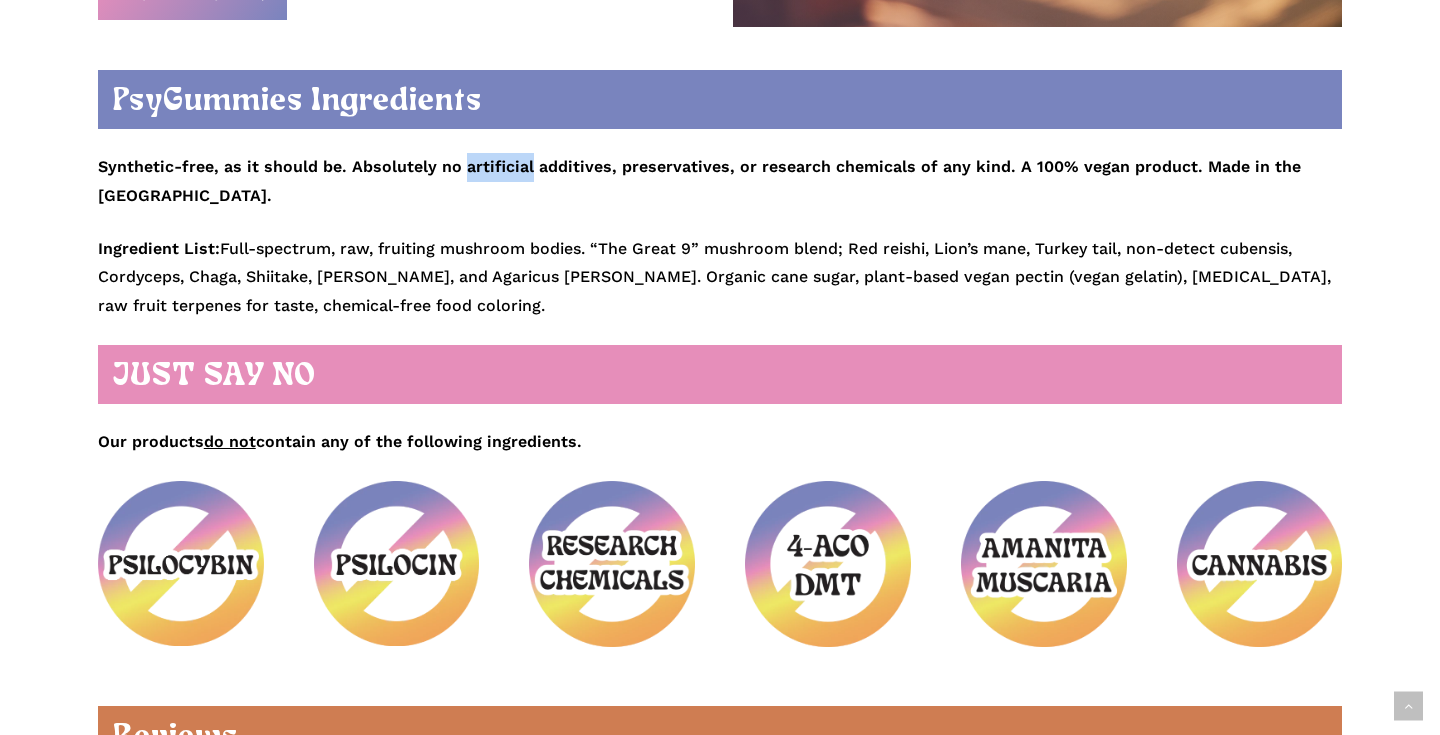 click on "Synthetic-free, as it should be. Absolutely no artificial additives, preservatives, or research chemicals of any kind. A 100% vegan product. Made in the [GEOGRAPHIC_DATA]." at bounding box center (720, 184) 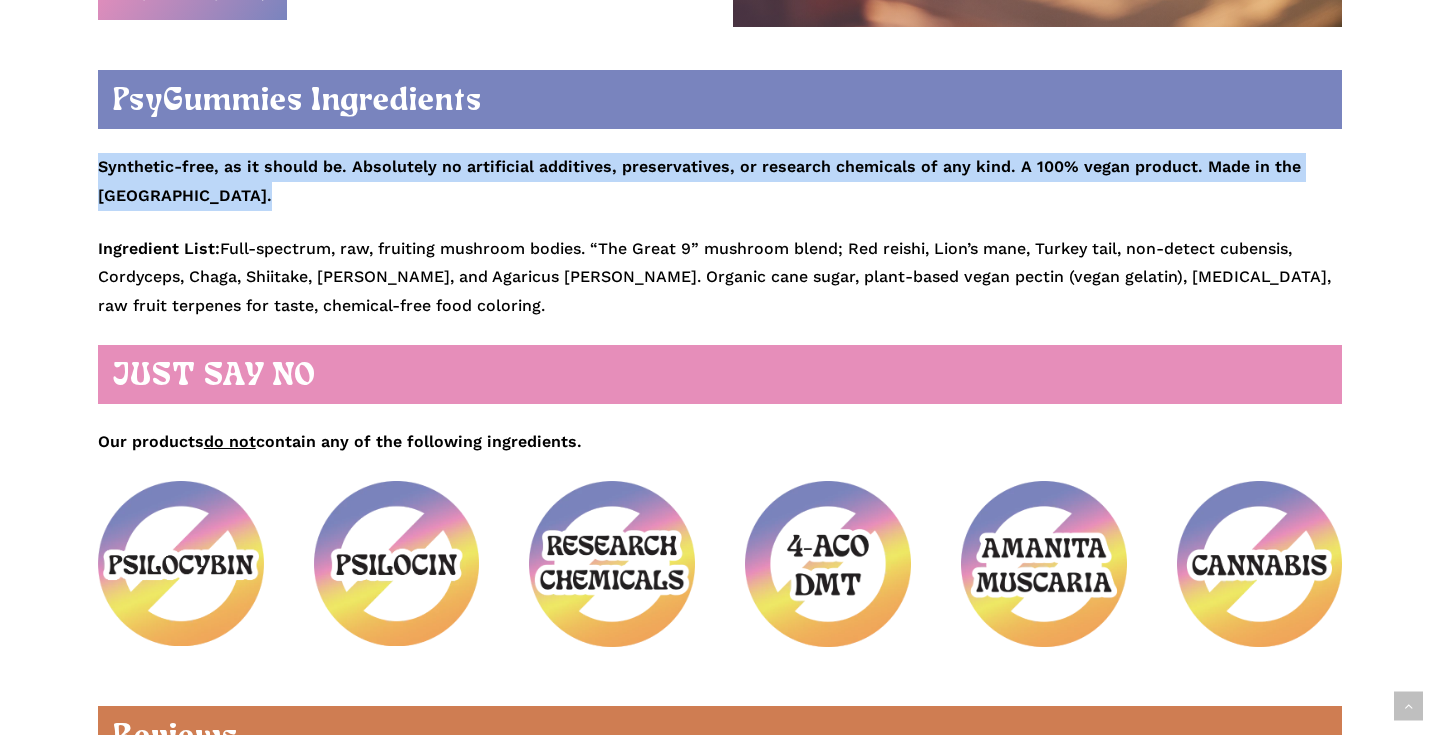 click on "Ingredient List:  Full-spectrum, raw, fruiting mushroom bodies. “The Great 9” mushroom blend; Red reishi, Lion’s mane, Turkey tail, non-detect cubensis, Cordyceps, Chaga, Shiitake, [PERSON_NAME], and Agaricus [PERSON_NAME]. Organic cane sugar, plant-based vegan pectin (vegan gelatin), [MEDICAL_DATA], raw fruit terpenes for taste, chemical-free food coloring." at bounding box center [720, 278] 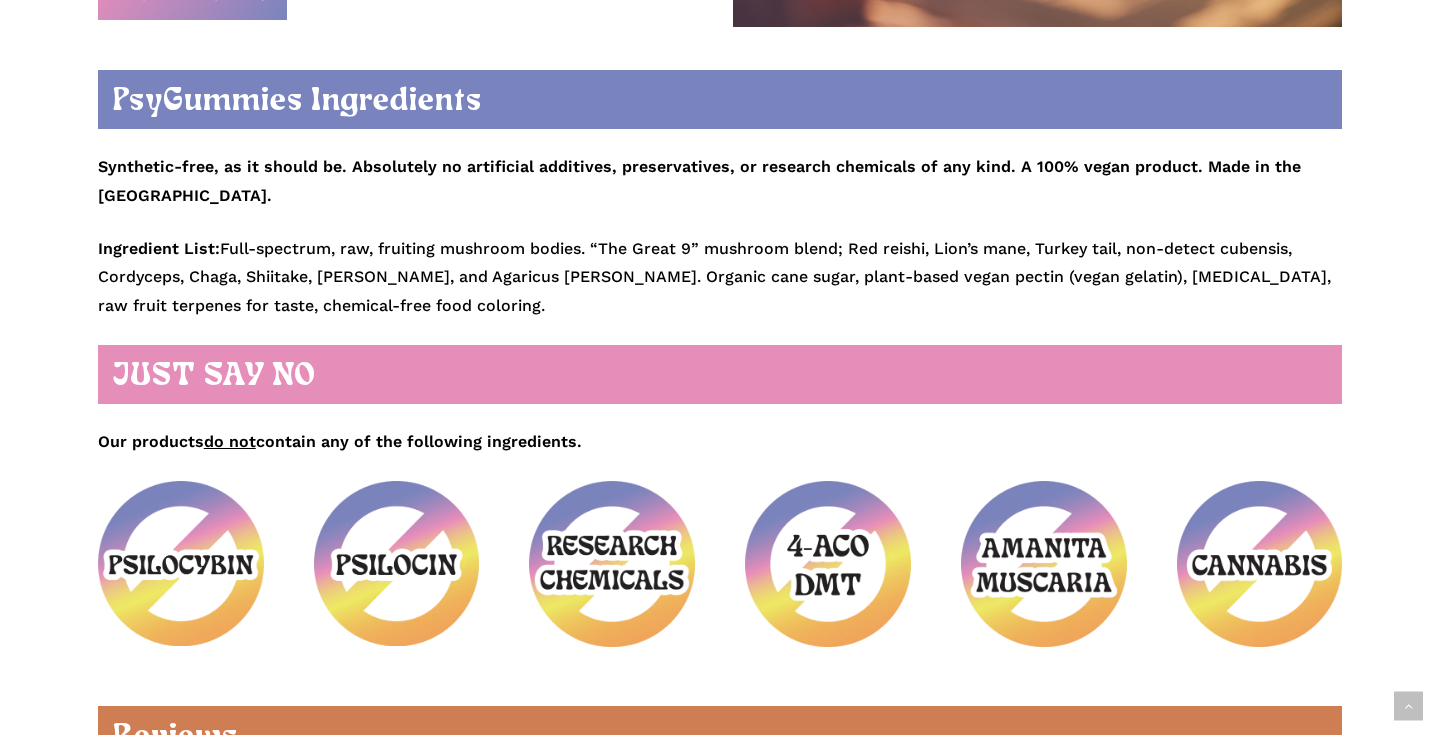 click on "Ingredient List:  Full-spectrum, raw, fruiting mushroom bodies. “The Great 9” mushroom blend; Red reishi, Lion’s mane, Turkey tail, non-detect cubensis, Cordyceps, Chaga, Shiitake, [PERSON_NAME], and Agaricus [PERSON_NAME]. Organic cane sugar, plant-based vegan pectin (vegan gelatin), [MEDICAL_DATA], raw fruit terpenes for taste, chemical-free food coloring." at bounding box center [720, 278] 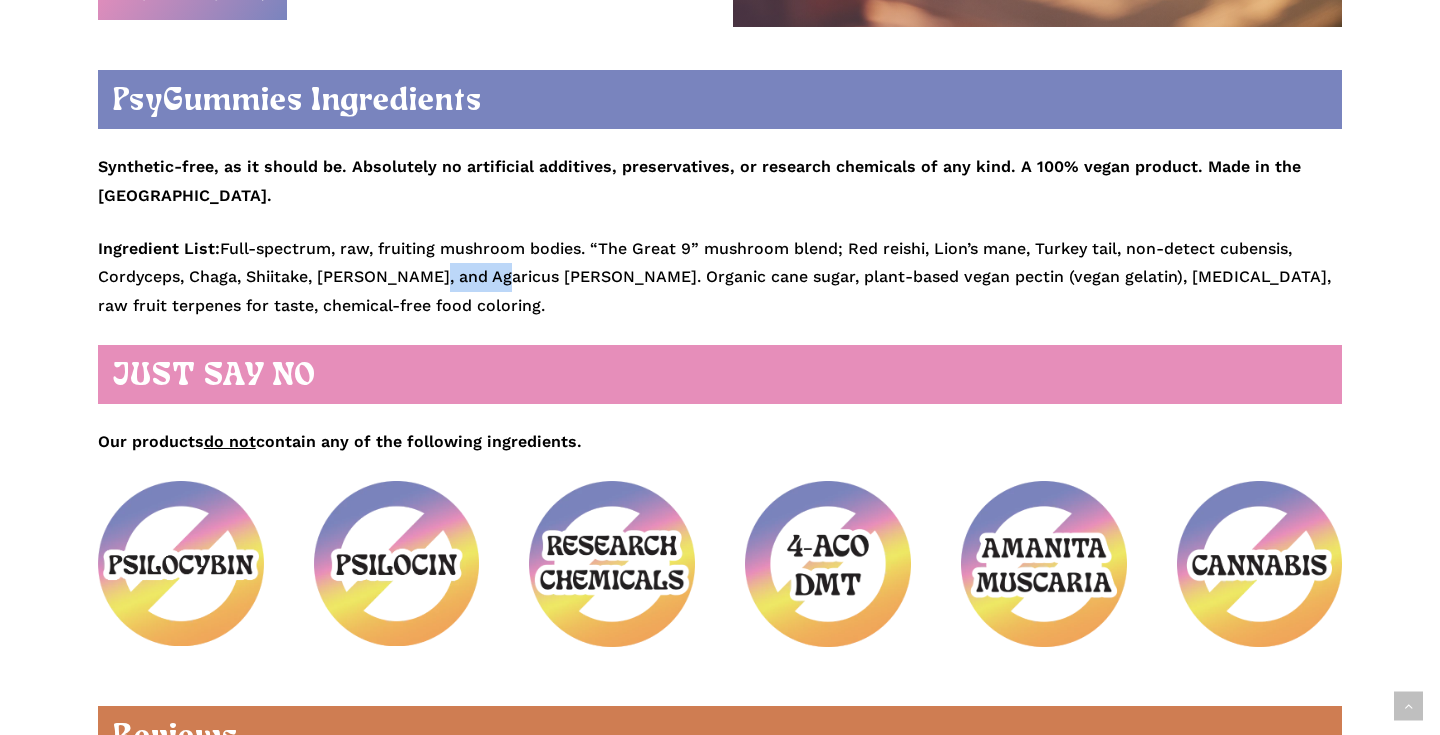 click on "Ingredient List:  Full-spectrum, raw, fruiting mushroom bodies. “The Great 9” mushroom blend; Red reishi, Lion’s mane, Turkey tail, non-detect cubensis, Cordyceps, Chaga, Shiitake, [PERSON_NAME], and Agaricus [PERSON_NAME]. Organic cane sugar, plant-based vegan pectin (vegan gelatin), [MEDICAL_DATA], raw fruit terpenes for taste, chemical-free food coloring." at bounding box center [720, 278] 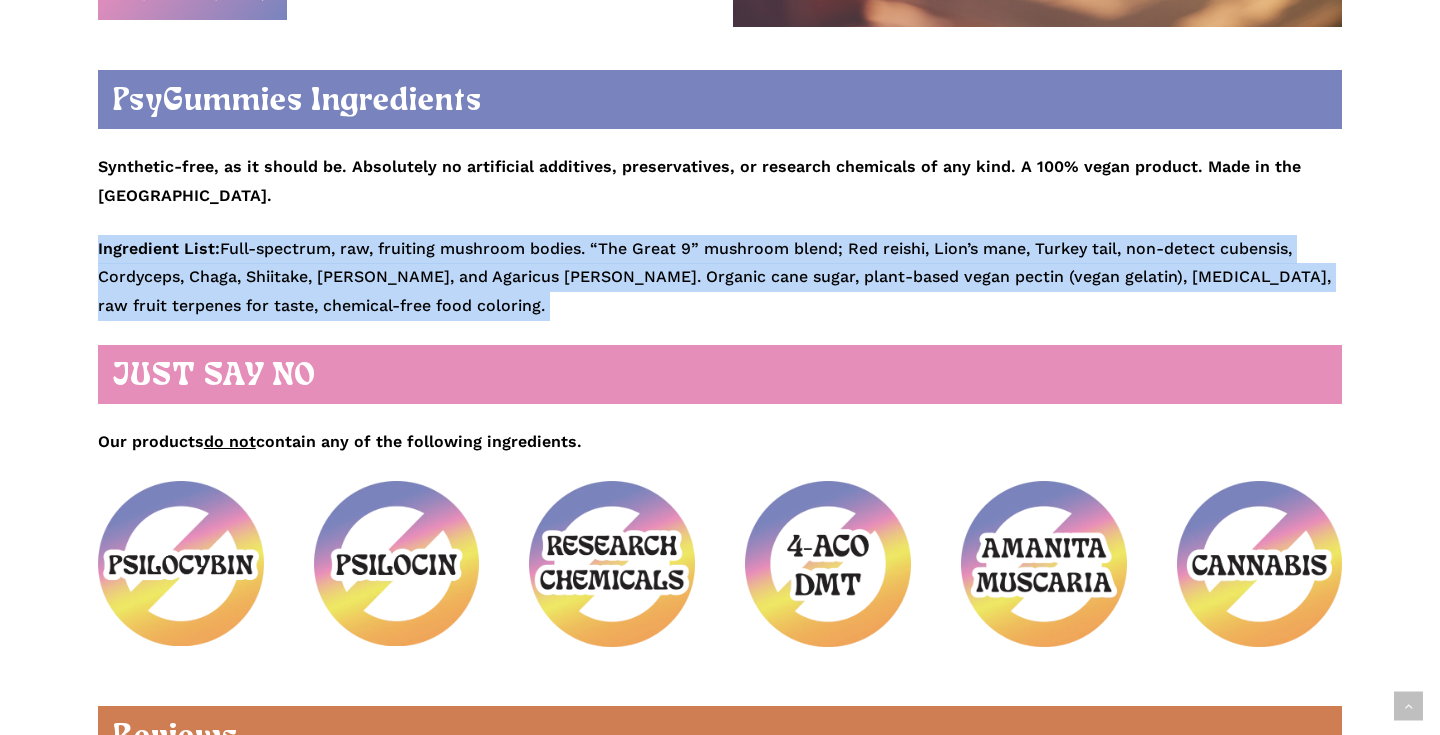 click on "Ingredient List:  Full-spectrum, raw, fruiting mushroom bodies. “The Great 9” mushroom blend; Red reishi, Lion’s mane, Turkey tail, non-detect cubensis, Cordyceps, Chaga, Shiitake, [PERSON_NAME], and Agaricus [PERSON_NAME]. Organic cane sugar, plant-based vegan pectin (vegan gelatin), [MEDICAL_DATA], raw fruit terpenes for taste, chemical-free food coloring." at bounding box center (720, 278) 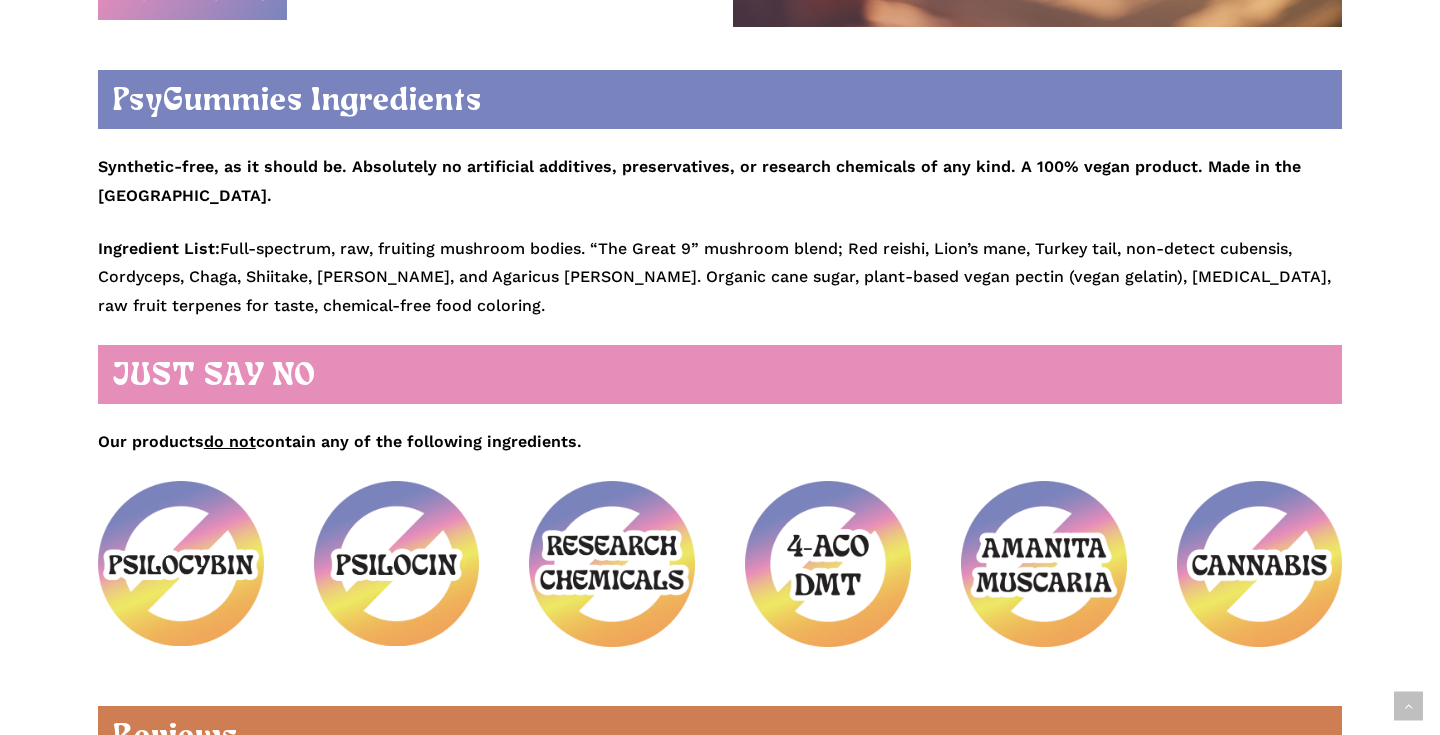click on "Ingredient List:  Full-spectrum, raw, fruiting mushroom bodies. “The Great 9” mushroom blend; Red reishi, Lion’s mane, Turkey tail, non-detect cubensis, Cordyceps, Chaga, Shiitake, [PERSON_NAME], and Agaricus [PERSON_NAME]. Organic cane sugar, plant-based vegan pectin (vegan gelatin), [MEDICAL_DATA], raw fruit terpenes for taste, chemical-free food coloring." at bounding box center [720, 278] 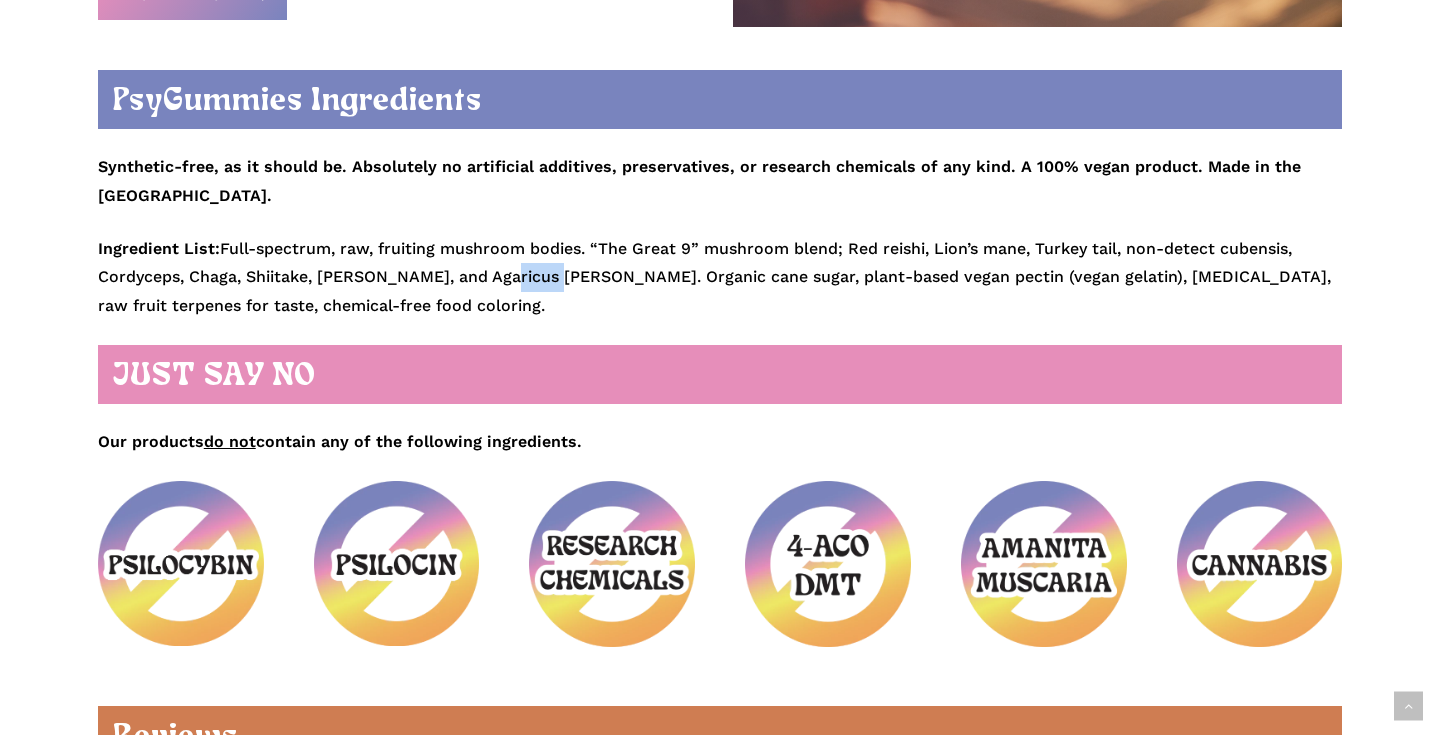 click on "Ingredient List:  Full-spectrum, raw, fruiting mushroom bodies. “The Great 9” mushroom blend; Red reishi, Lion’s mane, Turkey tail, non-detect cubensis, Cordyceps, Chaga, Shiitake, [PERSON_NAME], and Agaricus [PERSON_NAME]. Organic cane sugar, plant-based vegan pectin (vegan gelatin), [MEDICAL_DATA], raw fruit terpenes for taste, chemical-free food coloring." at bounding box center (720, 278) 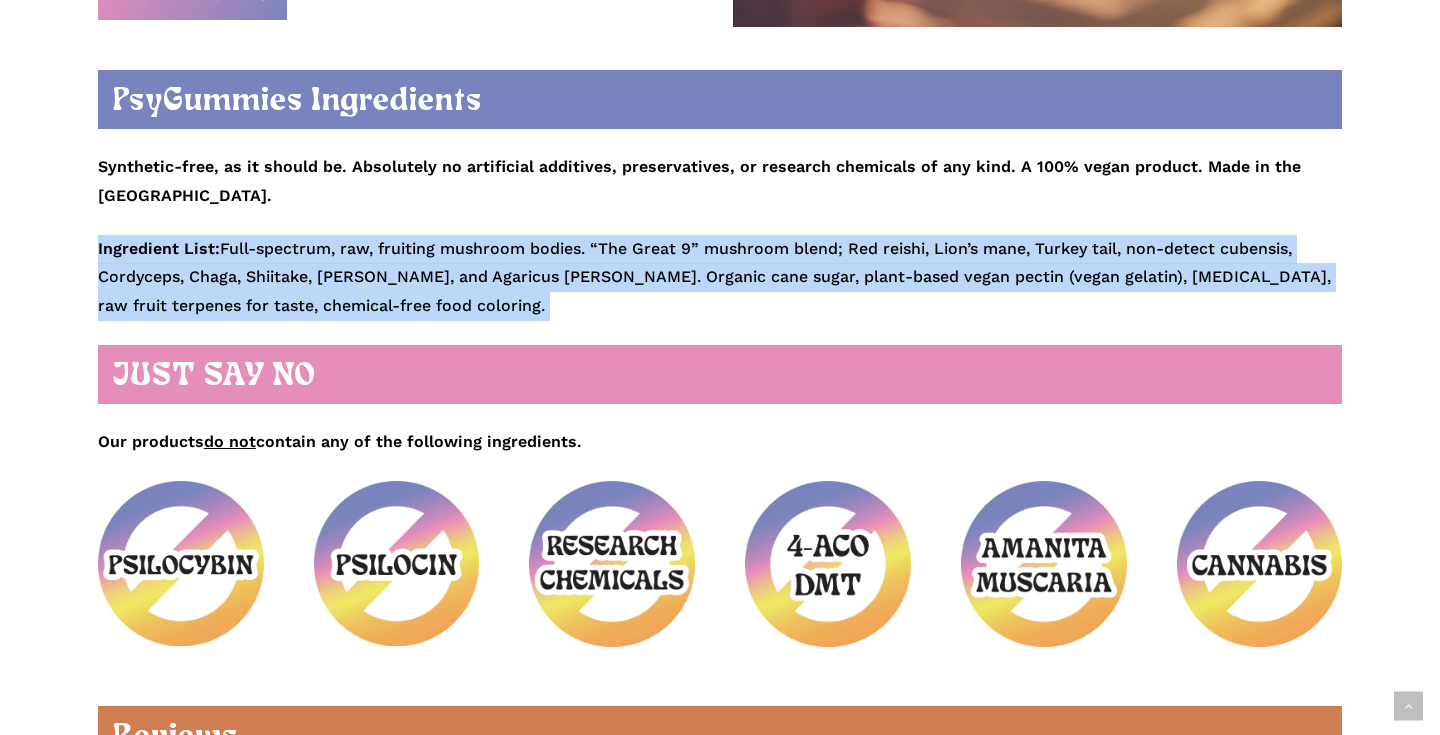 click on "Ingredient List:  Full-spectrum, raw, fruiting mushroom bodies. “The Great 9” mushroom blend; Red reishi, Lion’s mane, Turkey tail, non-detect cubensis, Cordyceps, Chaga, Shiitake, [PERSON_NAME], and Agaricus [PERSON_NAME]. Organic cane sugar, plant-based vegan pectin (vegan gelatin), [MEDICAL_DATA], raw fruit terpenes for taste, chemical-free food coloring." at bounding box center (720, 278) 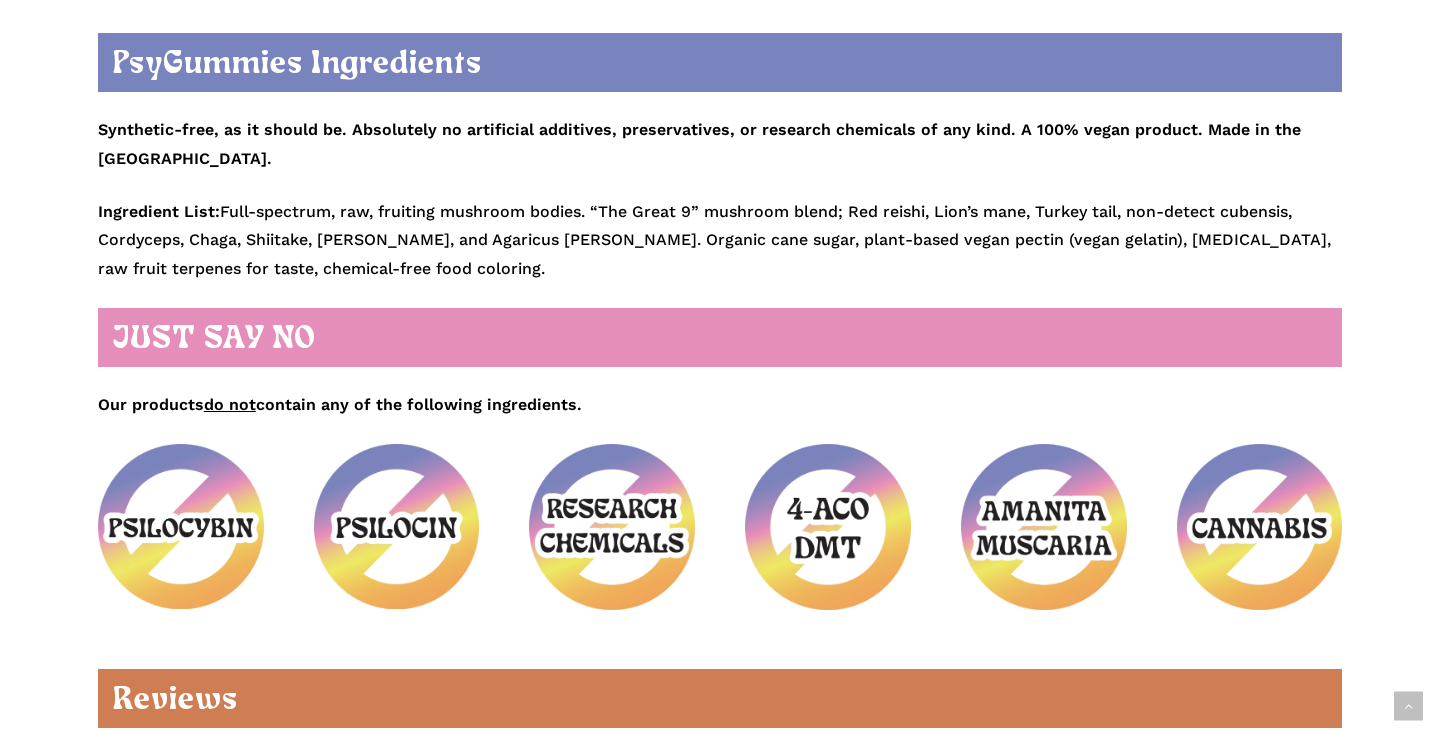 scroll, scrollTop: 2580, scrollLeft: 0, axis: vertical 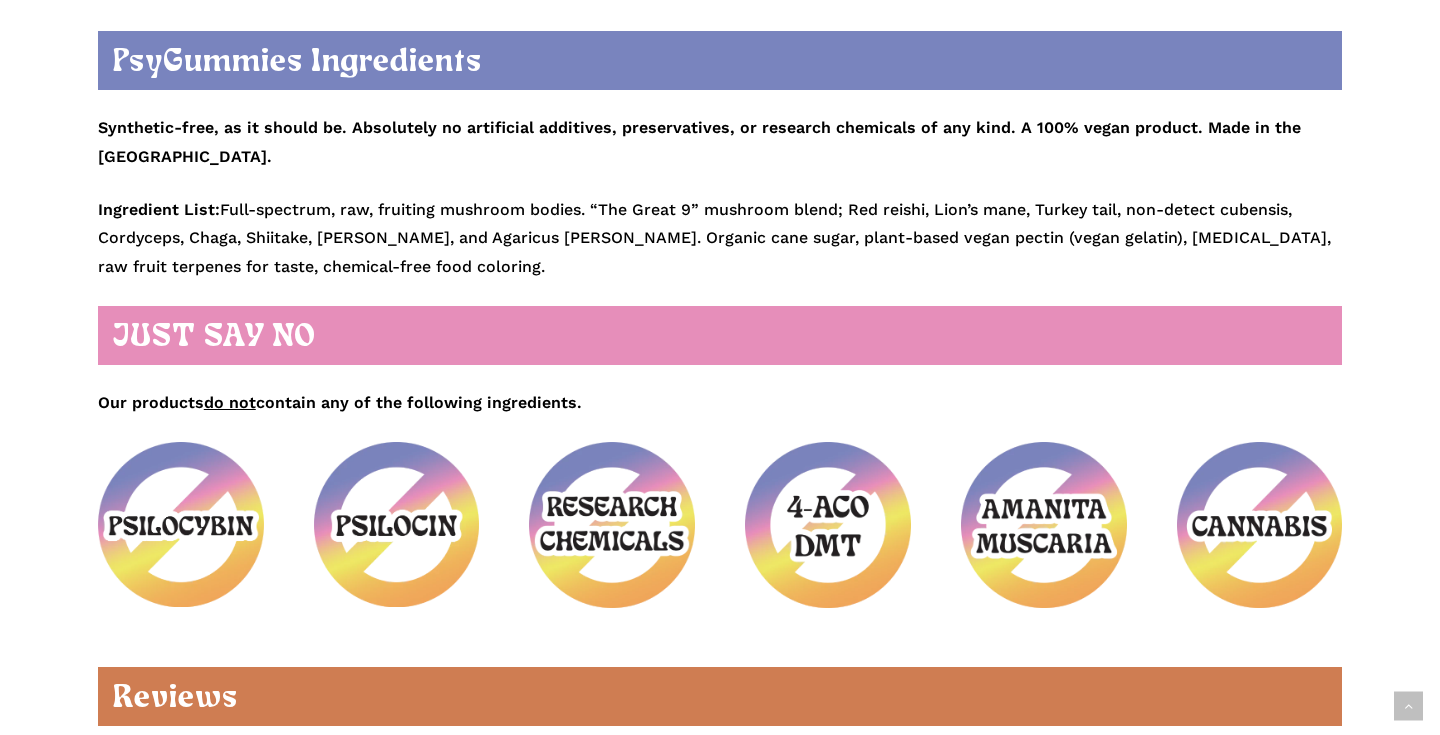 click at bounding box center (181, 524) 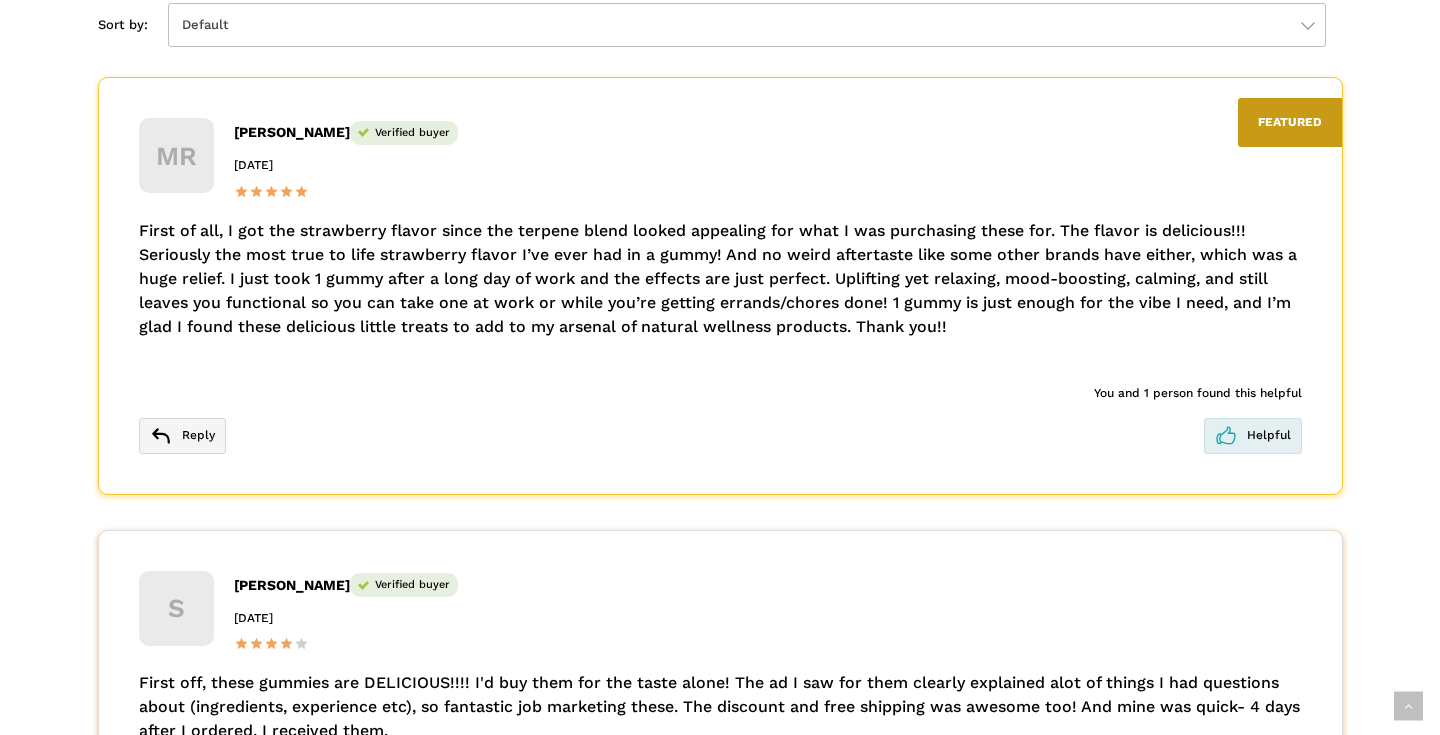 scroll, scrollTop: 4414, scrollLeft: 0, axis: vertical 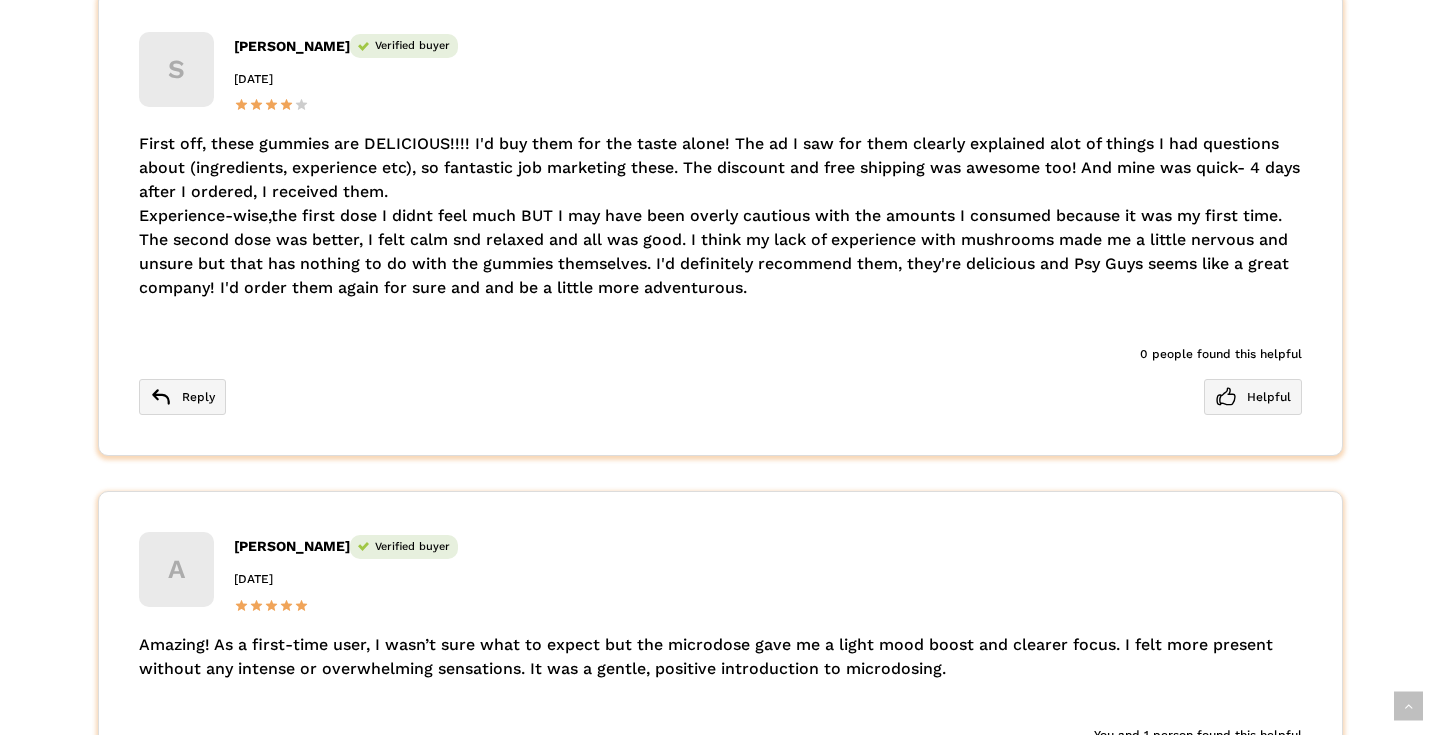 click on "First off, these gummies are DELICIOUS!!!! I'd buy them for the taste alone! The ad I saw for them clearly explained alot of things I had questions about (ingredients, experience etc), so fantastic job marketing these. The discount and free shipping was awesome too! And mine was quick- 4 days after I ordered, I received them.
Experience-wise,the first dose I didnt feel much BUT I may have been overly cautious with the amounts I consumed because it was my first time. The second dose was better, I felt calm snd relaxed and all was good. I think my lack of experience with mushrooms made me a little nervous and unsure but that has nothing to do with the gummies themselves. I'd definitely recommend them, they're delicious and Psy Guys seems like a great company! I'd order them again for sure and and be a little more adventurous." at bounding box center [720, 216] 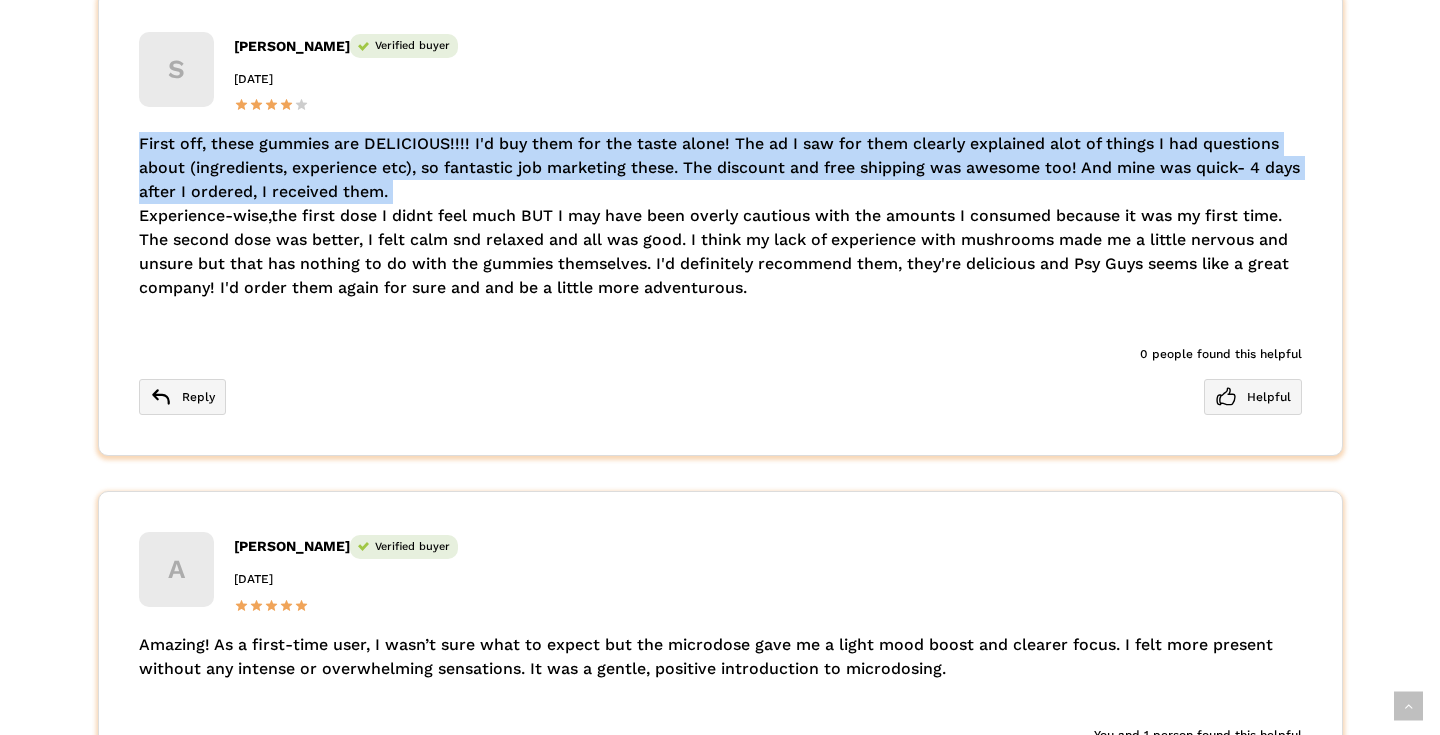 click on "First off, these gummies are DELICIOUS!!!! I'd buy them for the taste alone! The ad I saw for them clearly explained alot of things I had questions about (ingredients, experience etc), so fantastic job marketing these. The discount and free shipping was awesome too! And mine was quick- 4 days after I ordered, I received them.
Experience-wise,the first dose I didnt feel much BUT I may have been overly cautious with the amounts I consumed because it was my first time. The second dose was better, I felt calm snd relaxed and all was good. I think my lack of experience with mushrooms made me a little nervous and unsure but that has nothing to do with the gummies themselves. I'd definitely recommend them, they're delicious and Psy Guys seems like a great company! I'd order them again for sure and and be a little more adventurous." at bounding box center (720, 216) 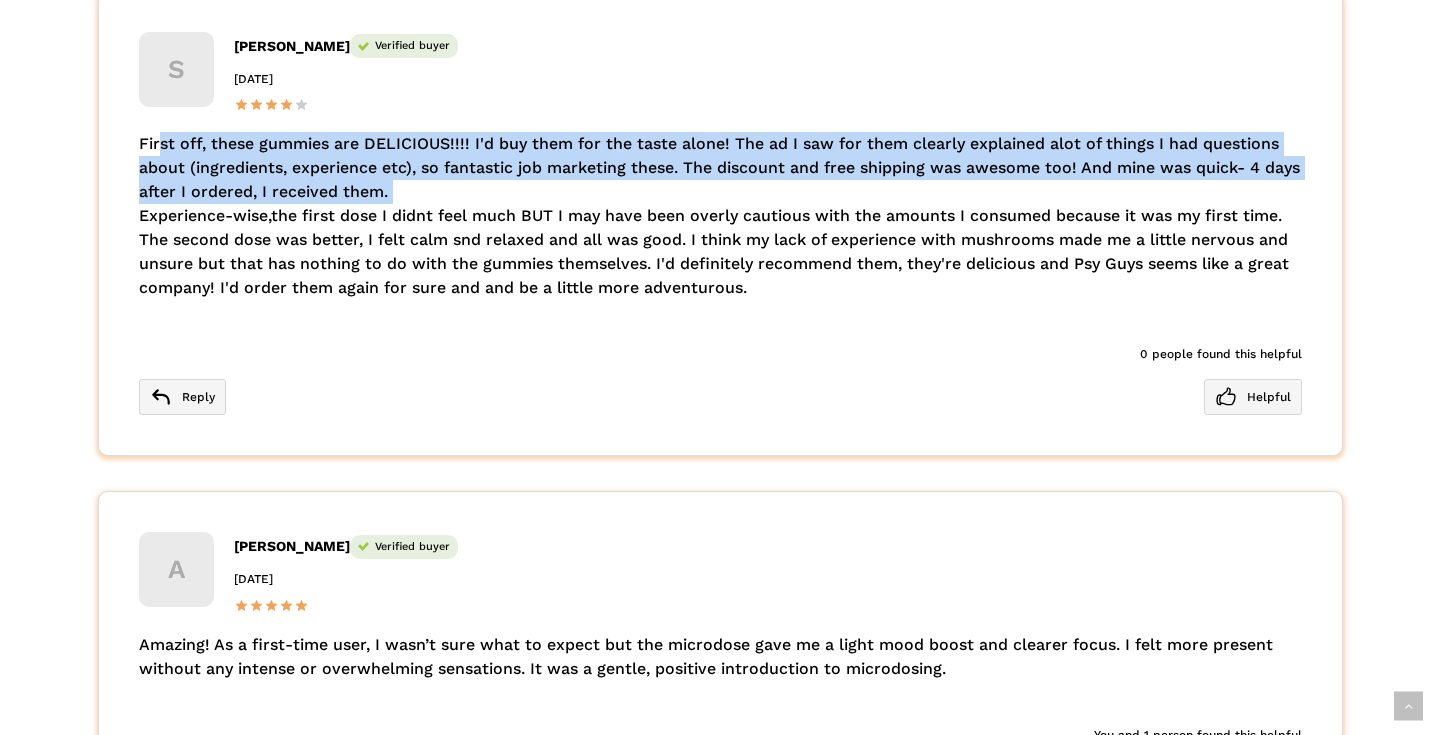 click on "First off, these gummies are DELICIOUS!!!! I'd buy them for the taste alone! The ad I saw for them clearly explained alot of things I had questions about (ingredients, experience etc), so fantastic job marketing these. The discount and free shipping was awesome too! And mine was quick- 4 days after I ordered, I received them.
Experience-wise,the first dose I didnt feel much BUT I may have been overly cautious with the amounts I consumed because it was my first time. The second dose was better, I felt calm snd relaxed and all was good. I think my lack of experience with mushrooms made me a little nervous and unsure but that has nothing to do with the gummies themselves. I'd definitely recommend them, they're delicious and Psy Guys seems like a great company! I'd order them again for sure and and be a little more adventurous." at bounding box center [720, 216] 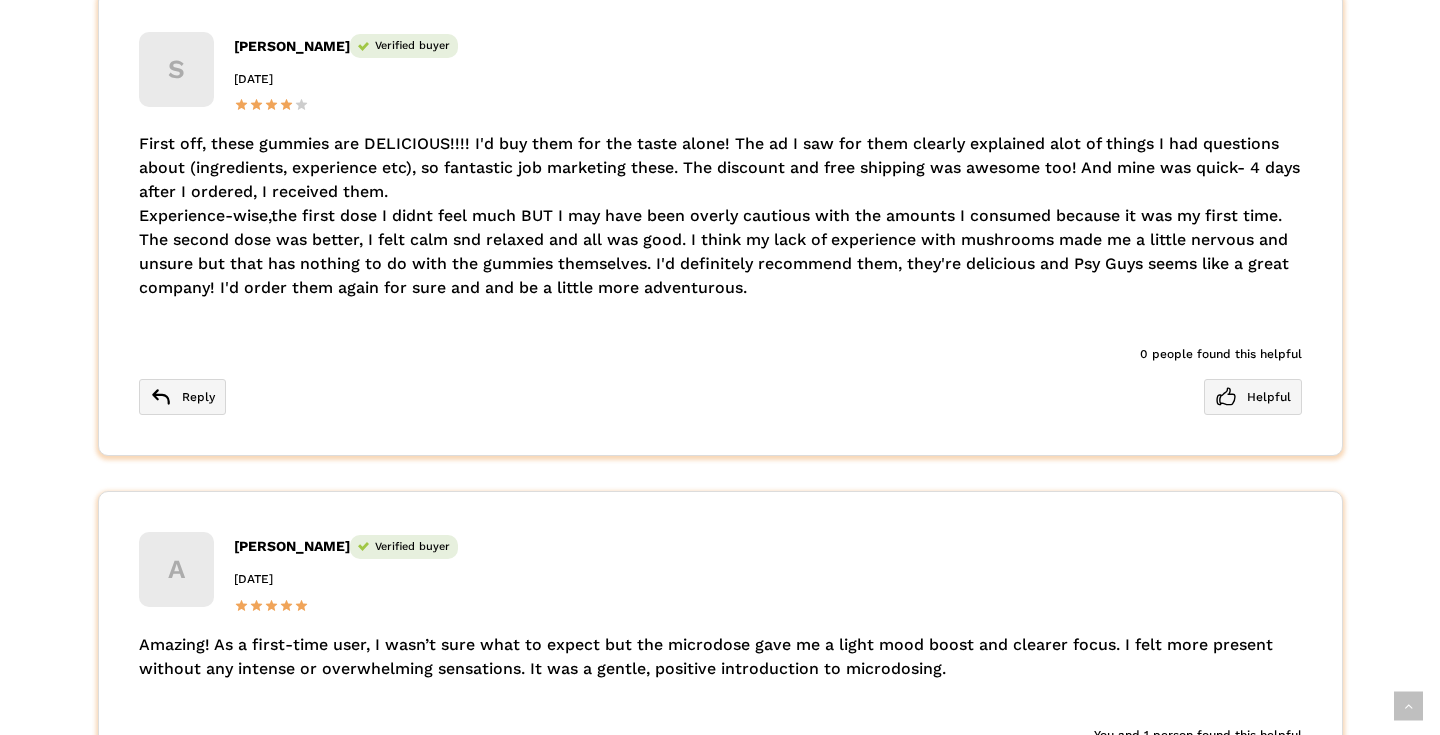 click on "First off, these gummies are DELICIOUS!!!! I'd buy them for the taste alone! The ad I saw for them clearly explained alot of things I had questions about (ingredients, experience etc), so fantastic job marketing these. The discount and free shipping was awesome too! And mine was quick- 4 days after I ordered, I received them.
Experience-wise,the first dose I didnt feel much BUT I may have been overly cautious with the amounts I consumed because it was my first time. The second dose was better, I felt calm snd relaxed and all was good. I think my lack of experience with mushrooms made me a little nervous and unsure but that has nothing to do with the gummies themselves. I'd definitely recommend them, they're delicious and Psy Guys seems like a great company! I'd order them again for sure and and be a little more adventurous." at bounding box center [720, 216] 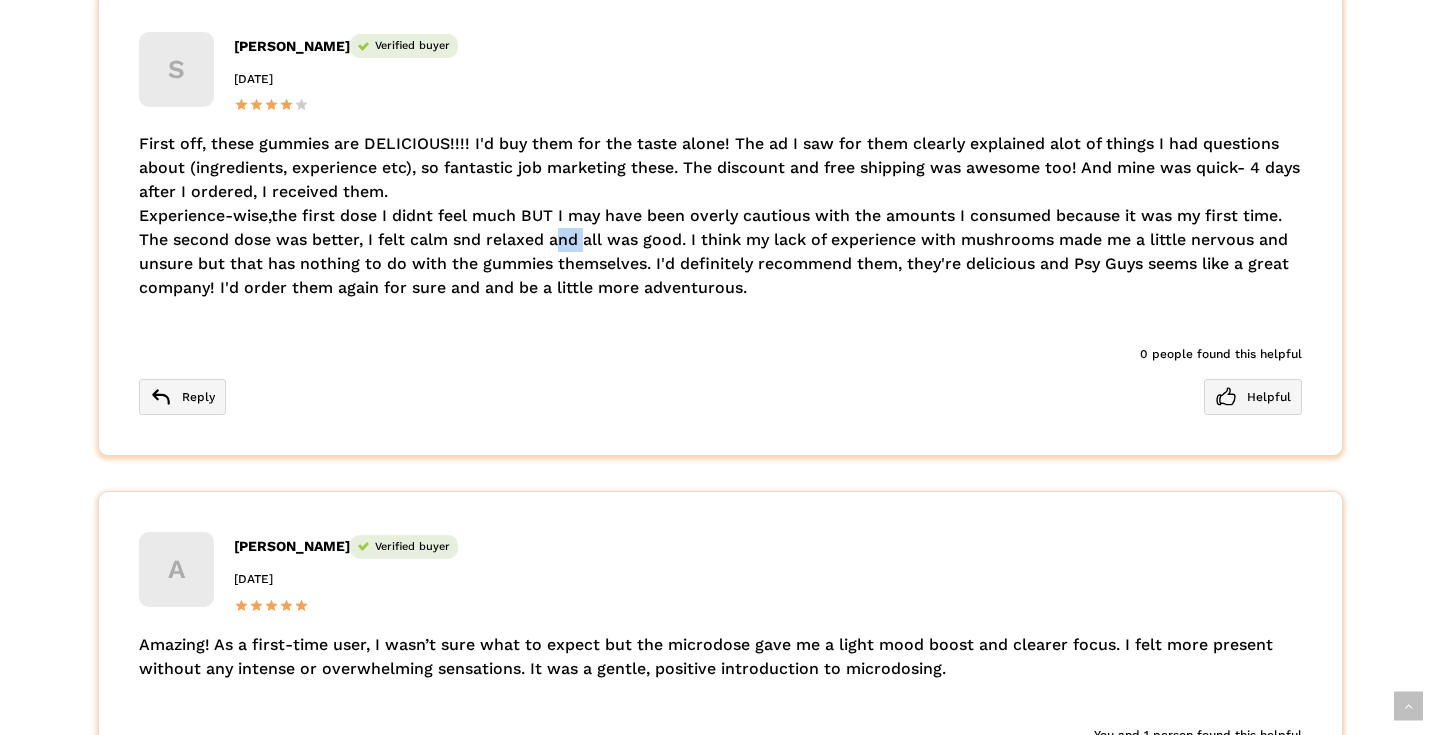 click on "First off, these gummies are DELICIOUS!!!! I'd buy them for the taste alone! The ad I saw for them clearly explained alot of things I had questions about (ingredients, experience etc), so fantastic job marketing these. The discount and free shipping was awesome too! And mine was quick- 4 days after I ordered, I received them.
Experience-wise,the first dose I didnt feel much BUT I may have been overly cautious with the amounts I consumed because it was my first time. The second dose was better, I felt calm snd relaxed and all was good. I think my lack of experience with mushrooms made me a little nervous and unsure but that has nothing to do with the gummies themselves. I'd definitely recommend them, they're delicious and Psy Guys seems like a great company! I'd order them again for sure and and be a little more adventurous." at bounding box center [720, 216] 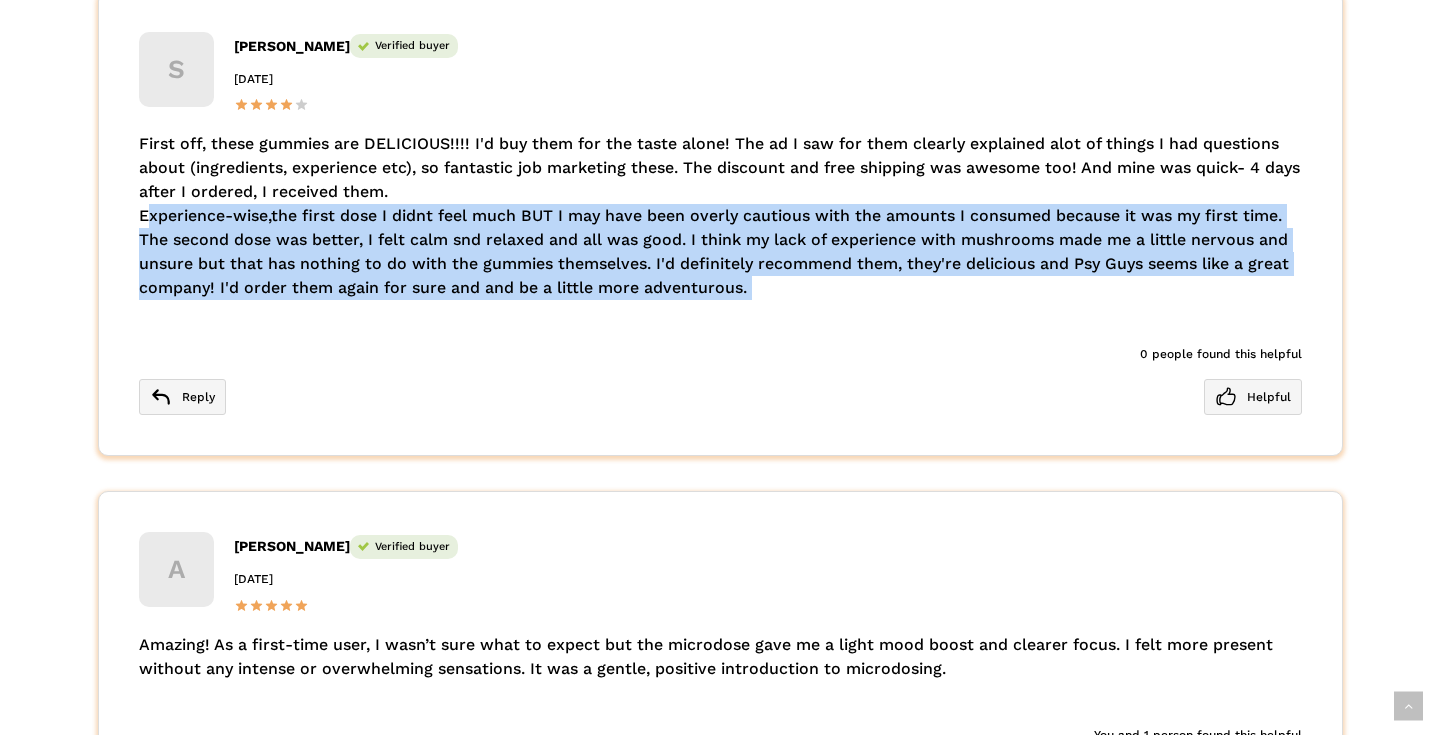 click on "First off, these gummies are DELICIOUS!!!! I'd buy them for the taste alone! The ad I saw for them clearly explained alot of things I had questions about (ingredients, experience etc), so fantastic job marketing these. The discount and free shipping was awesome too! And mine was quick- 4 days after I ordered, I received them.
Experience-wise,the first dose I didnt feel much BUT I may have been overly cautious with the amounts I consumed because it was my first time. The second dose was better, I felt calm snd relaxed and all was good. I think my lack of experience with mushrooms made me a little nervous and unsure but that has nothing to do with the gummies themselves. I'd definitely recommend them, they're delicious and Psy Guys seems like a great company! I'd order them again for sure and and be a little more adventurous." at bounding box center [720, 216] 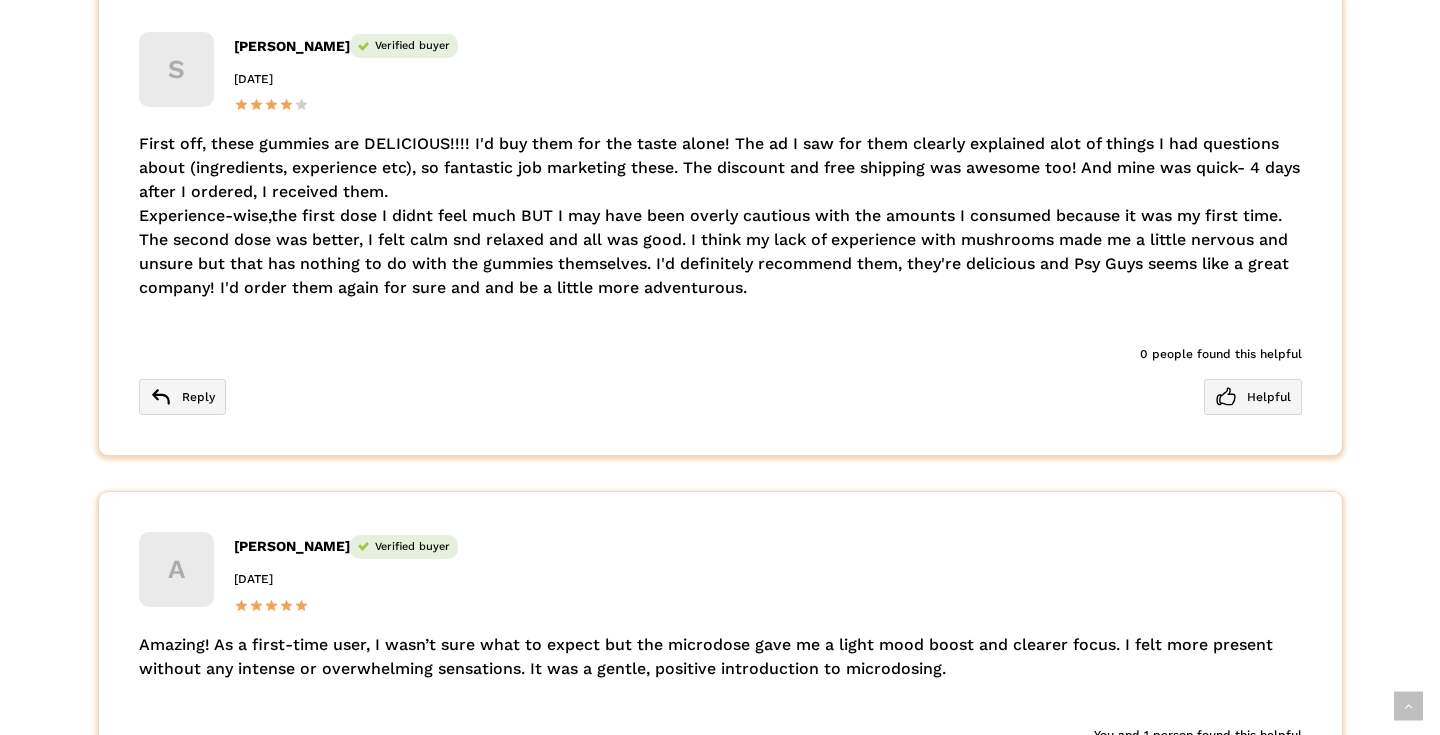 click on "First off, these gummies are DELICIOUS!!!! I'd buy them for the taste alone! The ad I saw for them clearly explained alot of things I had questions about (ingredients, experience etc), so fantastic job marketing these. The discount and free shipping was awesome too! And mine was quick- 4 days after I ordered, I received them.
Experience-wise,the first dose I didnt feel much BUT I may have been overly cautious with the amounts I consumed because it was my first time. The second dose was better, I felt calm snd relaxed and all was good. I think my lack of experience with mushrooms made me a little nervous and unsure but that has nothing to do with the gummies themselves. I'd definitely recommend them, they're delicious and Psy Guys seems like a great company! I'd order them again for sure and and be a little more adventurous." at bounding box center [720, 216] 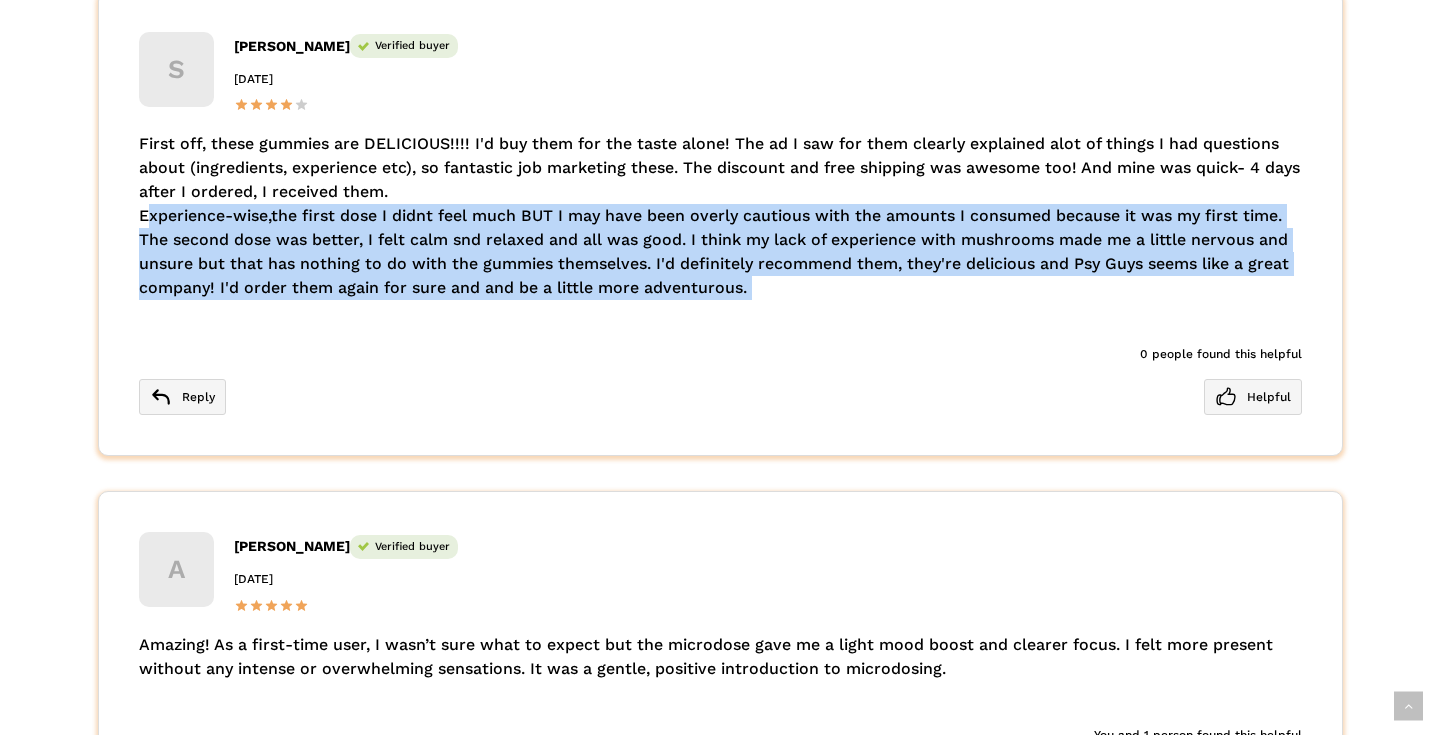 click on "First off, these gummies are DELICIOUS!!!! I'd buy them for the taste alone! The ad I saw for them clearly explained alot of things I had questions about (ingredients, experience etc), so fantastic job marketing these. The discount and free shipping was awesome too! And mine was quick- 4 days after I ordered, I received them.
Experience-wise,the first dose I didnt feel much BUT I may have been overly cautious with the amounts I consumed because it was my first time. The second dose was better, I felt calm snd relaxed and all was good. I think my lack of experience with mushrooms made me a little nervous and unsure but that has nothing to do with the gummies themselves. I'd definitely recommend them, they're delicious and Psy Guys seems like a great company! I'd order them again for sure and and be a little more adventurous." at bounding box center (720, 216) 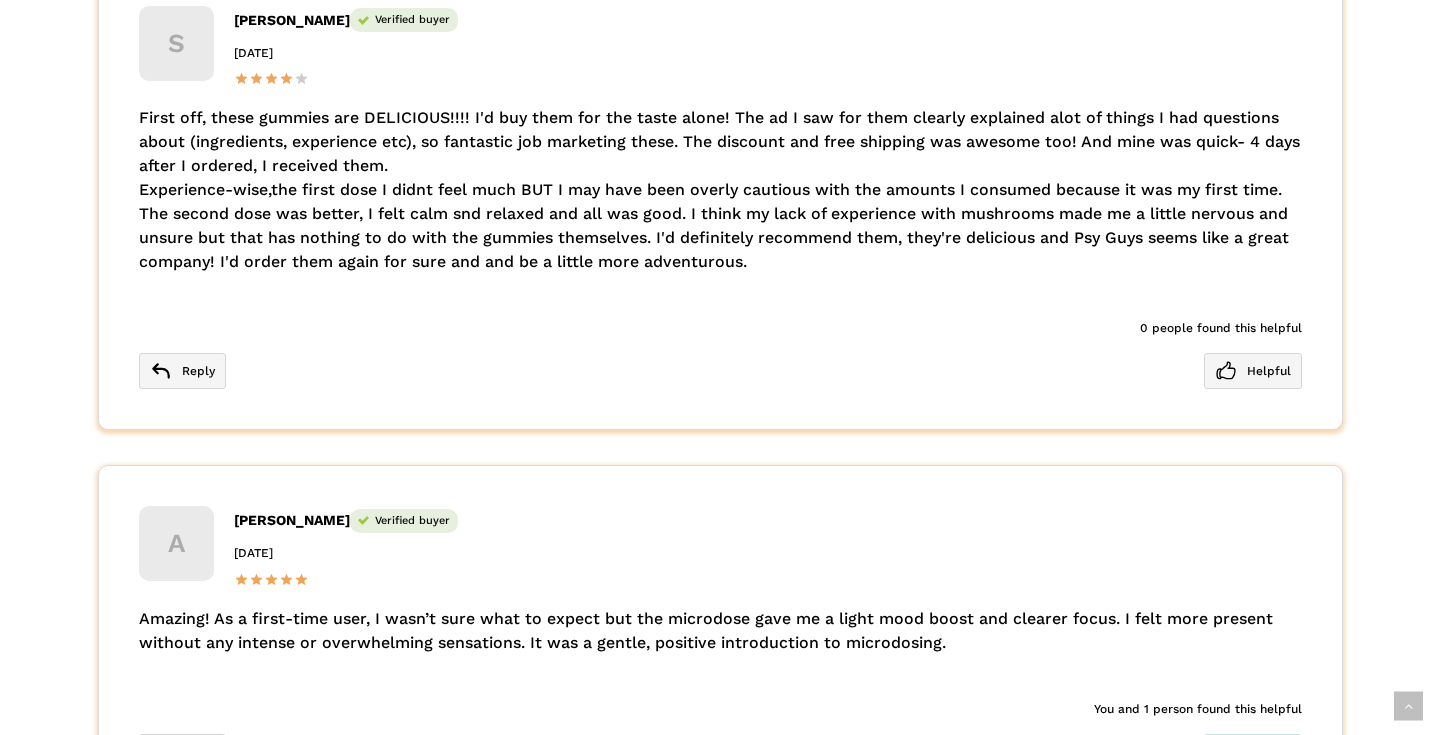 scroll, scrollTop: 4452, scrollLeft: 0, axis: vertical 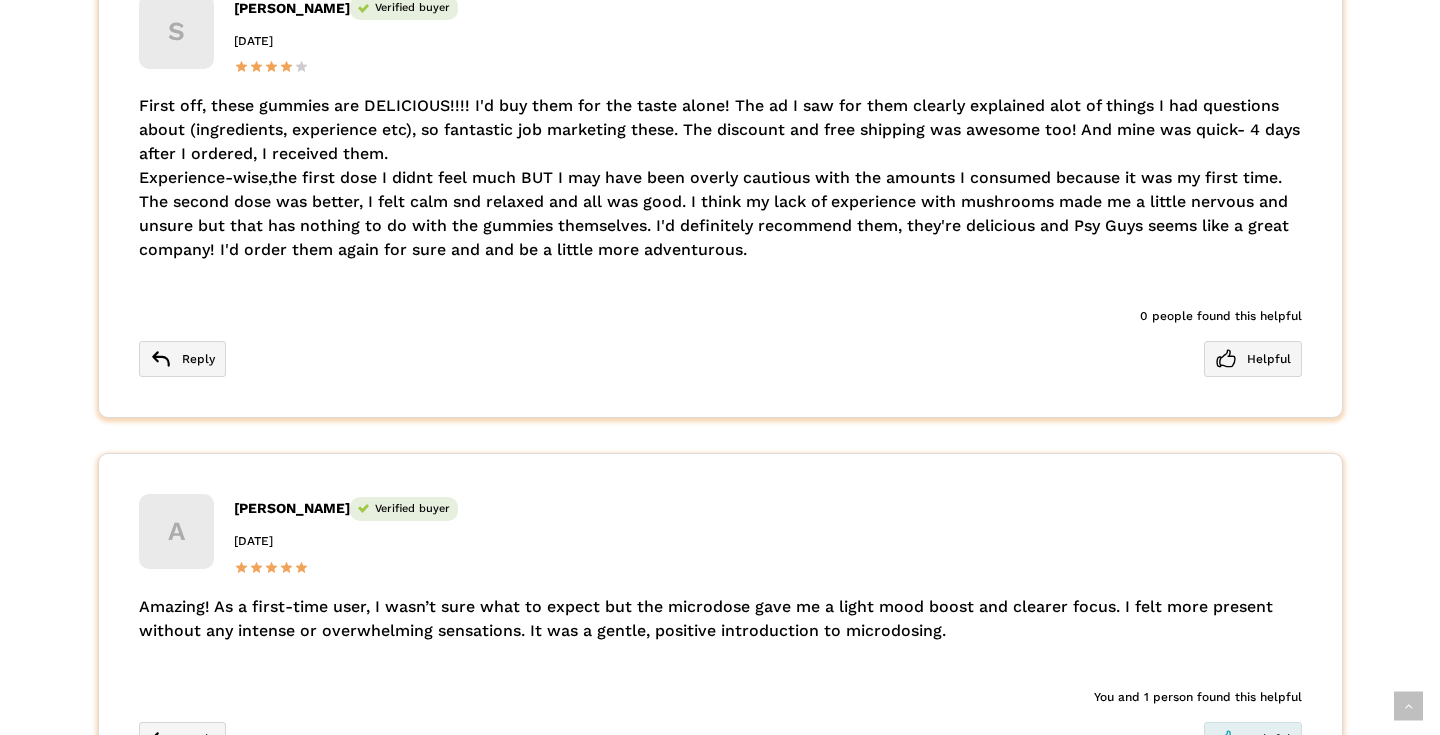 click on "First off, these gummies are DELICIOUS!!!! I'd buy them for the taste alone! The ad I saw for them clearly explained alot of things I had questions about (ingredients, experience etc), so fantastic job marketing these. The discount and free shipping was awesome too! And mine was quick- 4 days after I ordered, I received them.
Experience-wise,the first dose I didnt feel much BUT I may have been overly cautious with the amounts I consumed because it was my first time. The second dose was better, I felt calm snd relaxed and all was good. I think my lack of experience with mushrooms made me a little nervous and unsure but that has nothing to do with the gummies themselves. I'd definitely recommend them, they're delicious and Psy Guys seems like a great company! I'd order them again for sure and and be a little more adventurous." at bounding box center [720, 178] 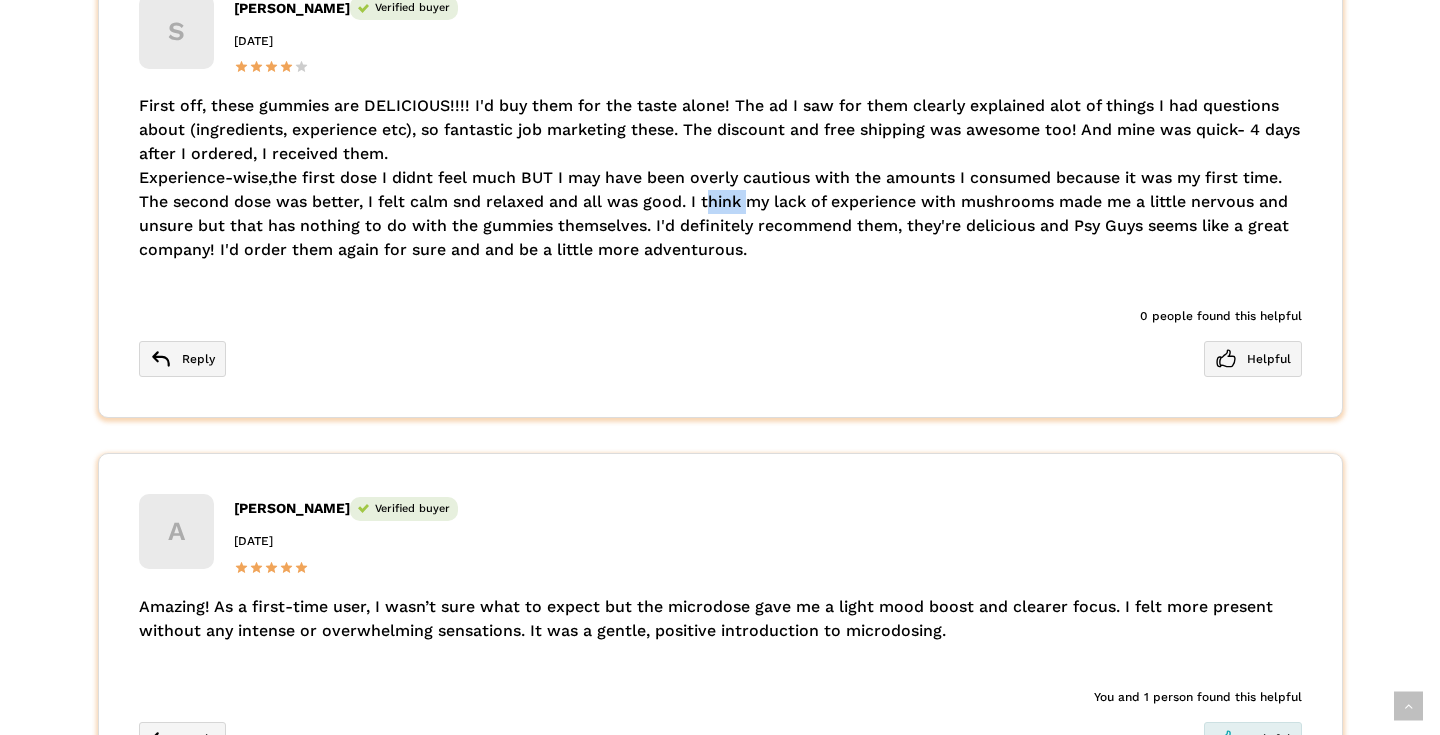 click on "First off, these gummies are DELICIOUS!!!! I'd buy them for the taste alone! The ad I saw for them clearly explained alot of things I had questions about (ingredients, experience etc), so fantastic job marketing these. The discount and free shipping was awesome too! And mine was quick- 4 days after I ordered, I received them.
Experience-wise,the first dose I didnt feel much BUT I may have been overly cautious with the amounts I consumed because it was my first time. The second dose was better, I felt calm snd relaxed and all was good. I think my lack of experience with mushrooms made me a little nervous and unsure but that has nothing to do with the gummies themselves. I'd definitely recommend them, they're delicious and Psy Guys seems like a great company! I'd order them again for sure and and be a little more adventurous." at bounding box center (720, 178) 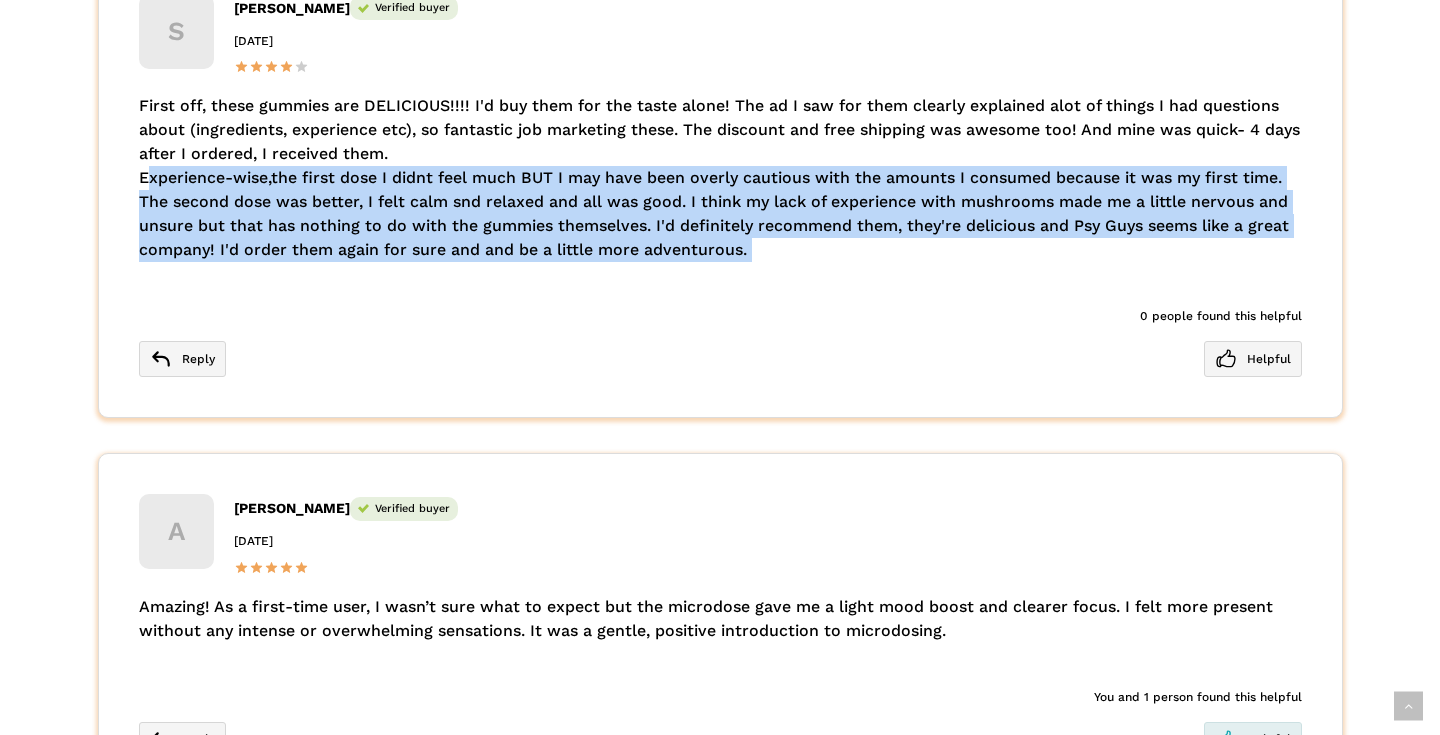 click on "First off, these gummies are DELICIOUS!!!! I'd buy them for the taste alone! The ad I saw for them clearly explained alot of things I had questions about (ingredients, experience etc), so fantastic job marketing these. The discount and free shipping was awesome too! And mine was quick- 4 days after I ordered, I received them.
Experience-wise,the first dose I didnt feel much BUT I may have been overly cautious with the amounts I consumed because it was my first time. The second dose was better, I felt calm snd relaxed and all was good. I think my lack of experience with mushrooms made me a little nervous and unsure but that has nothing to do with the gummies themselves. I'd definitely recommend them, they're delicious and Psy Guys seems like a great company! I'd order them again for sure and and be a little more adventurous." at bounding box center [720, 178] 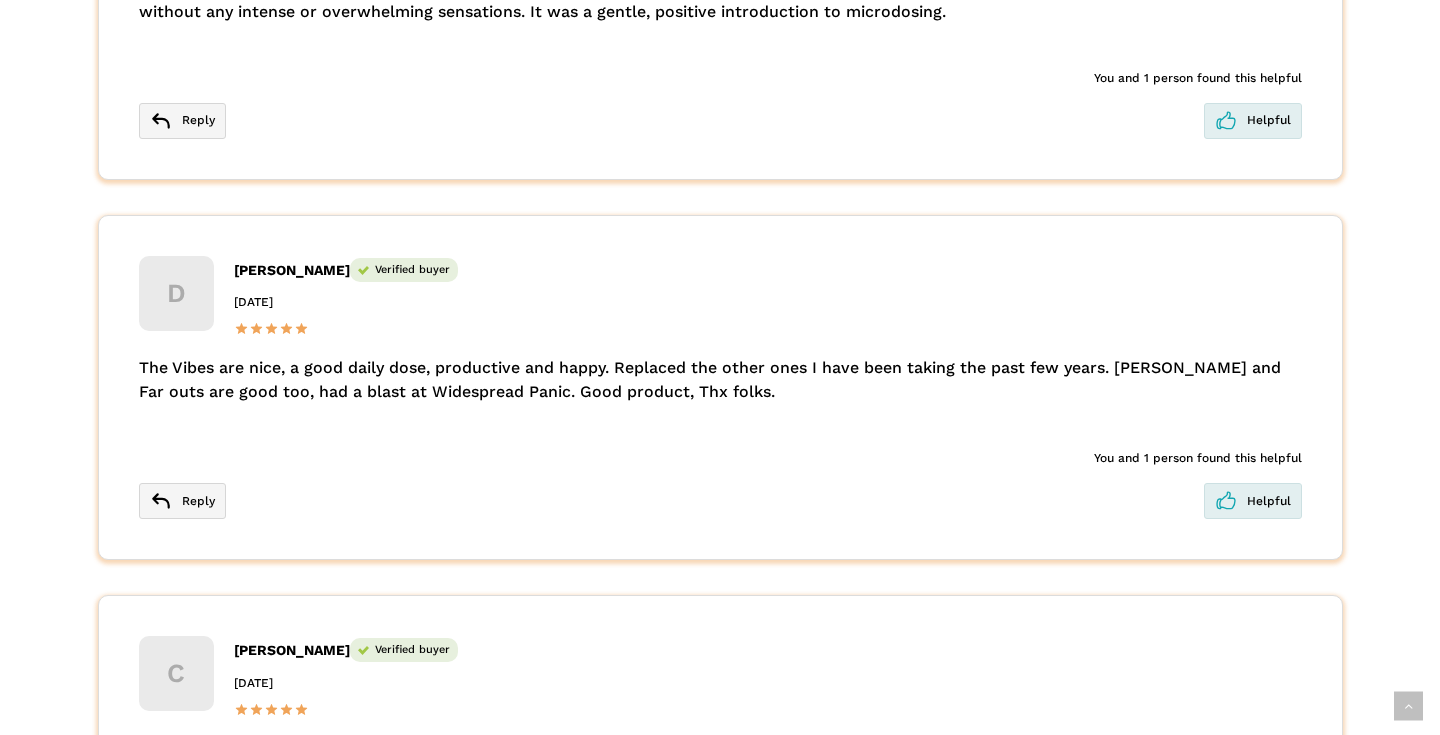 scroll, scrollTop: 5072, scrollLeft: 0, axis: vertical 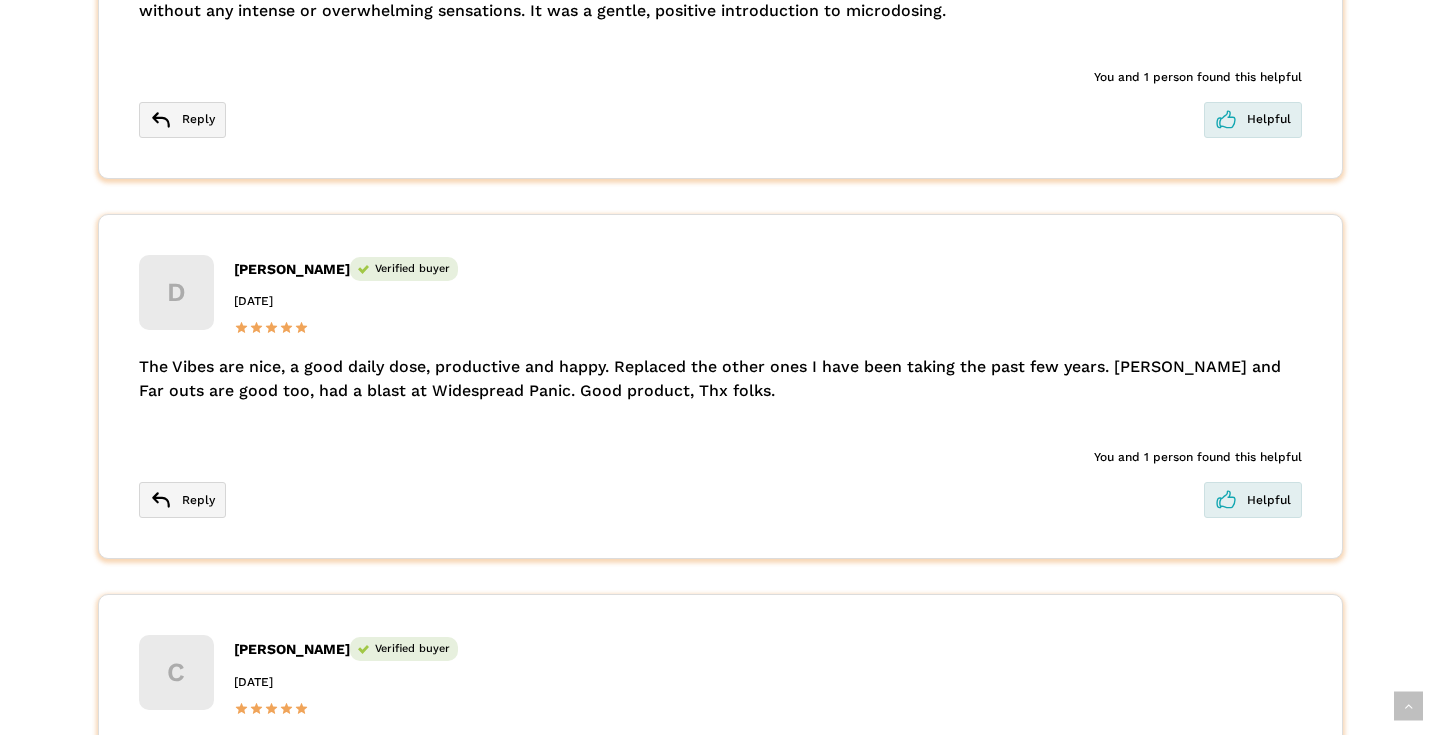click on "The Vibes are nice, a good daily dose, productive and happy.  Replaced the other ones I have been taking the past few years.  [PERSON_NAME] and Far outs are good too, had a blast at Widespread Panic.  Good product, Thx folks." at bounding box center (720, 379) 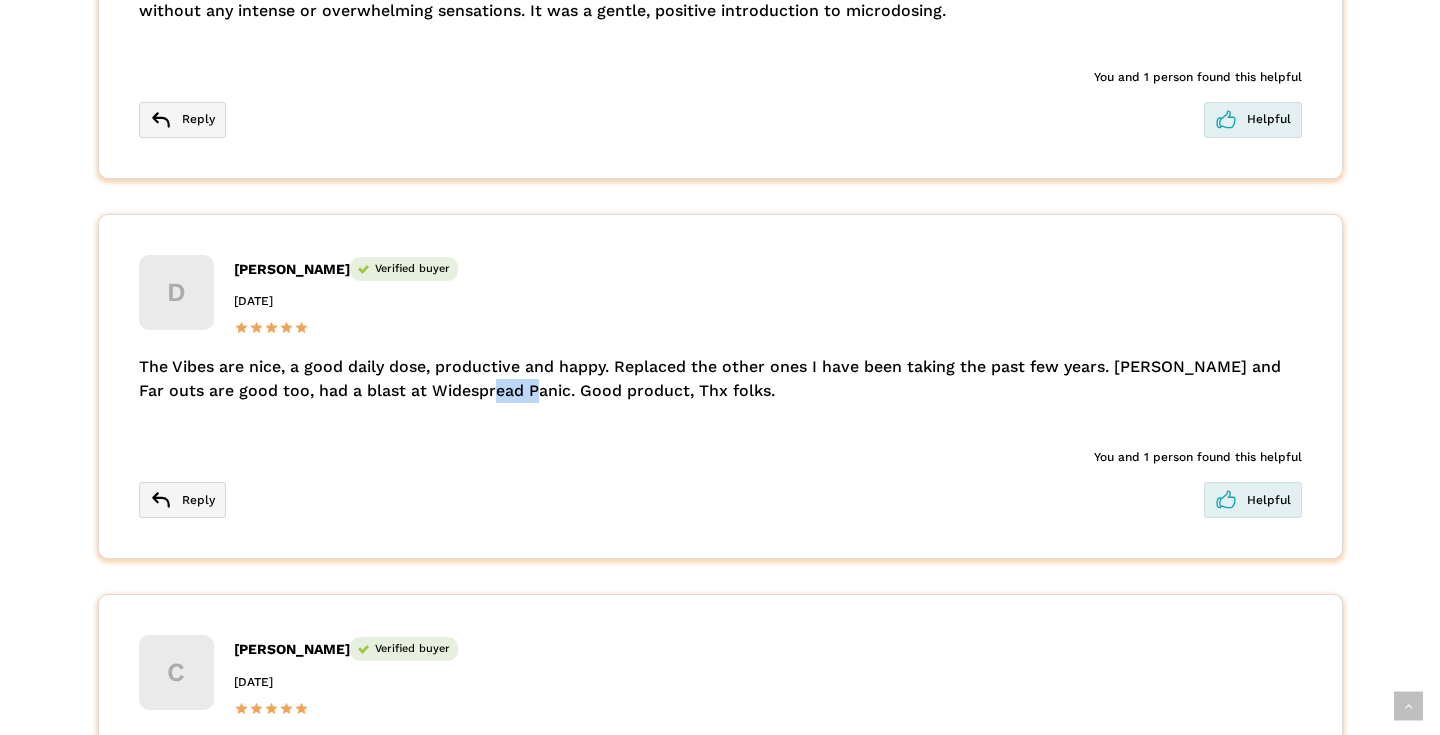 click on "The Vibes are nice, a good daily dose, productive and happy.  Replaced the other ones I have been taking the past few years.  [PERSON_NAME] and Far outs are good too, had a blast at Widespread Panic.  Good product, Thx folks." at bounding box center [720, 379] 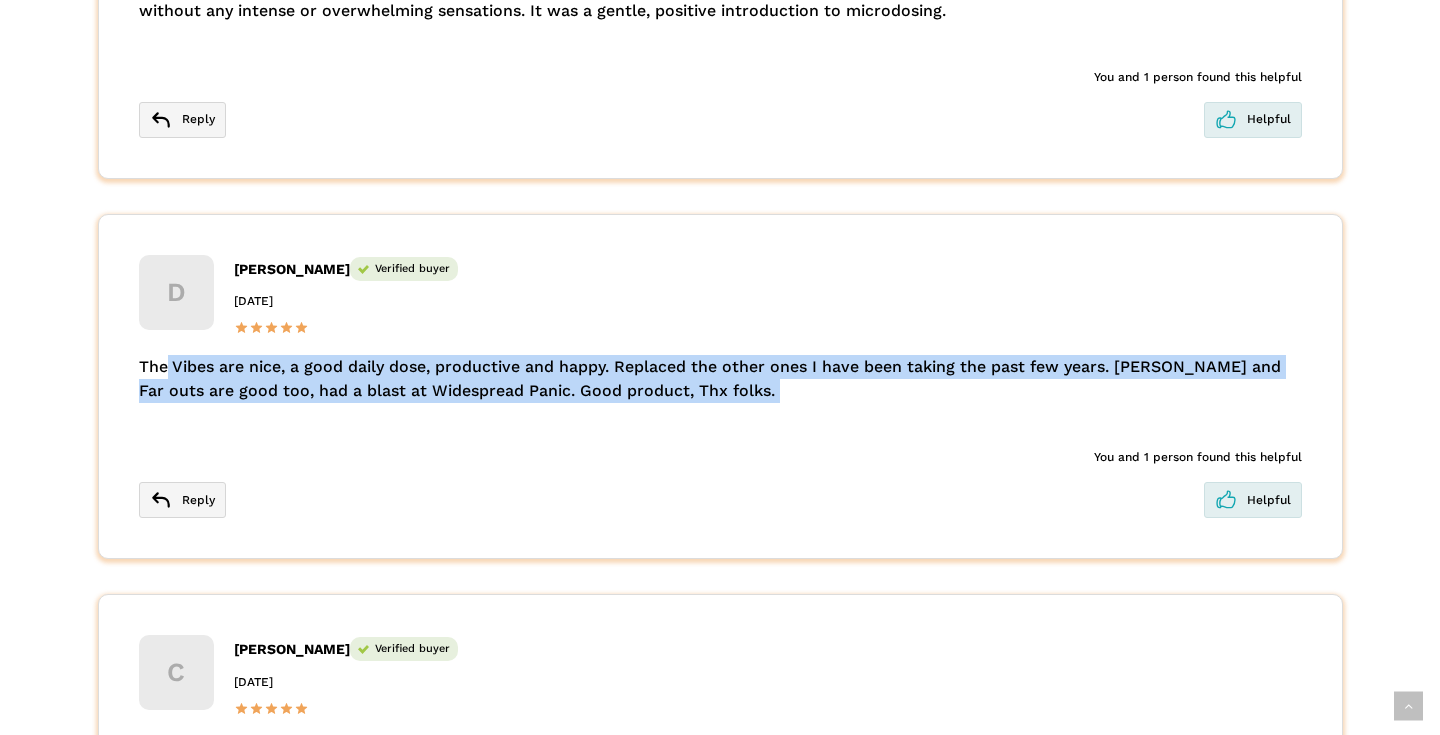 click on "The Vibes are nice, a good daily dose, productive and happy.  Replaced the other ones I have been taking the past few years.  [PERSON_NAME] and Far outs are good too, had a blast at Widespread Panic.  Good product, Thx folks." at bounding box center (720, 379) 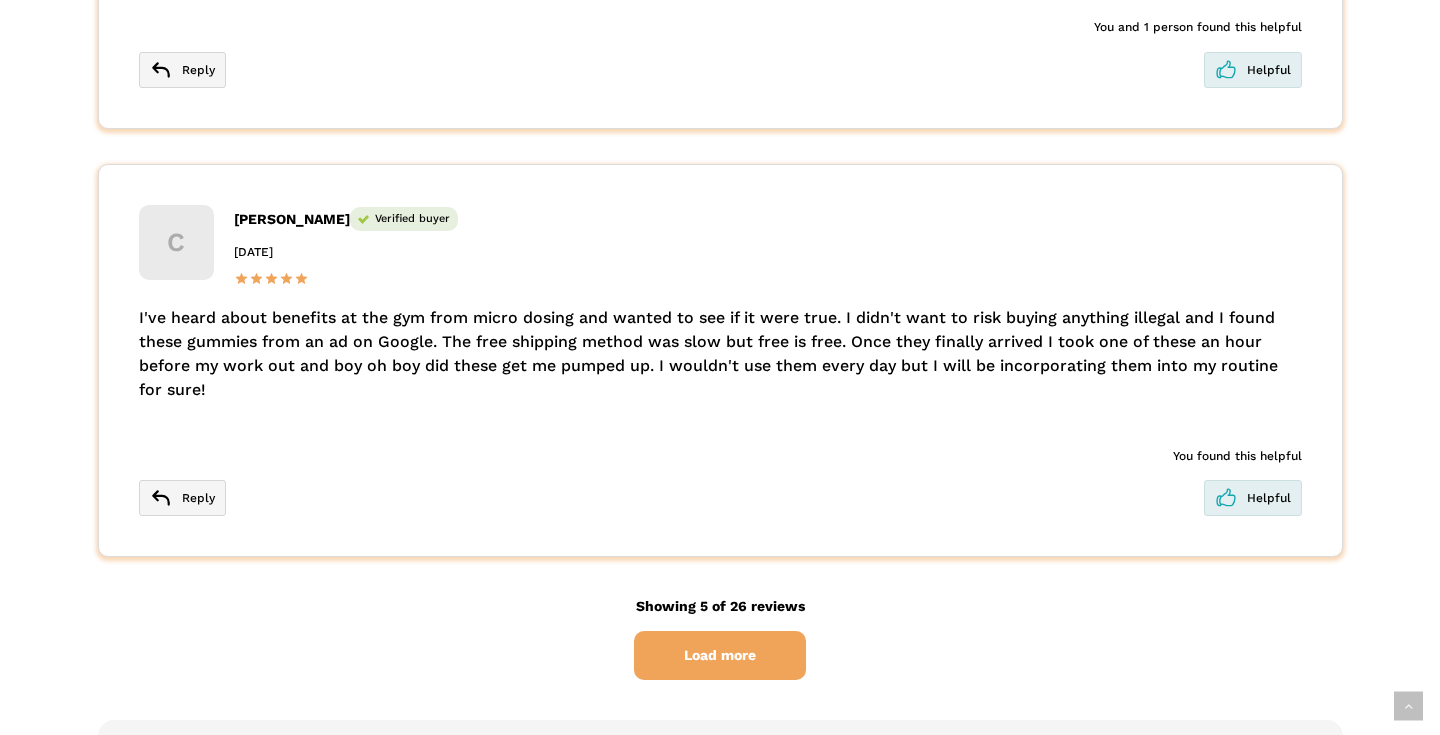 scroll, scrollTop: 5532, scrollLeft: 0, axis: vertical 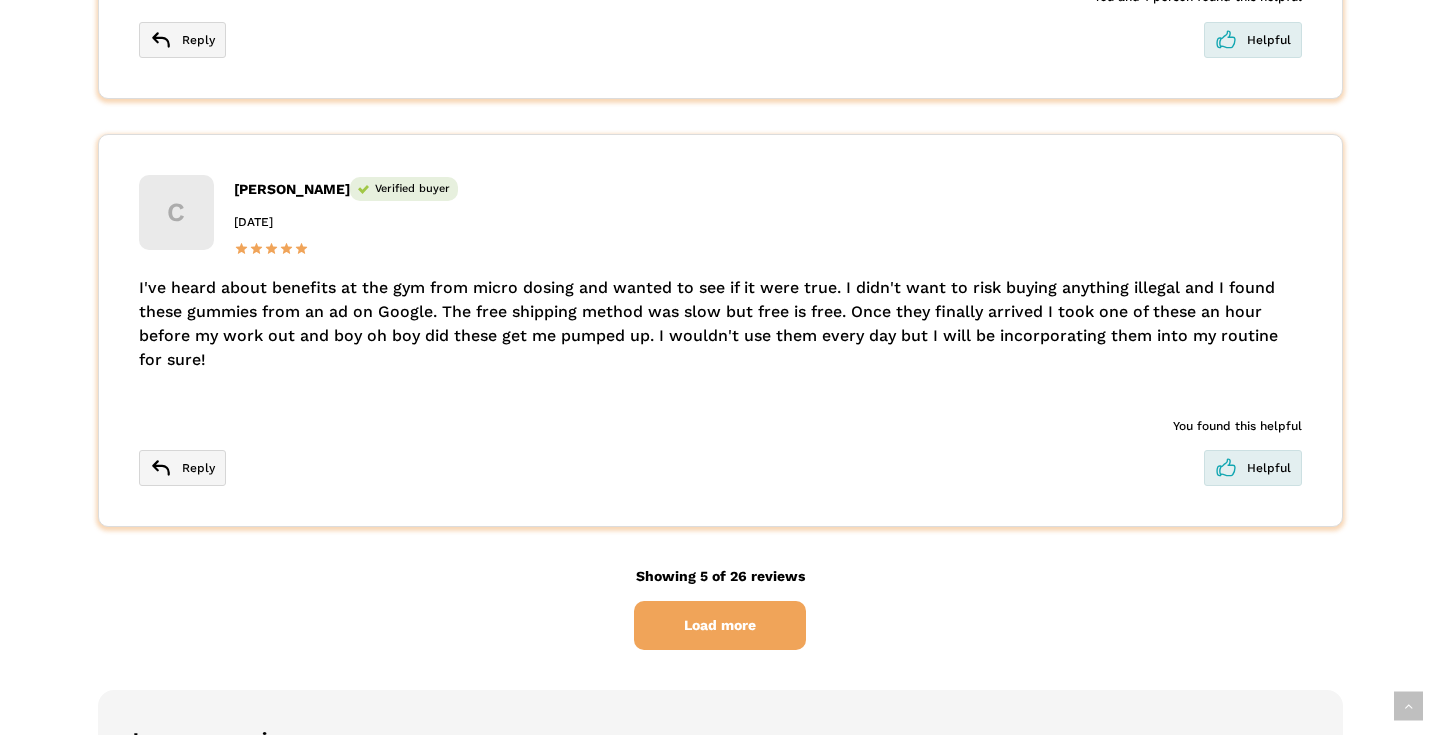 click on "I've heard about benefits at the gym from micro dosing and wanted to see if it were true. I didn't want to risk buying anything illegal and I found these gummies from an ad on Google. The free shipping method was slow but free is free. Once they finally arrived I took one of these an hour before my work out and boy oh boy did these get me pumped up. I wouldn't use them every day but I will be incorporating them into my routine for sure!" at bounding box center (720, 324) 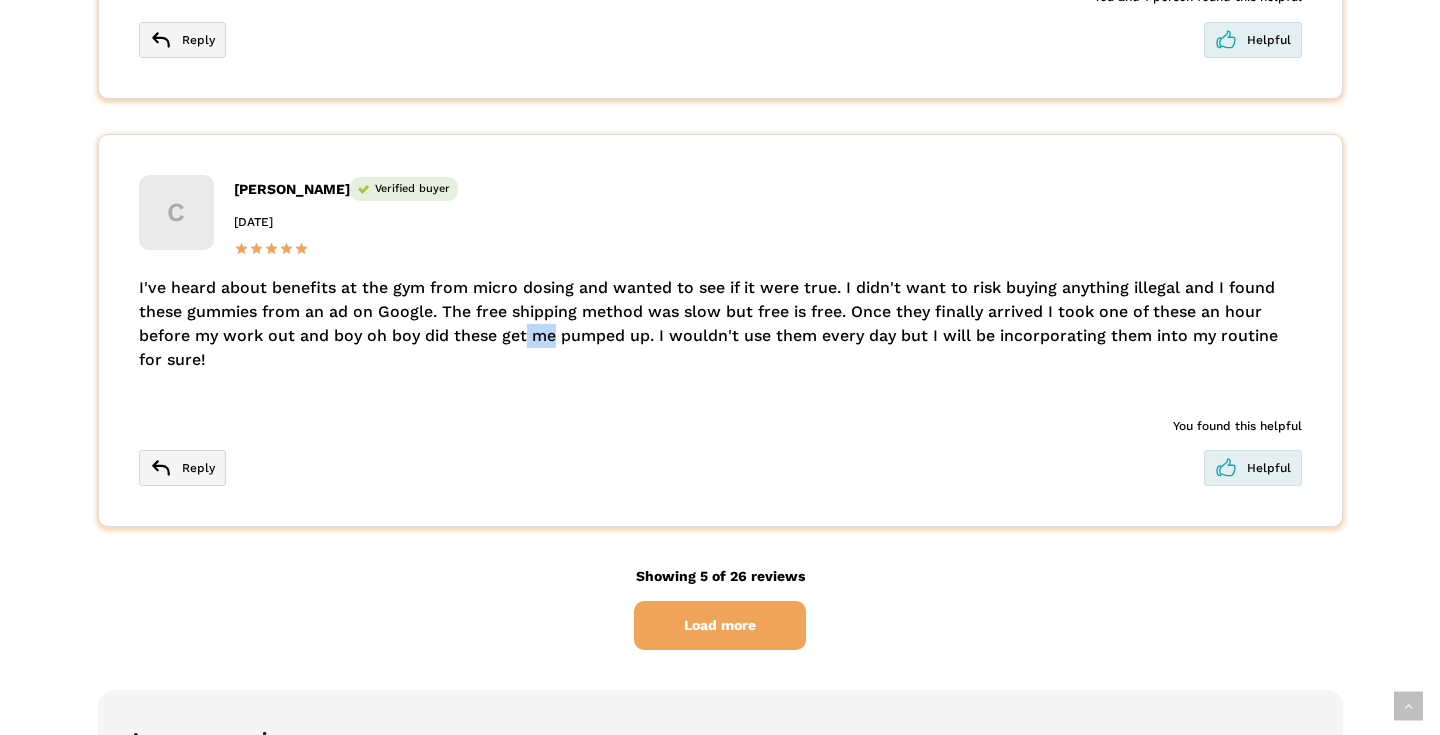 click on "I've heard about benefits at the gym from micro dosing and wanted to see if it were true. I didn't want to risk buying anything illegal and I found these gummies from an ad on Google. The free shipping method was slow but free is free. Once they finally arrived I took one of these an hour before my work out and boy oh boy did these get me pumped up. I wouldn't use them every day but I will be incorporating them into my routine for sure!" at bounding box center [720, 324] 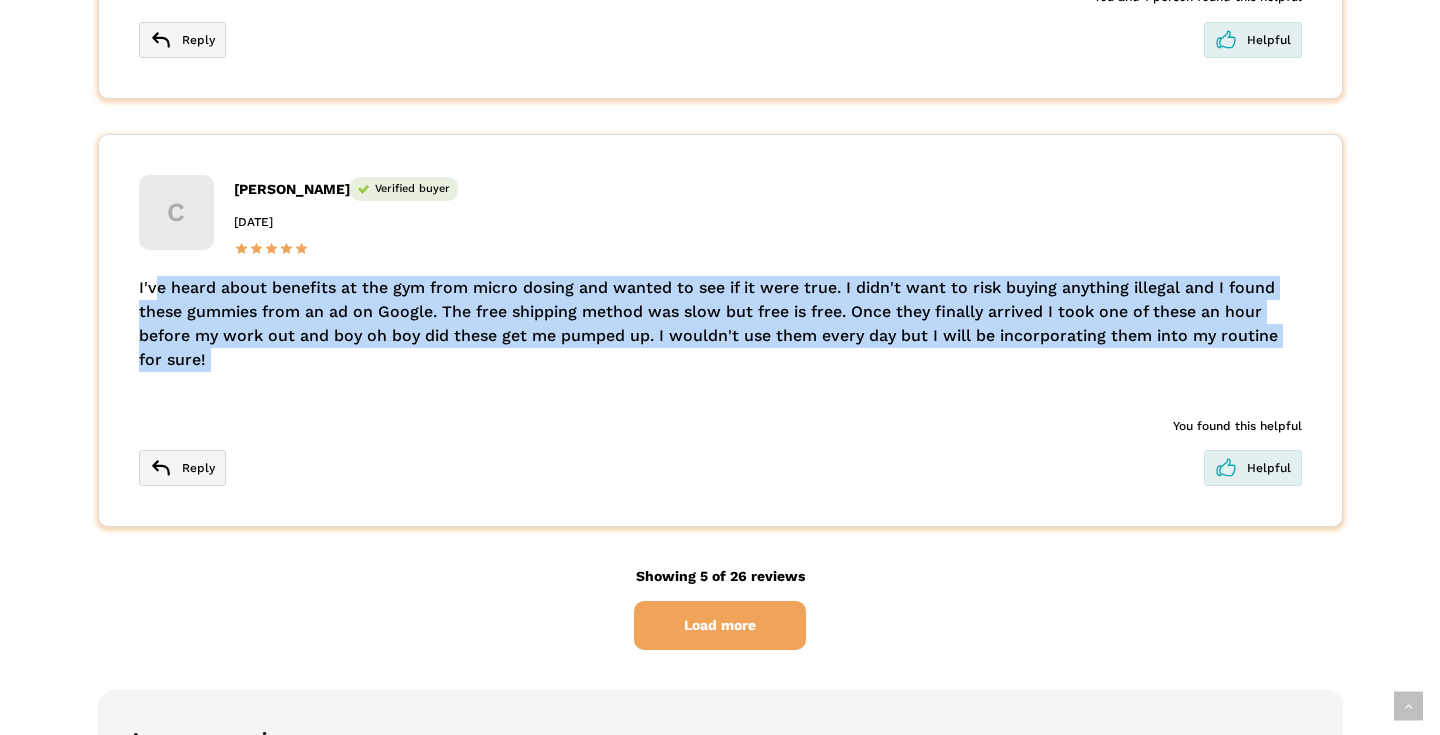 click on "I've heard about benefits at the gym from micro dosing and wanted to see if it were true. I didn't want to risk buying anything illegal and I found these gummies from an ad on Google. The free shipping method was slow but free is free. Once they finally arrived I took one of these an hour before my work out and boy oh boy did these get me pumped up. I wouldn't use them every day but I will be incorporating them into my routine for sure!" at bounding box center [720, 324] 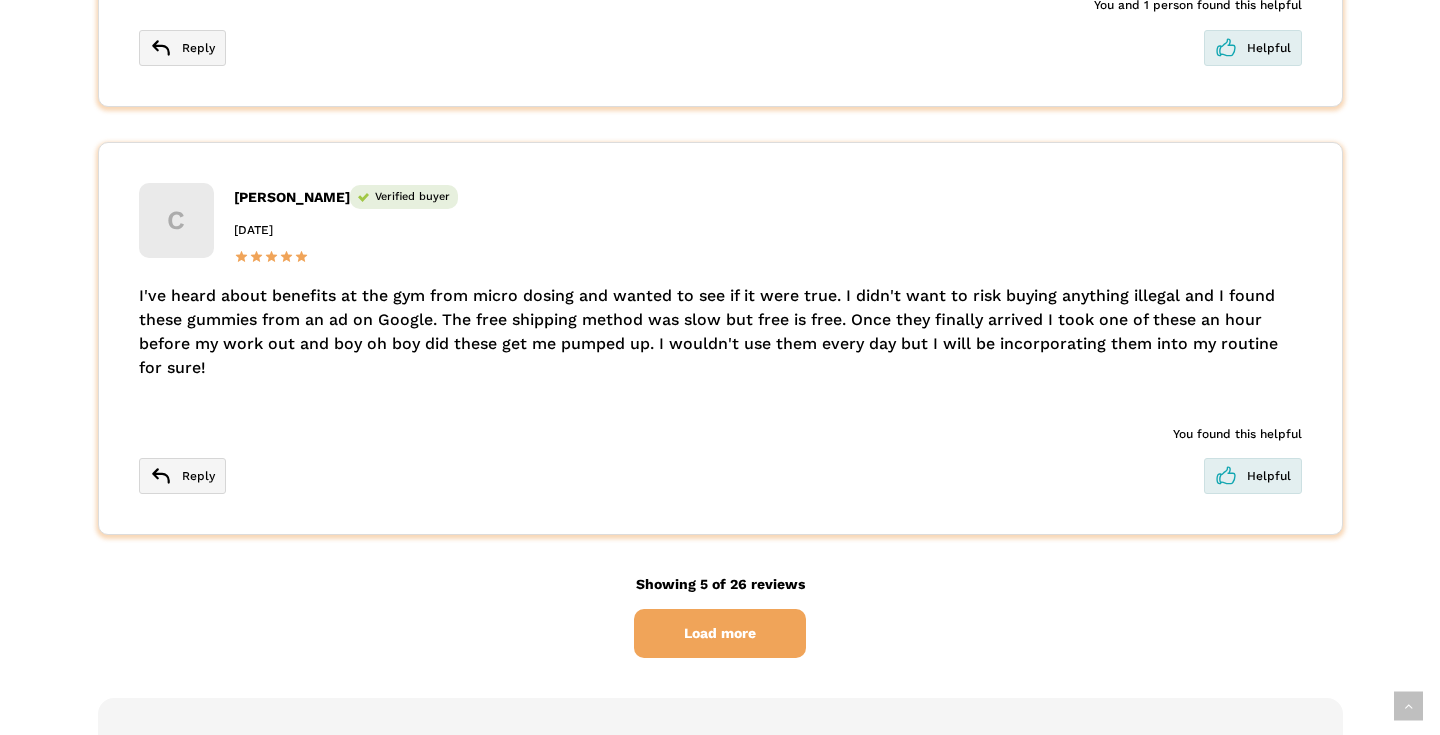 scroll, scrollTop: 5520, scrollLeft: 0, axis: vertical 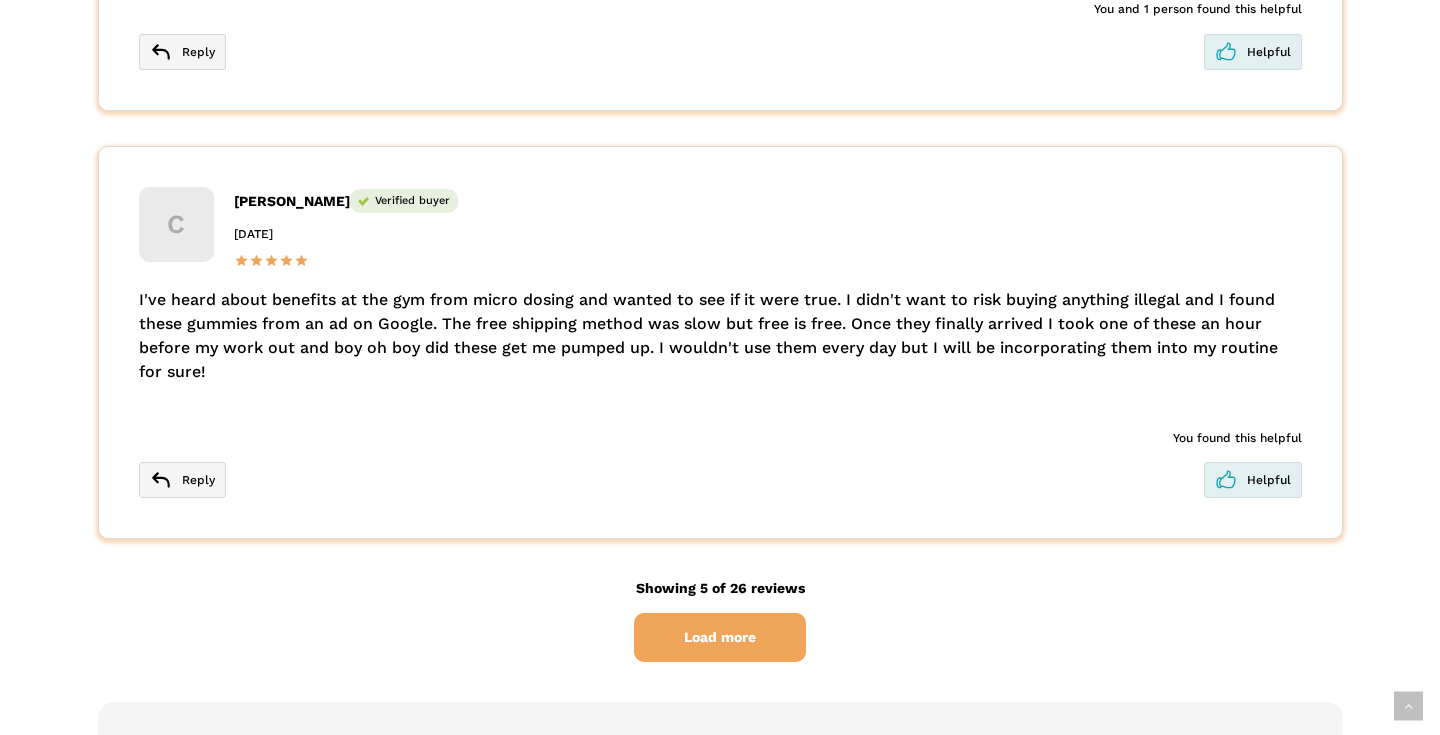 click on "I've heard about benefits at the gym from micro dosing and wanted to see if it were true. I didn't want to risk buying anything illegal and I found these gummies from an ad on Google. The free shipping method was slow but free is free. Once they finally arrived I took one of these an hour before my work out and boy oh boy did these get me pumped up. I wouldn't use them every day but I will be incorporating them into my routine for sure!" at bounding box center [720, 336] 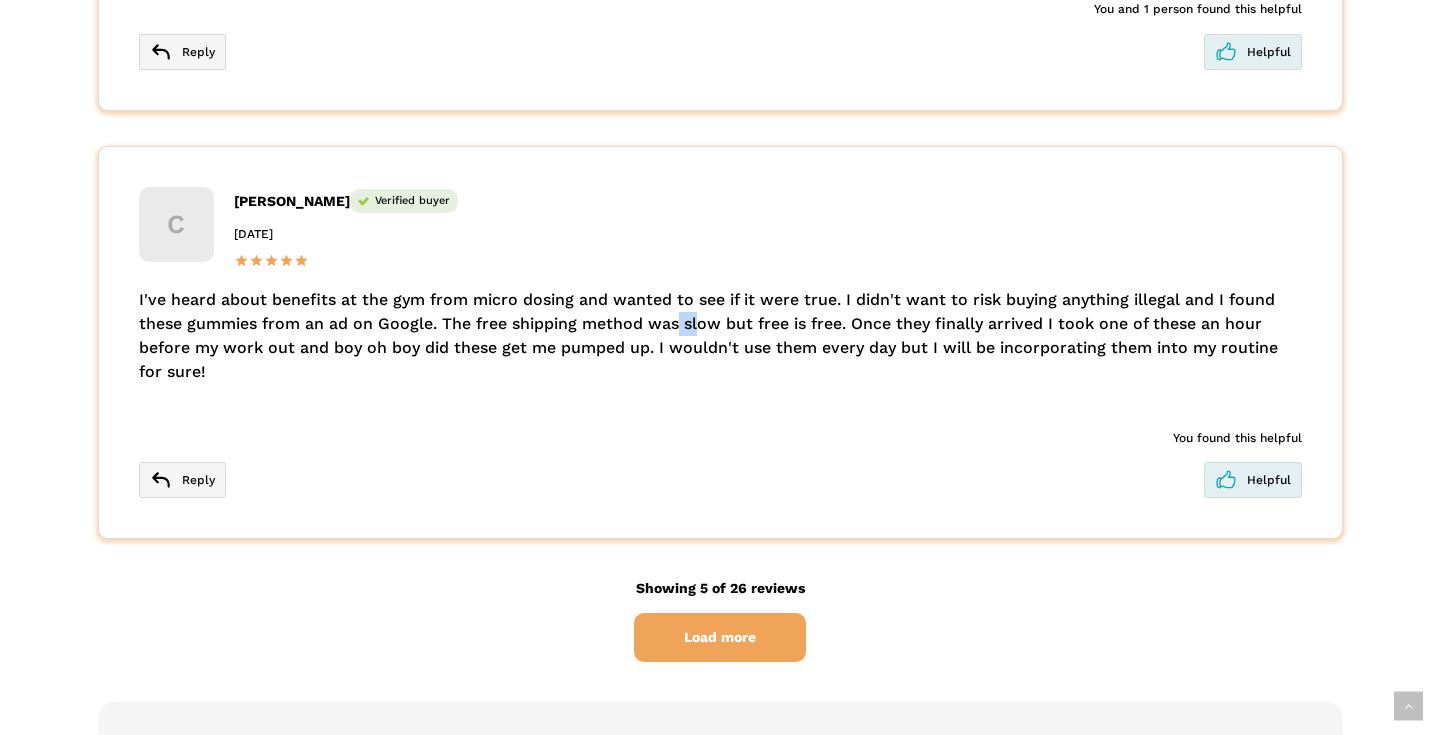 click on "I've heard about benefits at the gym from micro dosing and wanted to see if it were true. I didn't want to risk buying anything illegal and I found these gummies from an ad on Google. The free shipping method was slow but free is free. Once they finally arrived I took one of these an hour before my work out and boy oh boy did these get me pumped up. I wouldn't use them every day but I will be incorporating them into my routine for sure!" at bounding box center [720, 336] 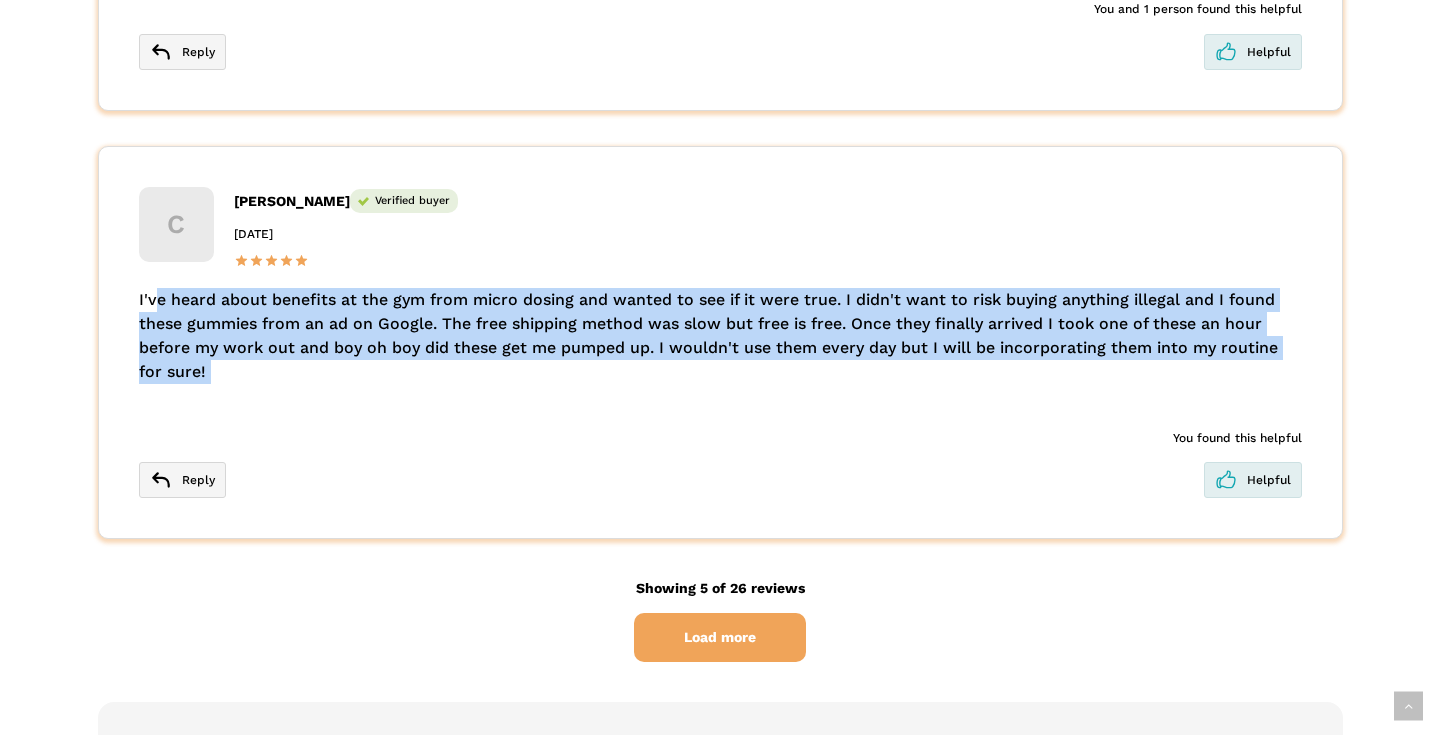 click on "I've heard about benefits at the gym from micro dosing and wanted to see if it were true. I didn't want to risk buying anything illegal and I found these gummies from an ad on Google. The free shipping method was slow but free is free. Once they finally arrived I took one of these an hour before my work out and boy oh boy did these get me pumped up. I wouldn't use them every day but I will be incorporating them into my routine for sure!" at bounding box center (720, 336) 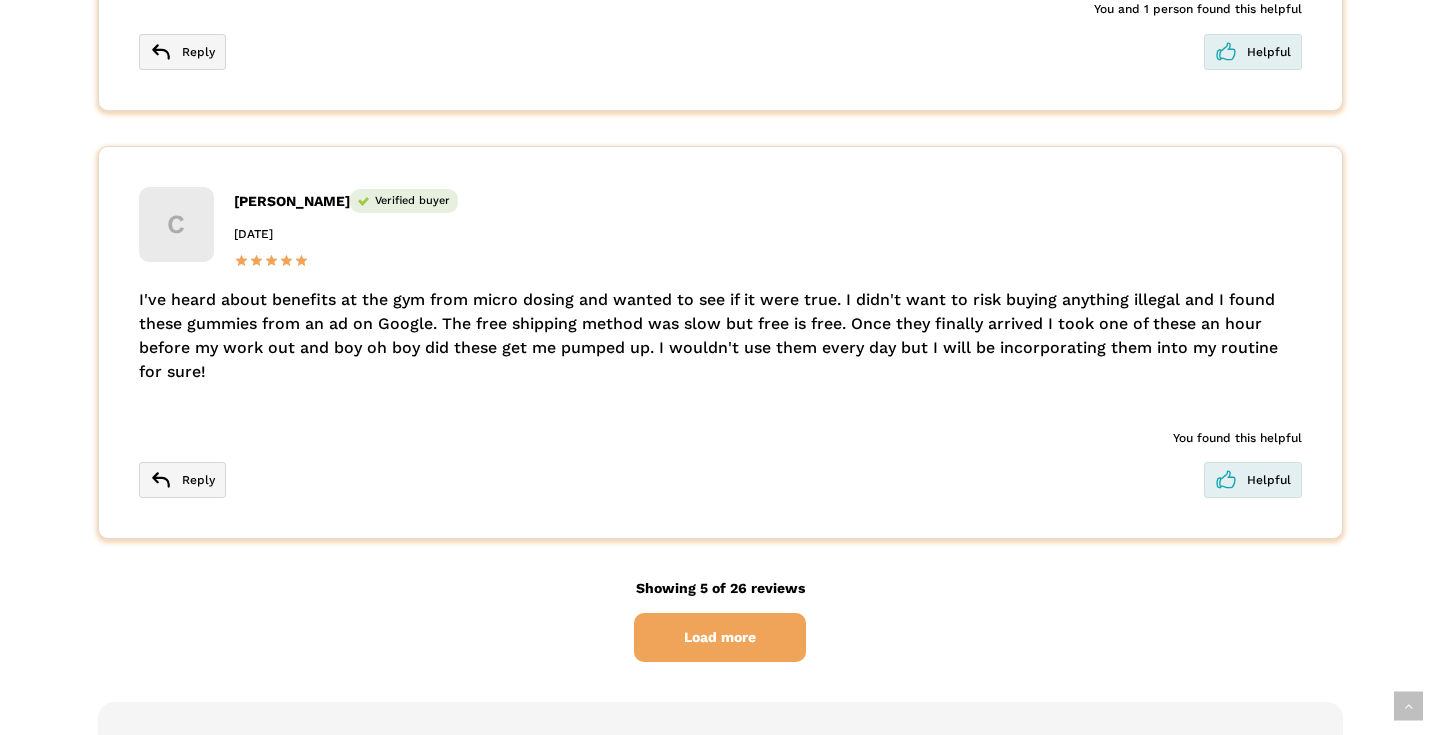 click on "I've heard about benefits at the gym from micro dosing and wanted to see if it were true. I didn't want to risk buying anything illegal and I found these gummies from an ad on Google. The free shipping method was slow but free is free. Once they finally arrived I took one of these an hour before my work out and boy oh boy did these get me pumped up. I wouldn't use them every day but I will be incorporating them into my routine for sure!" at bounding box center [720, 336] 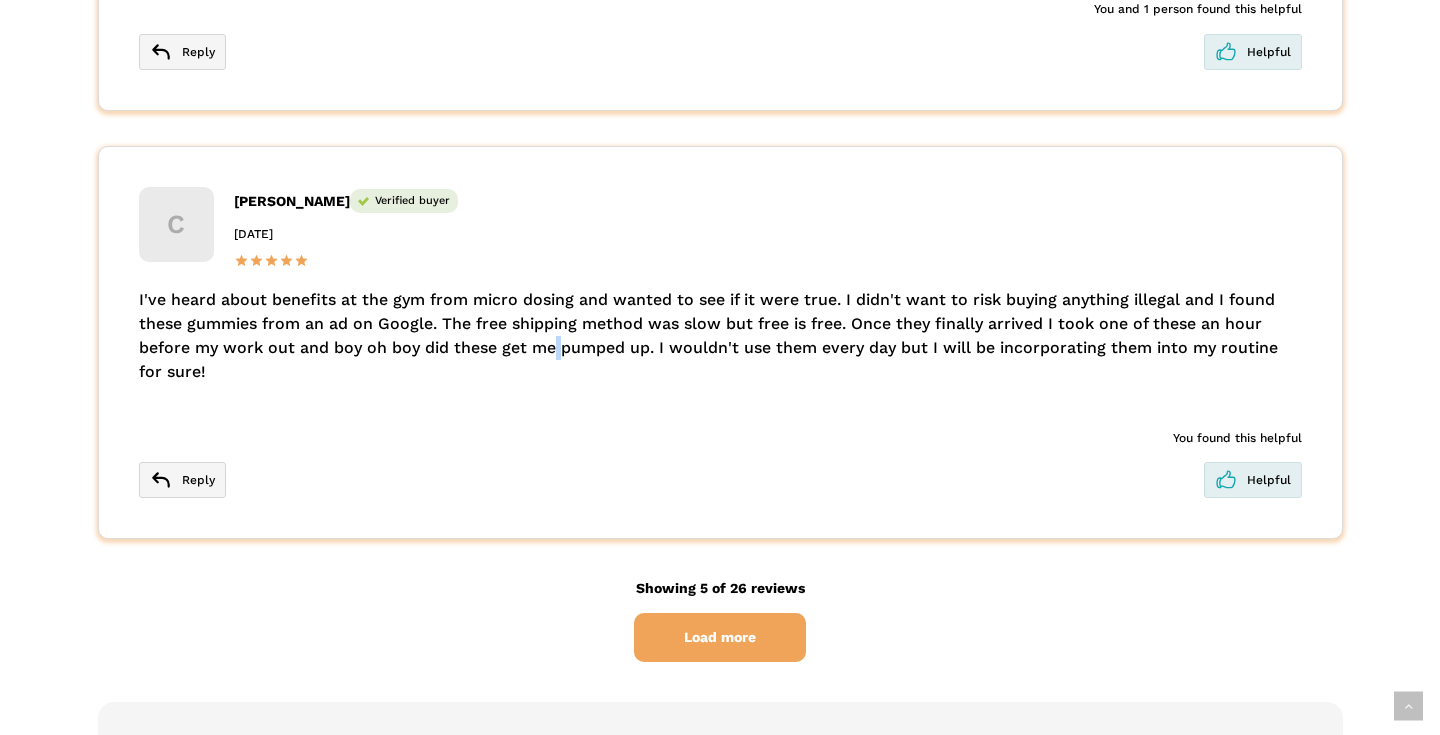 click on "I've heard about benefits at the gym from micro dosing and wanted to see if it were true. I didn't want to risk buying anything illegal and I found these gummies from an ad on Google. The free shipping method was slow but free is free. Once they finally arrived I took one of these an hour before my work out and boy oh boy did these get me pumped up. I wouldn't use them every day but I will be incorporating them into my routine for sure!" at bounding box center [720, 336] 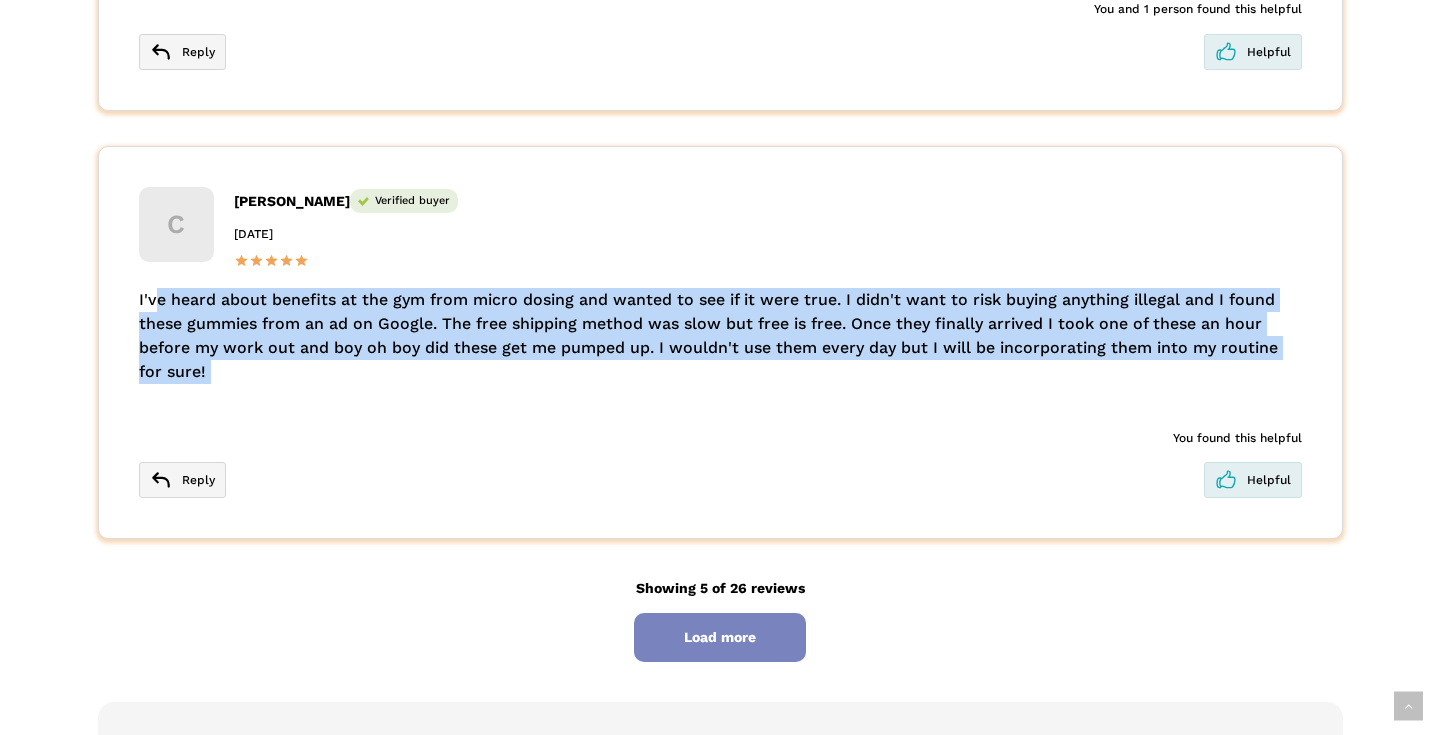 click on "Load more" at bounding box center [720, 637] 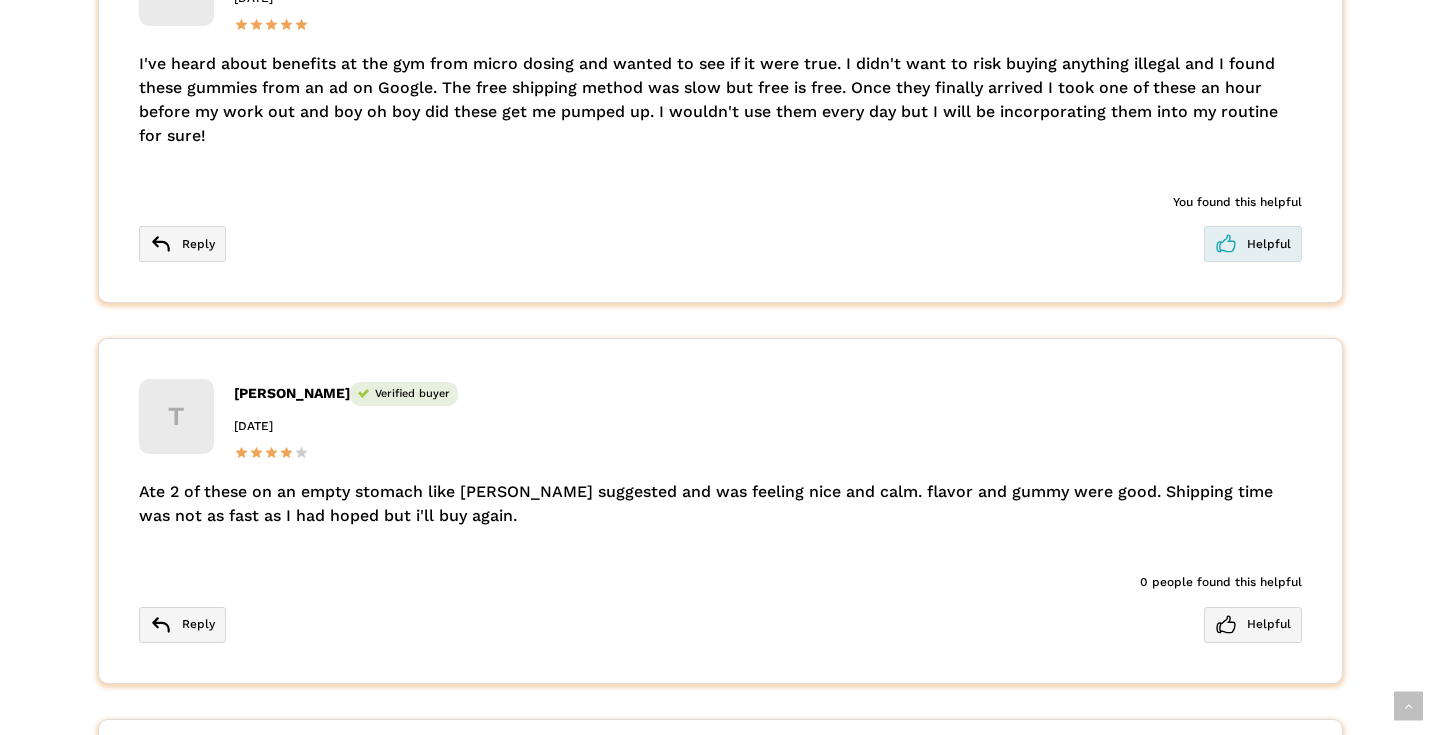scroll, scrollTop: 6001, scrollLeft: 0, axis: vertical 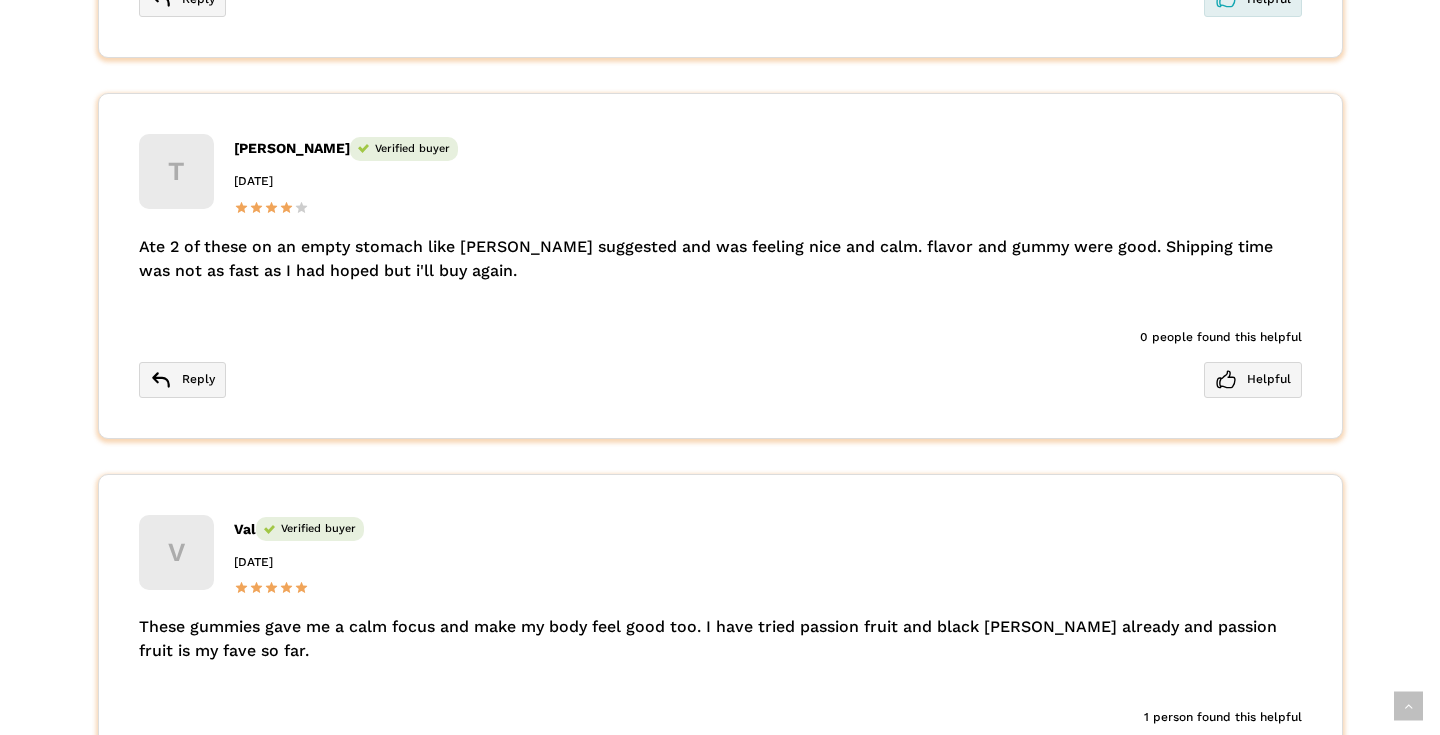 click on "Ate 2 of these on an empty stomach like [PERSON_NAME] suggested and was feeling nice and calm. flavor and gummy were good. Shipping time was not as fast as I had hoped but i'll buy again." at bounding box center [720, 259] 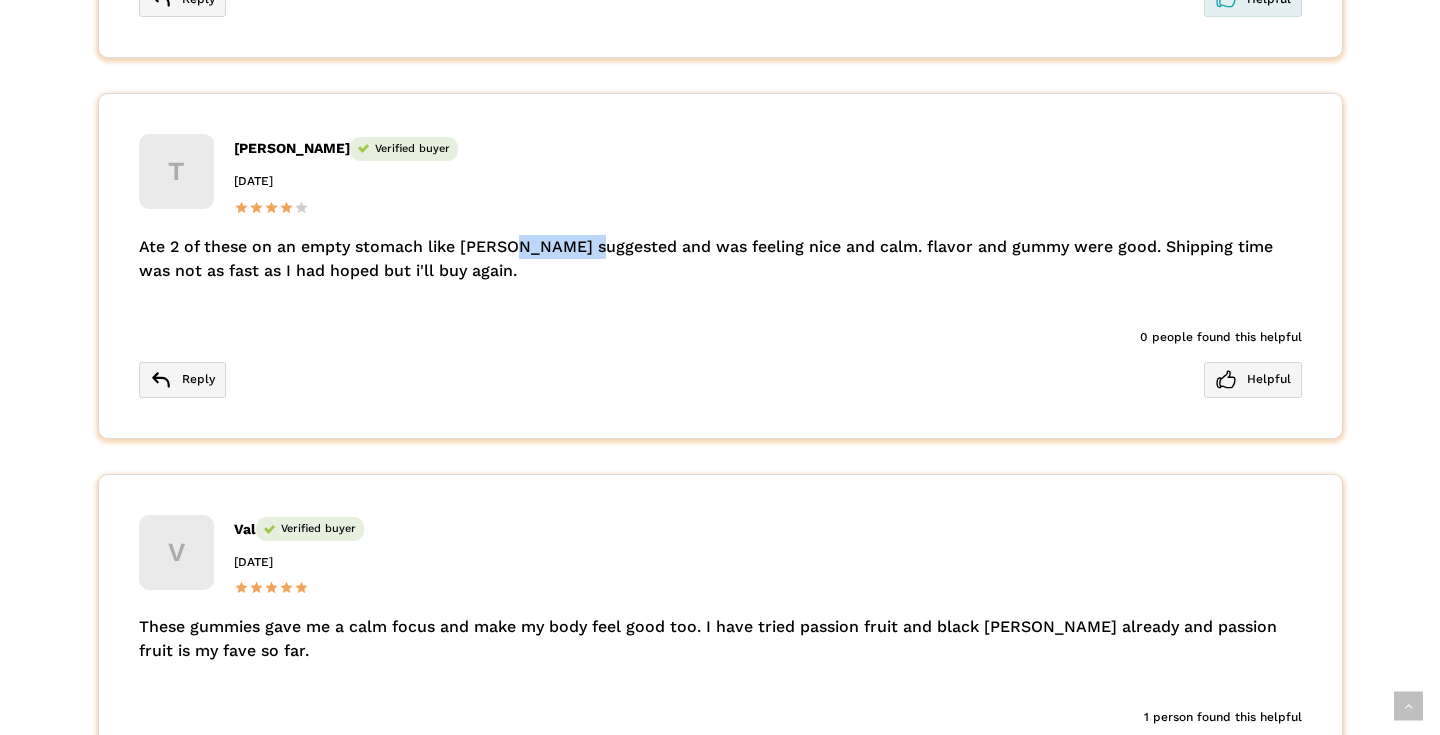 click on "Ate 2 of these on an empty stomach like [PERSON_NAME] suggested and was feeling nice and calm. flavor and gummy were good. Shipping time was not as fast as I had hoped but i'll buy again." at bounding box center (720, 259) 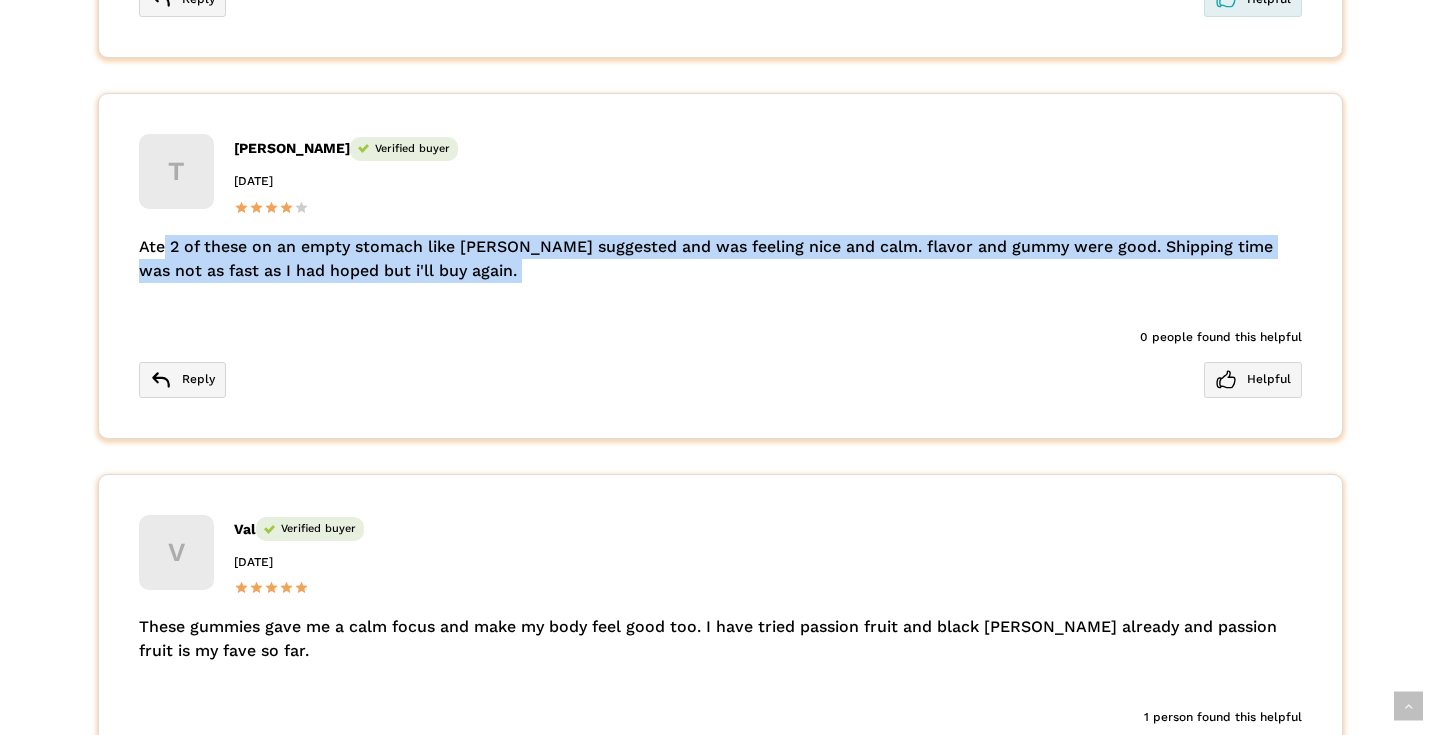 click on "Ate 2 of these on an empty stomach like [PERSON_NAME] suggested and was feeling nice and calm. flavor and gummy were good. Shipping time was not as fast as I had hoped but i'll buy again." at bounding box center (720, 259) 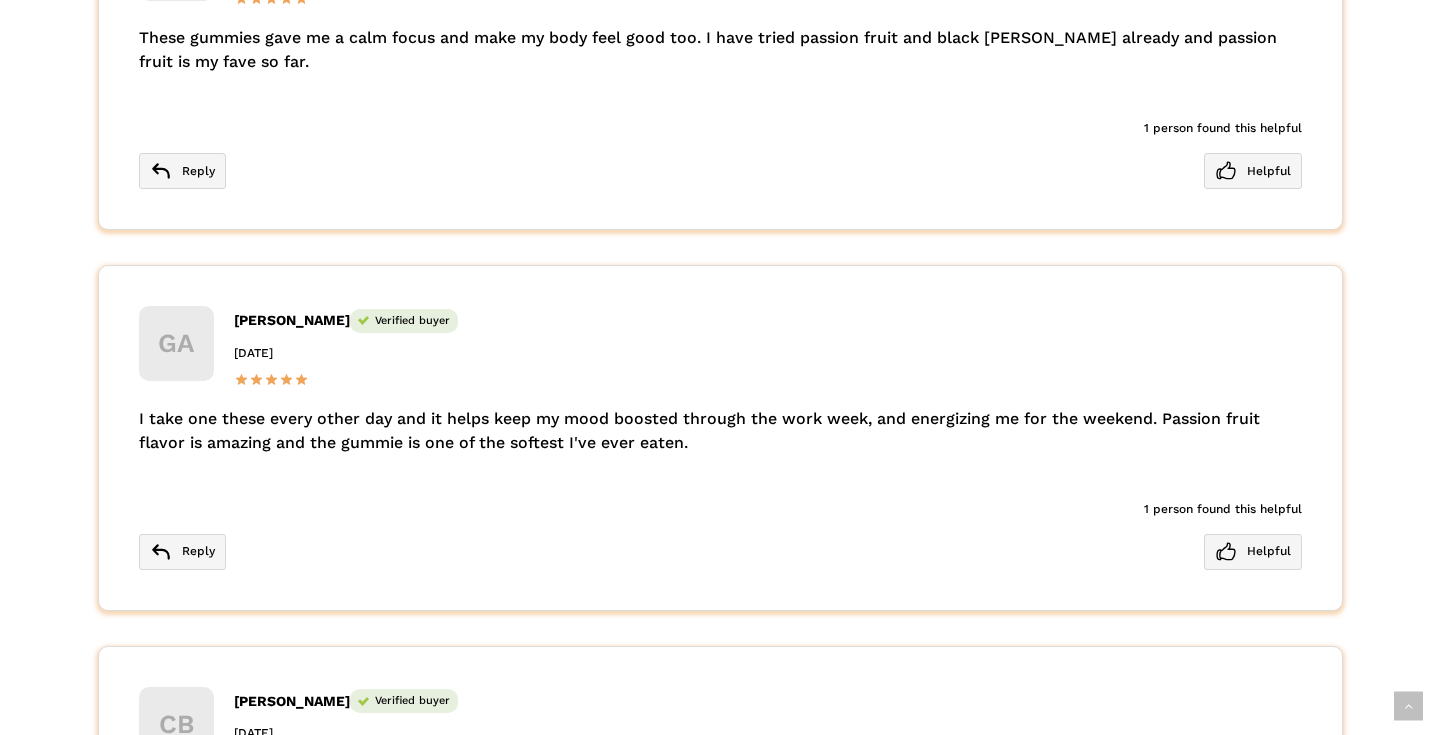 scroll, scrollTop: 6601, scrollLeft: 0, axis: vertical 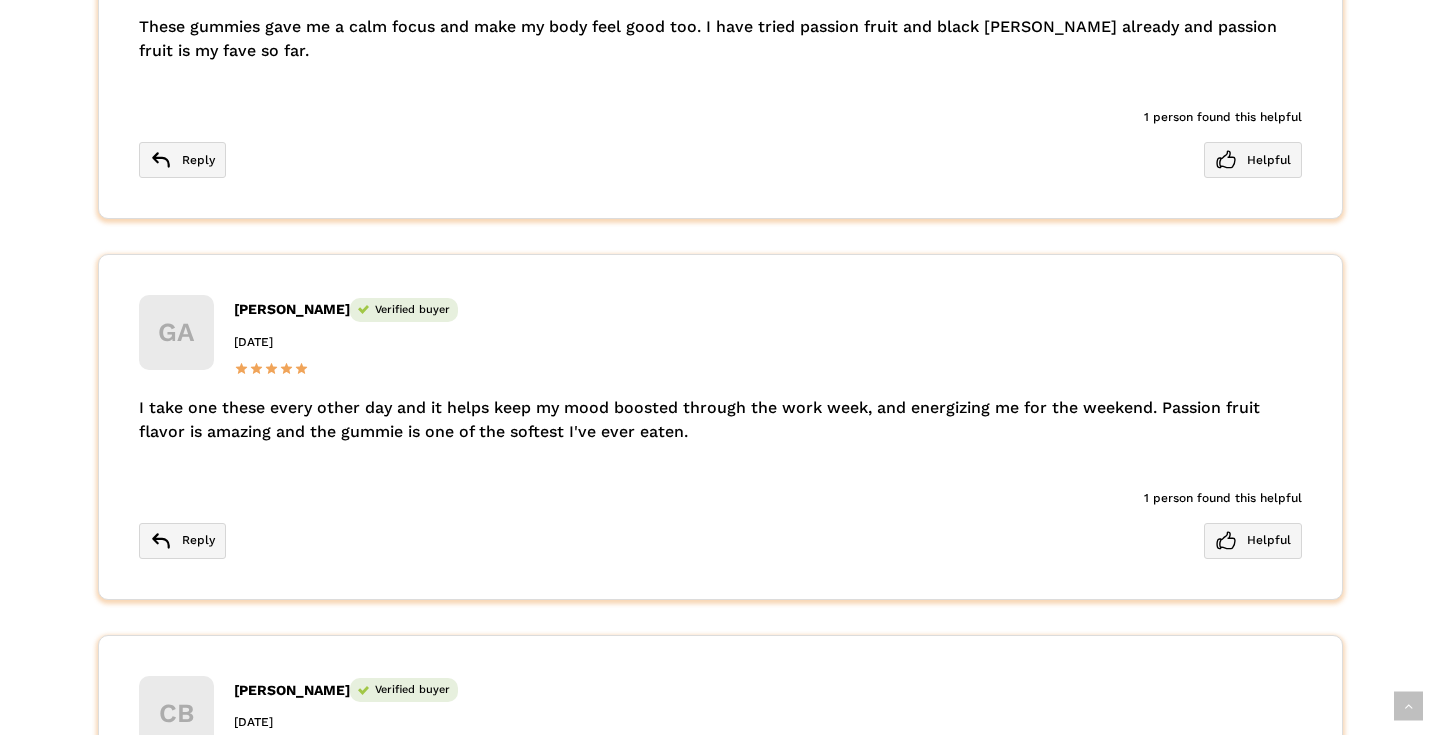 click on "I take one these every other day and it helps keep my mood boosted through the work week, and energizing me for the weekend. Passion fruit flavor is amazing and the gummie is one of the softest I've ever eaten." at bounding box center (720, 420) 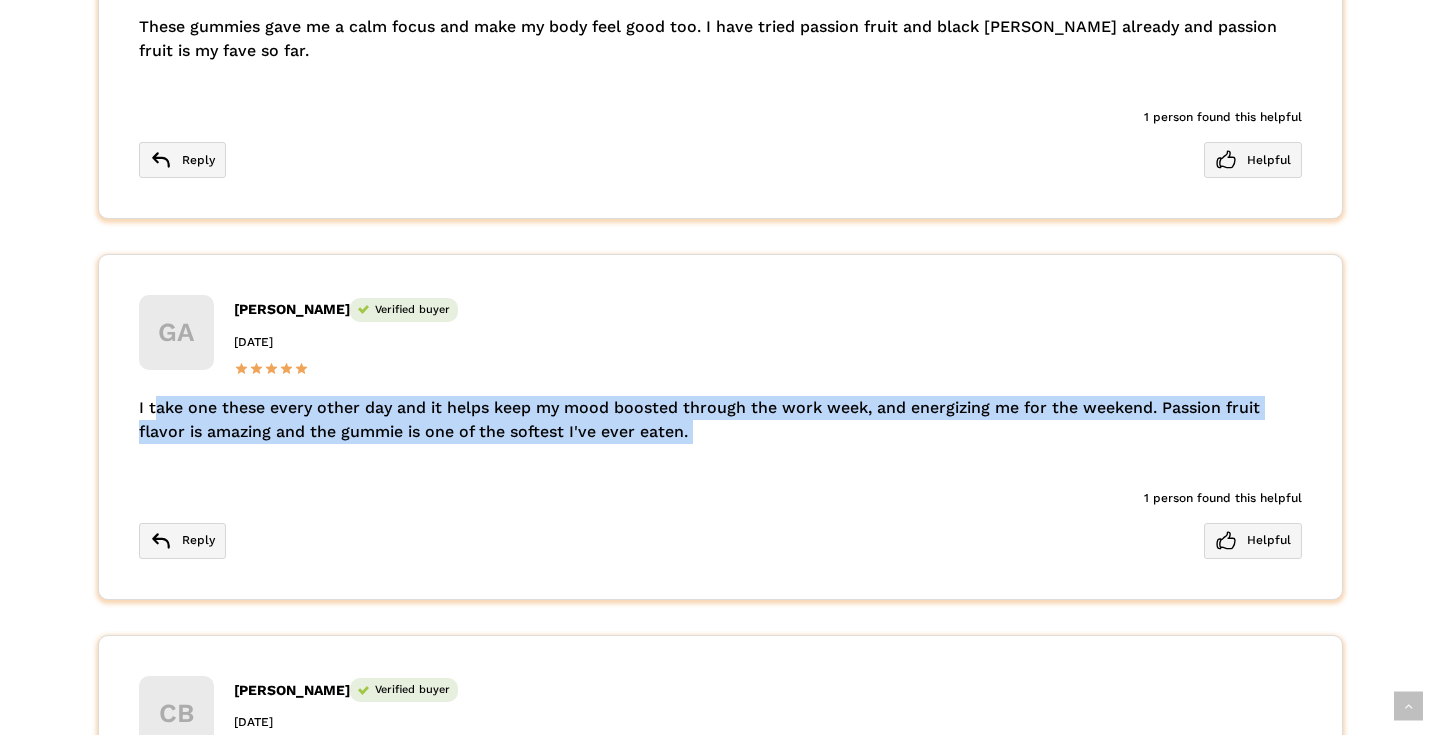 click on "I take one these every other day and it helps keep my mood boosted through the work week, and energizing me for the weekend. Passion fruit flavor is amazing and the gummie is one of the softest I've ever eaten." at bounding box center (720, 420) 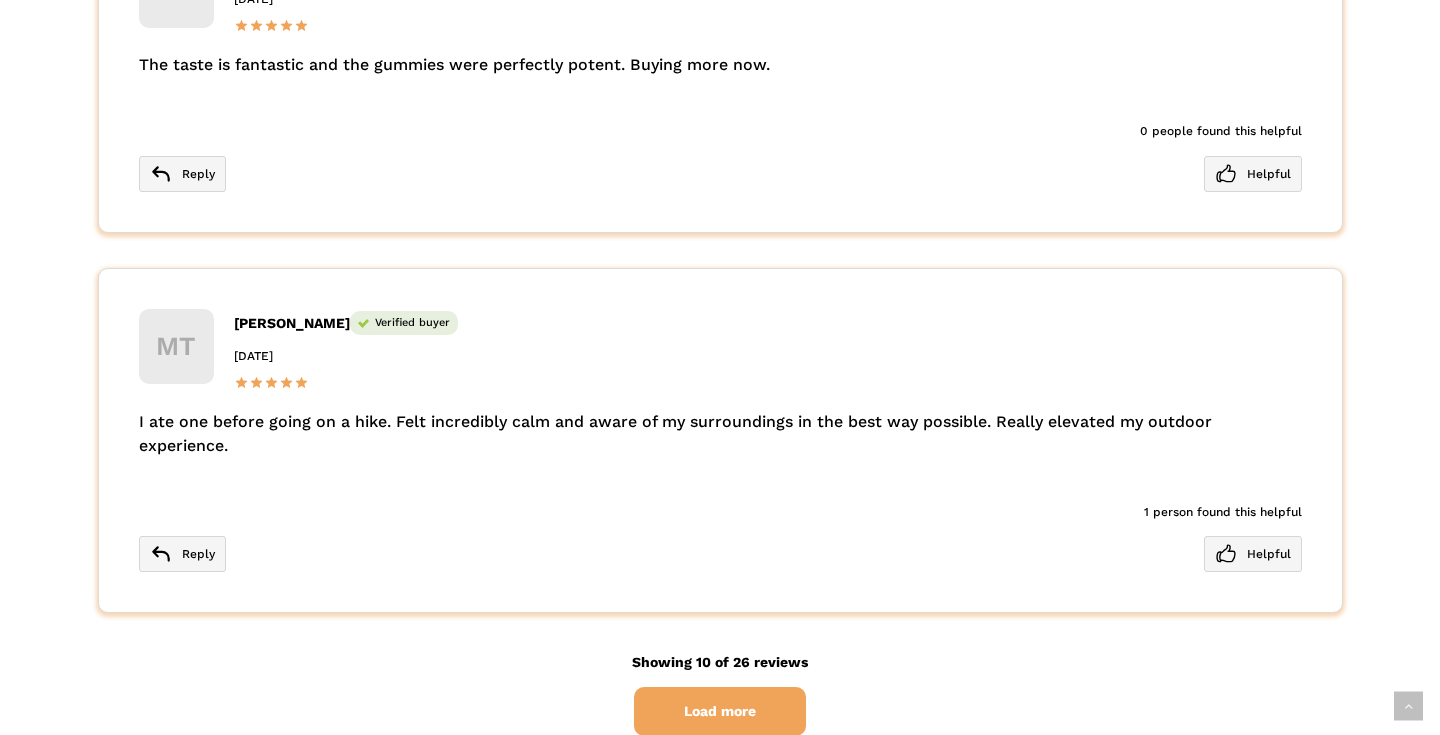 scroll, scrollTop: 7325, scrollLeft: 0, axis: vertical 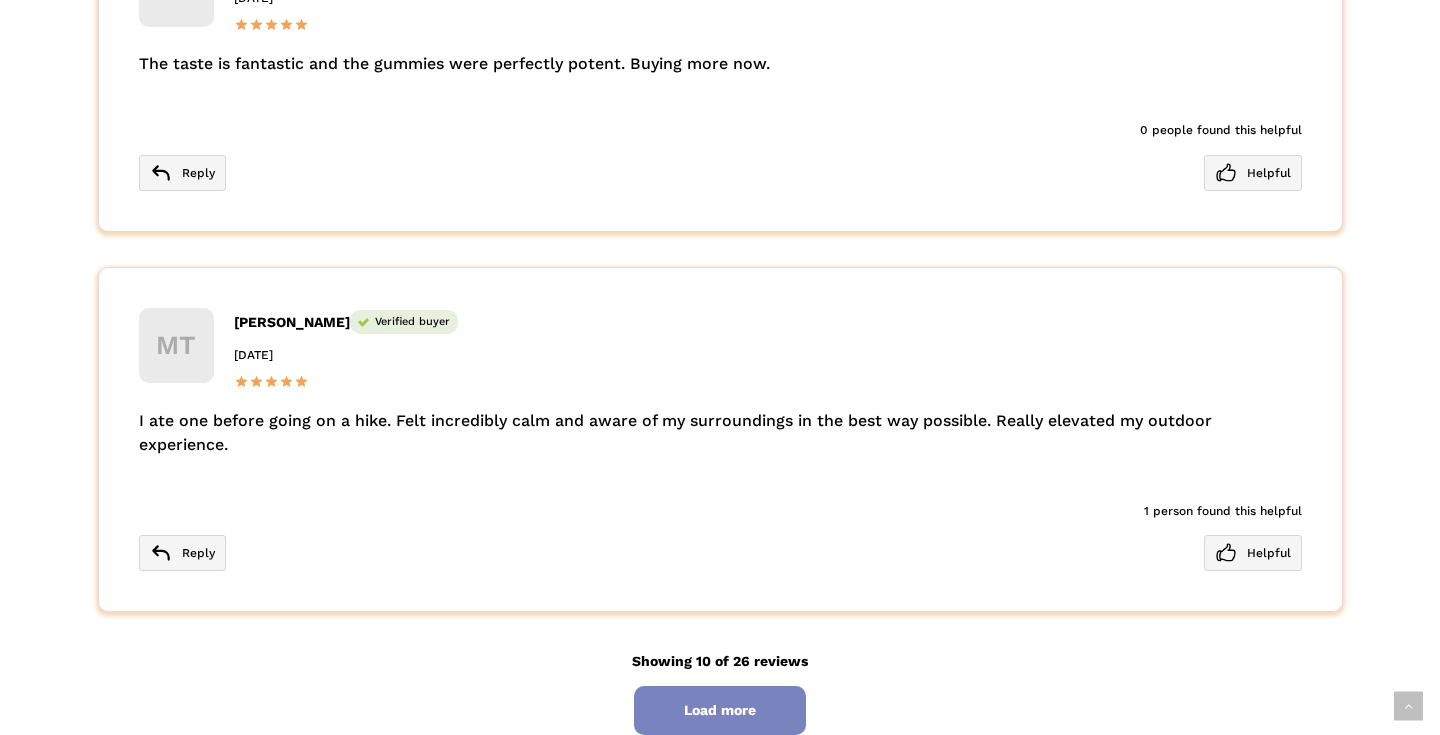 click on "Load more" at bounding box center (720, 710) 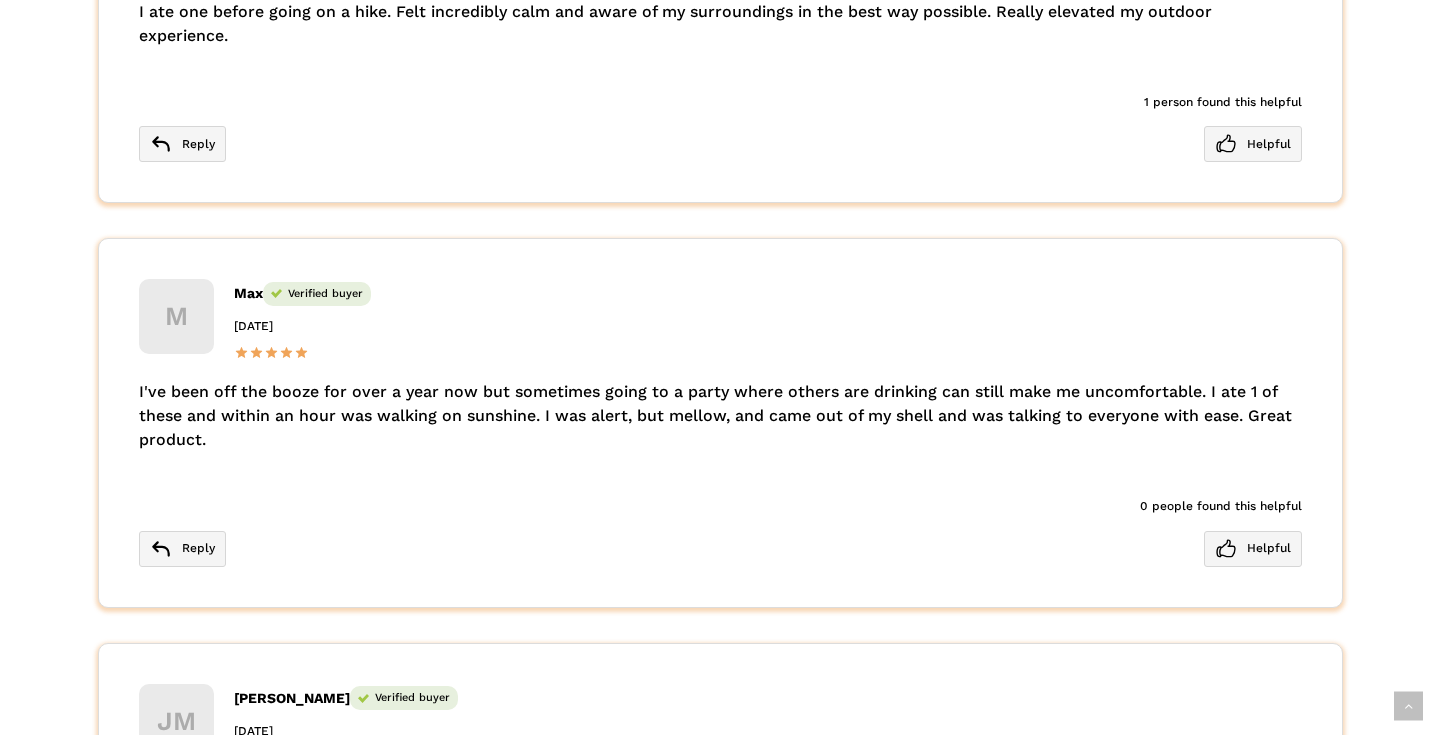 scroll, scrollTop: 7772, scrollLeft: 0, axis: vertical 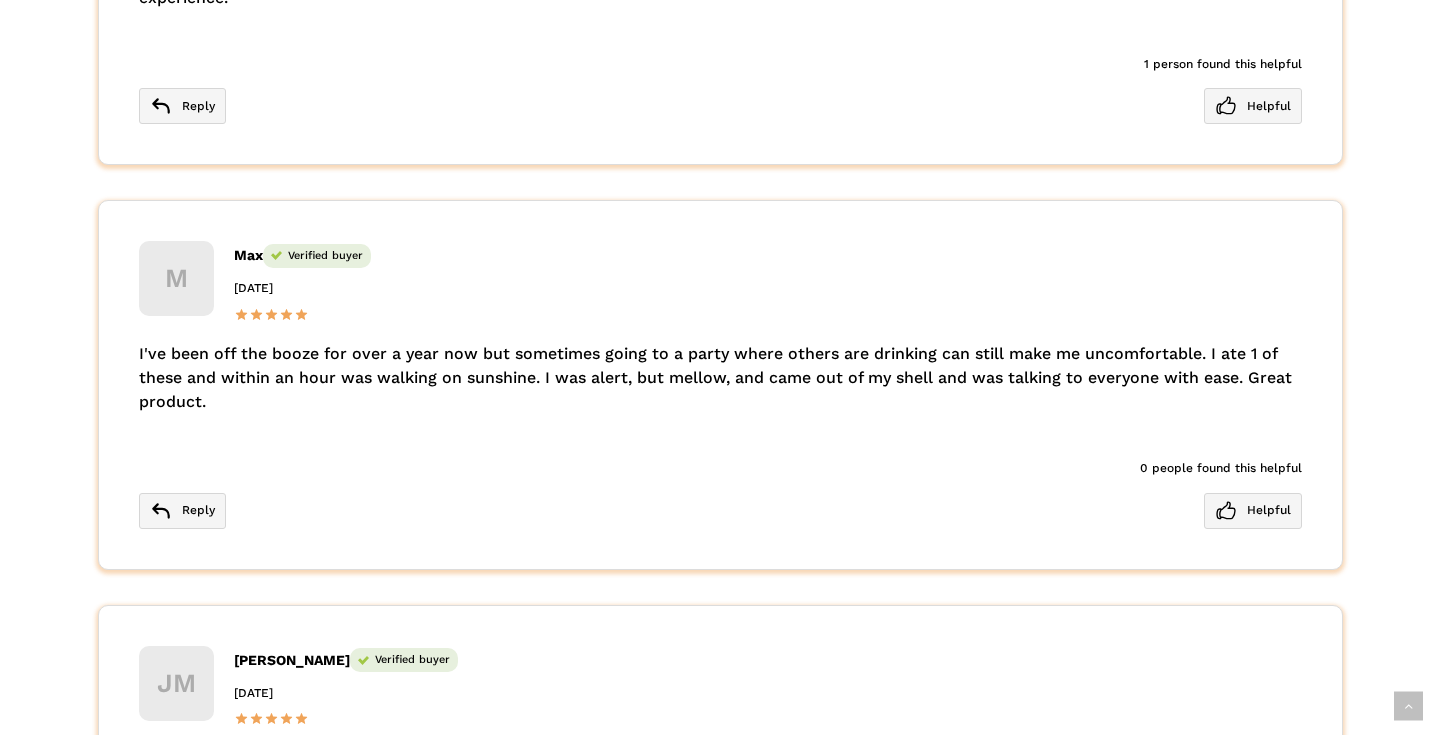 click on "I've been off the booze for over a year now but sometimes going to a party where others are drinking can still make me uncomfortable. I ate 1 of these and within an hour was walking on sunshine. I was alert, but mellow, and came out of my shell and was talking to everyone with ease. Great product." at bounding box center [720, 378] 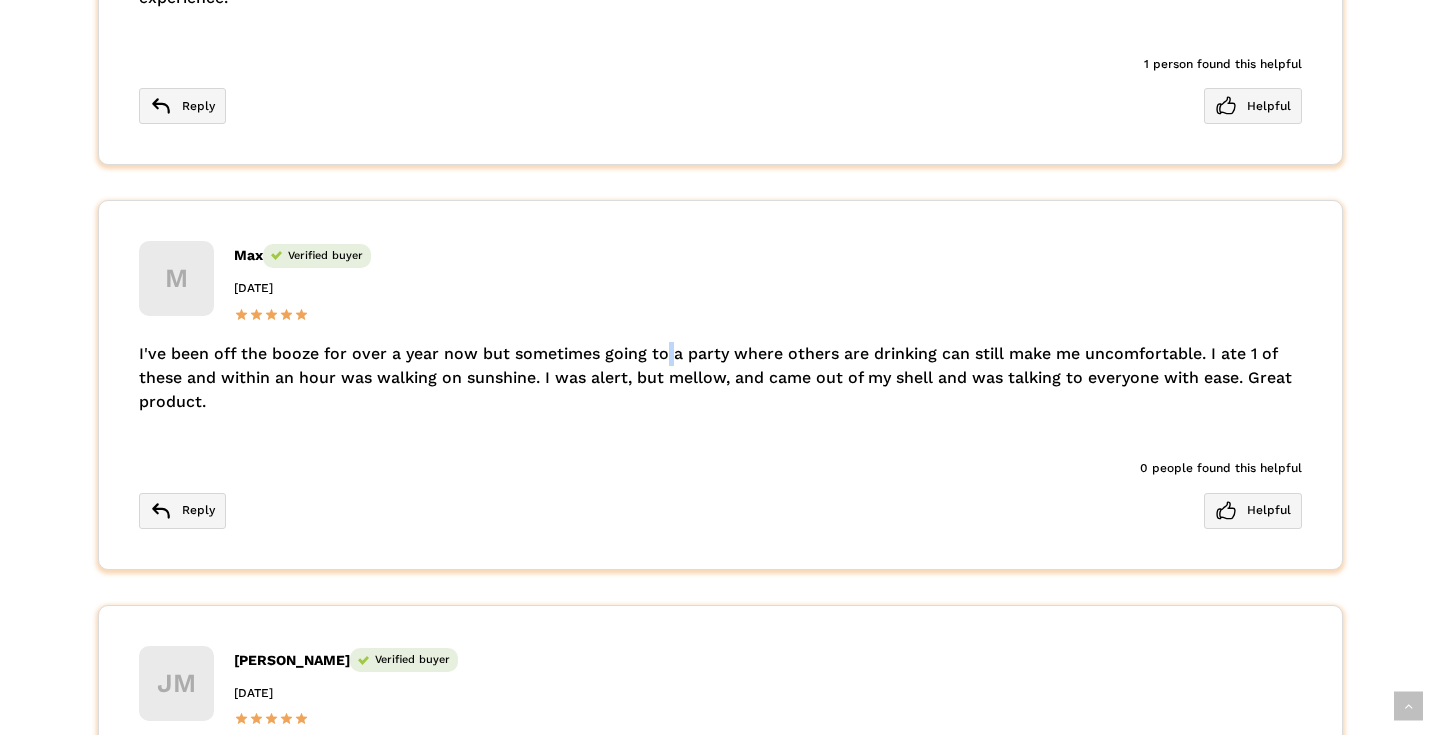 click on "I've been off the booze for over a year now but sometimes going to a party where others are drinking can still make me uncomfortable. I ate 1 of these and within an hour was walking on sunshine. I was alert, but mellow, and came out of my shell and was talking to everyone with ease. Great product." at bounding box center [720, 378] 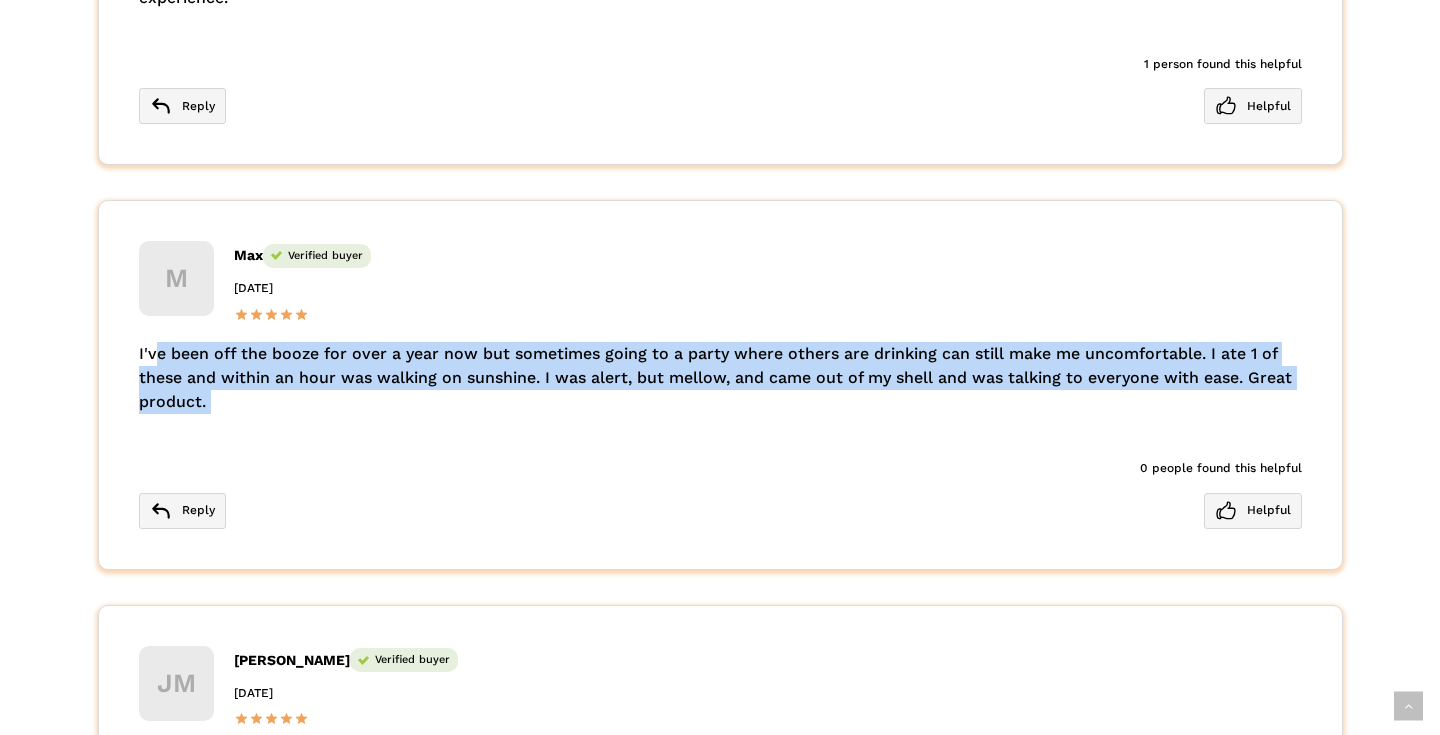 click on "I've been off the booze for over a year now but sometimes going to a party where others are drinking can still make me uncomfortable. I ate 1 of these and within an hour was walking on sunshine. I was alert, but mellow, and came out of my shell and was talking to everyone with ease. Great product." at bounding box center (720, 378) 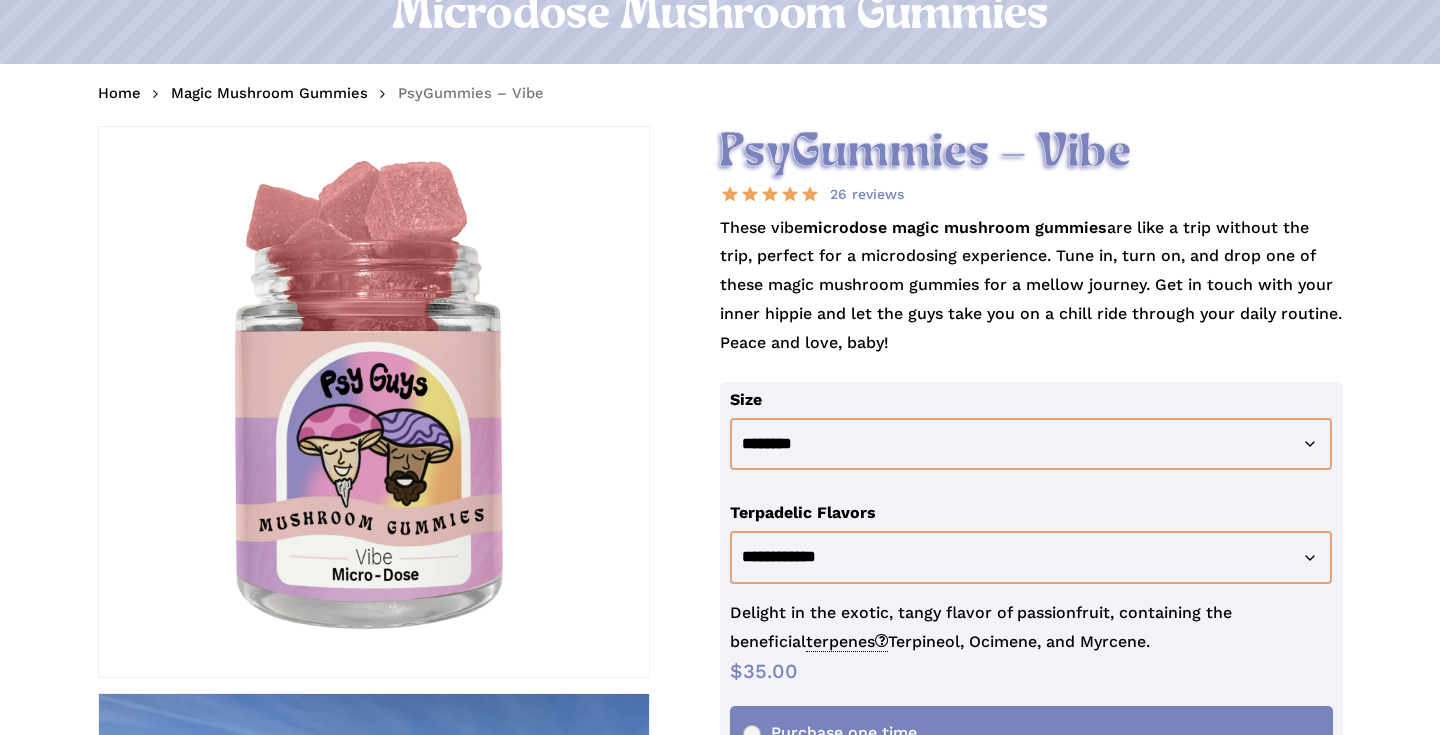 scroll, scrollTop: 74, scrollLeft: 0, axis: vertical 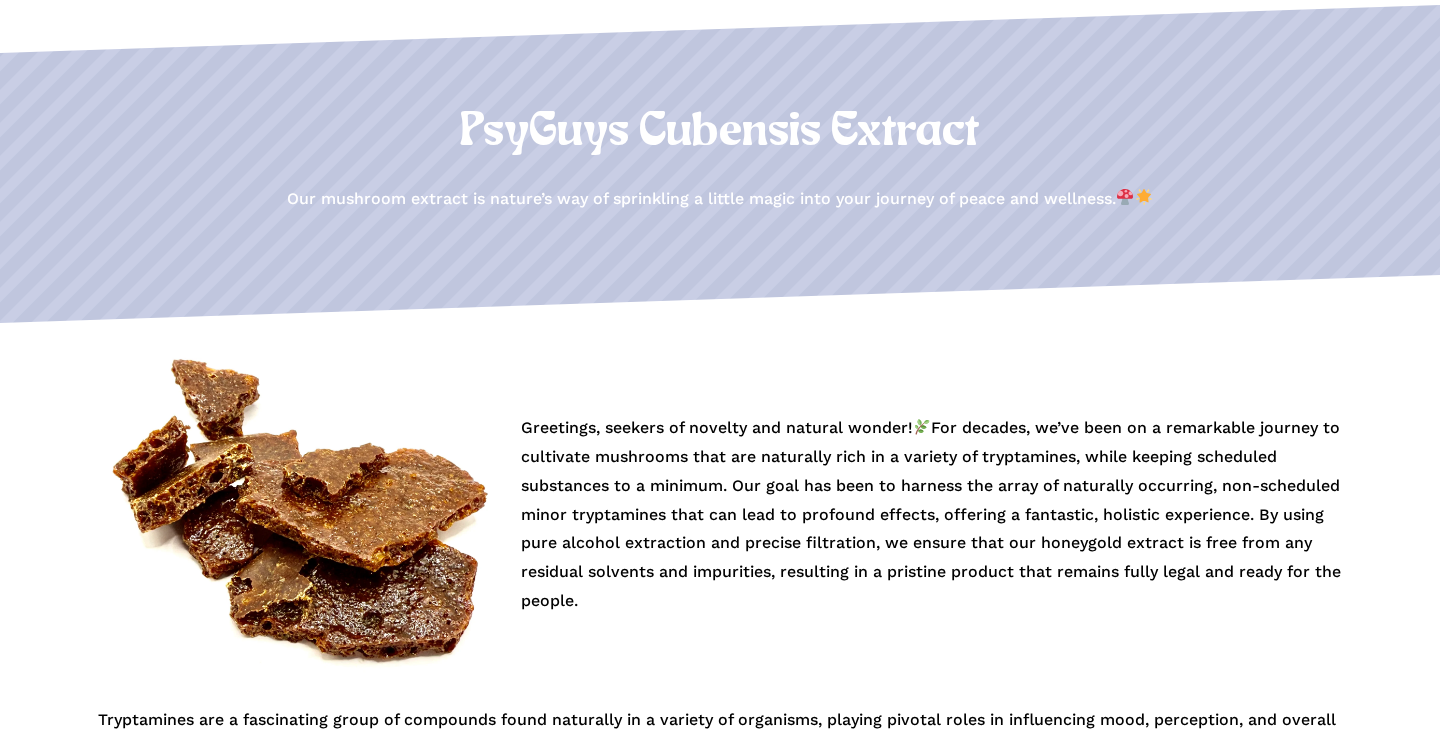 click on "Greetings, seekers of novelty and natural wonder!   For decades, we’ve been on a remarkable journey to cultivate mushrooms that are naturally rich in a variety of tryptamines, while keeping scheduled substances to a minimum. Our goal has been to harness the array of naturally occurring, non-scheduled minor tryptamines that can lead to profound effects, offering a fantastic, holistic experience. By using pure alcohol extraction and precise filtration, we ensure that our honeygold extract is free from any residual solvents and impurities, resulting in a pristine product that remains fully legal and ready for the people." at bounding box center (931, 515) 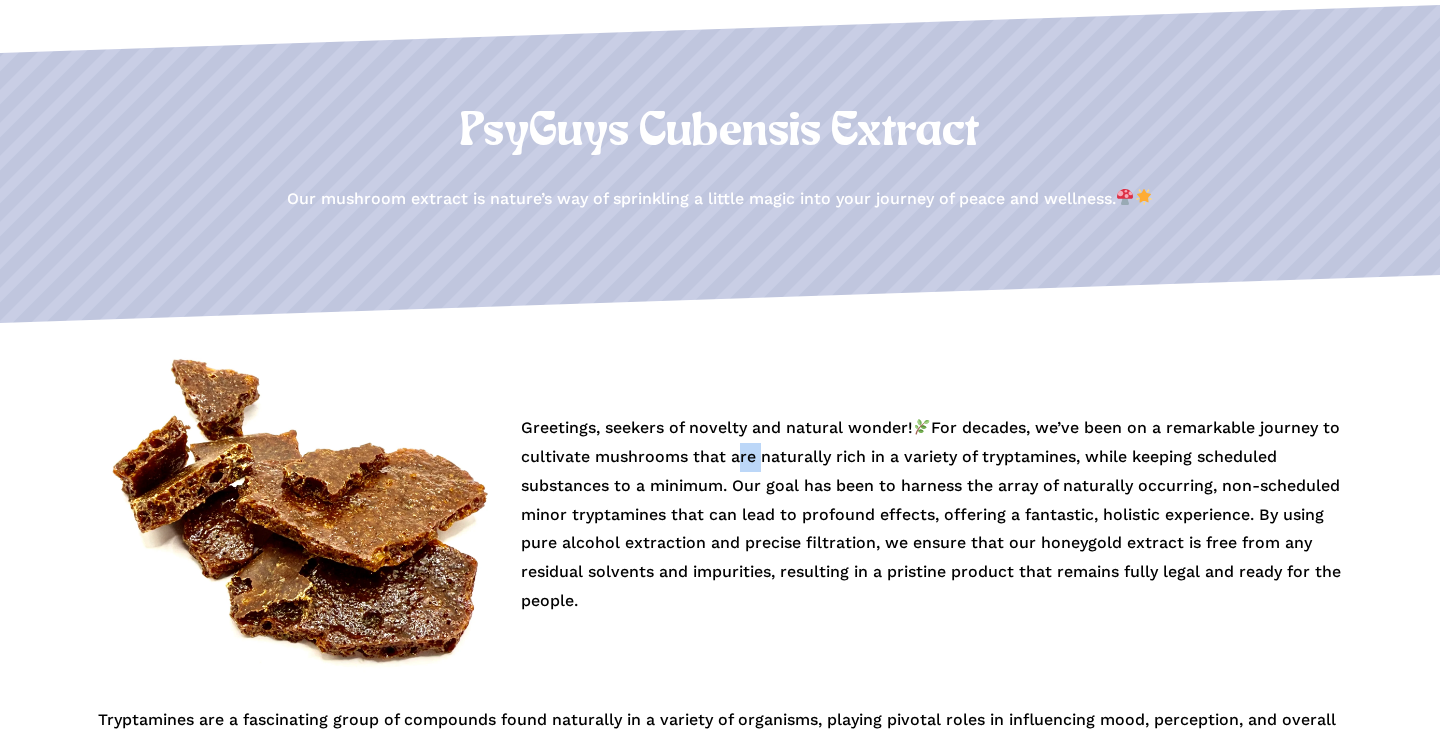 click on "Greetings, seekers of novelty and natural wonder!   For decades, we’ve been on a remarkable journey to cultivate mushrooms that are naturally rich in a variety of tryptamines, while keeping scheduled substances to a minimum. Our goal has been to harness the array of naturally occurring, non-scheduled minor tryptamines that can lead to profound effects, offering a fantastic, holistic experience. By using pure alcohol extraction and precise filtration, we ensure that our honeygold extract is free from any residual solvents and impurities, resulting in a pristine product that remains fully legal and ready for the people." at bounding box center [931, 515] 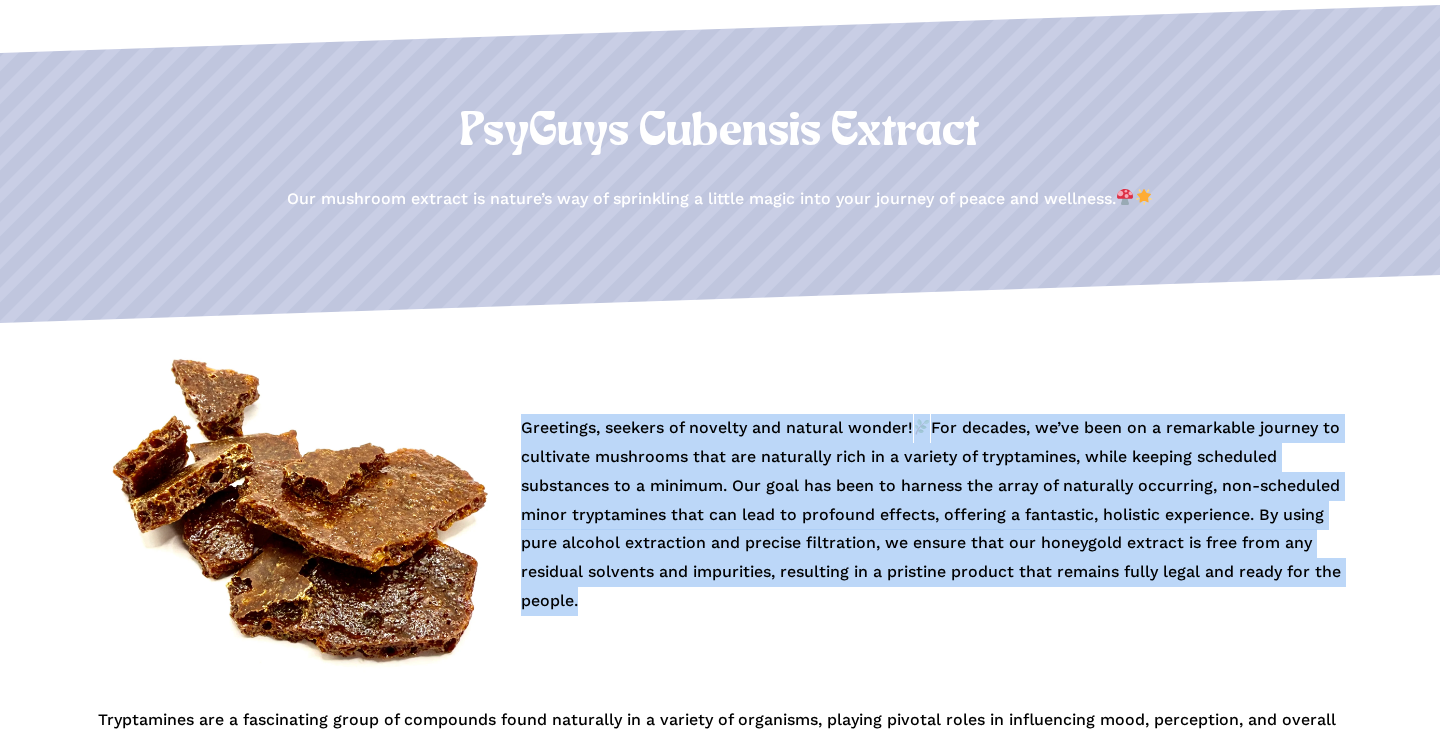 click on "Greetings, seekers of novelty and natural wonder!   For decades, we’ve been on a remarkable journey to cultivate mushrooms that are naturally rich in a variety of tryptamines, while keeping scheduled substances to a minimum. Our goal has been to harness the array of naturally occurring, non-scheduled minor tryptamines that can lead to profound effects, offering a fantastic, holistic experience. By using pure alcohol extraction and precise filtration, we ensure that our honeygold extract is free from any residual solvents and impurities, resulting in a pristine product that remains fully legal and ready for the people." at bounding box center [931, 515] 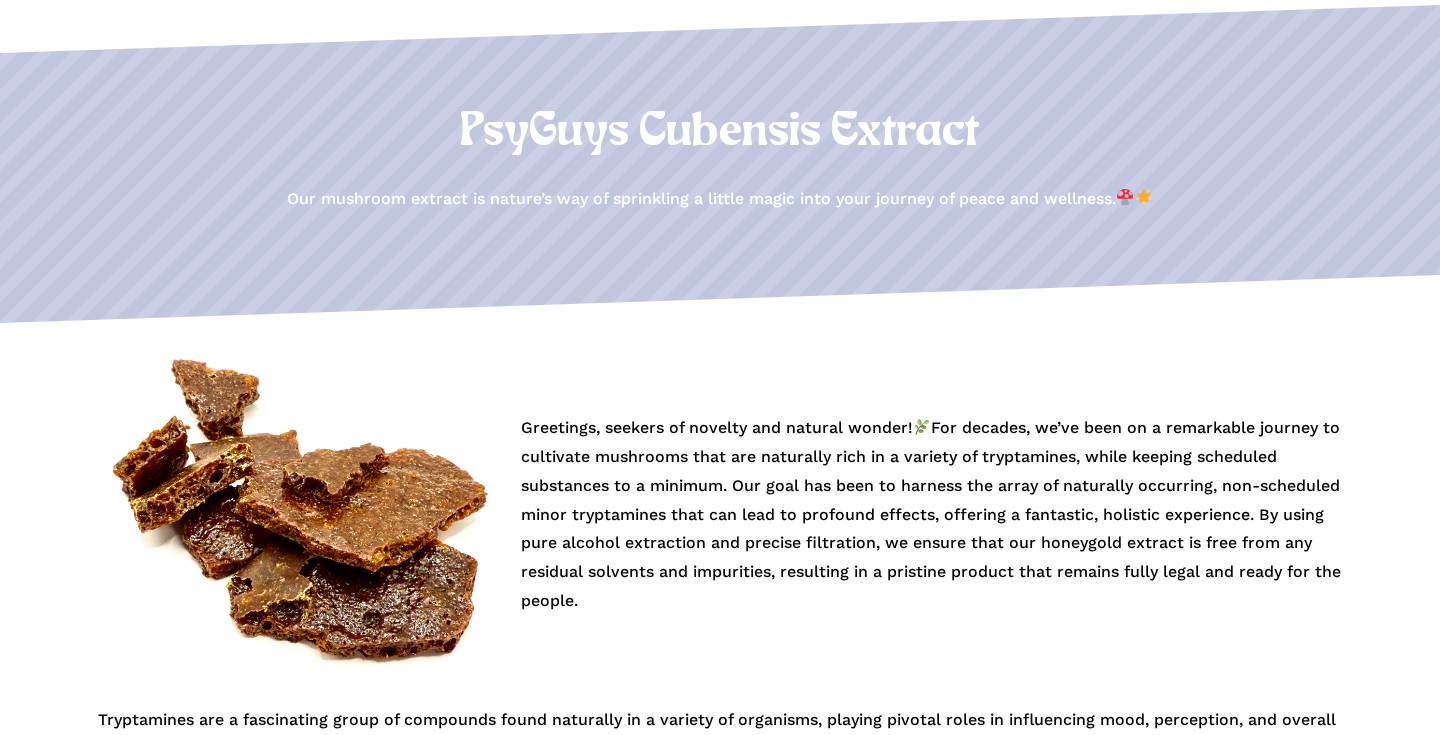 click on "Greetings, seekers of novelty and natural wonder!   For decades, we’ve been on a remarkable journey to cultivate mushrooms that are naturally rich in a variety of tryptamines, while keeping scheduled substances to a minimum. Our goal has been to harness the array of naturally occurring, non-scheduled minor tryptamines that can lead to profound effects, offering a fantastic, holistic experience. By using pure alcohol extraction and precise filtration, we ensure that our honeygold extract is free from any residual solvents and impurities, resulting in a pristine product that remains fully legal and ready for the people." at bounding box center [931, 515] 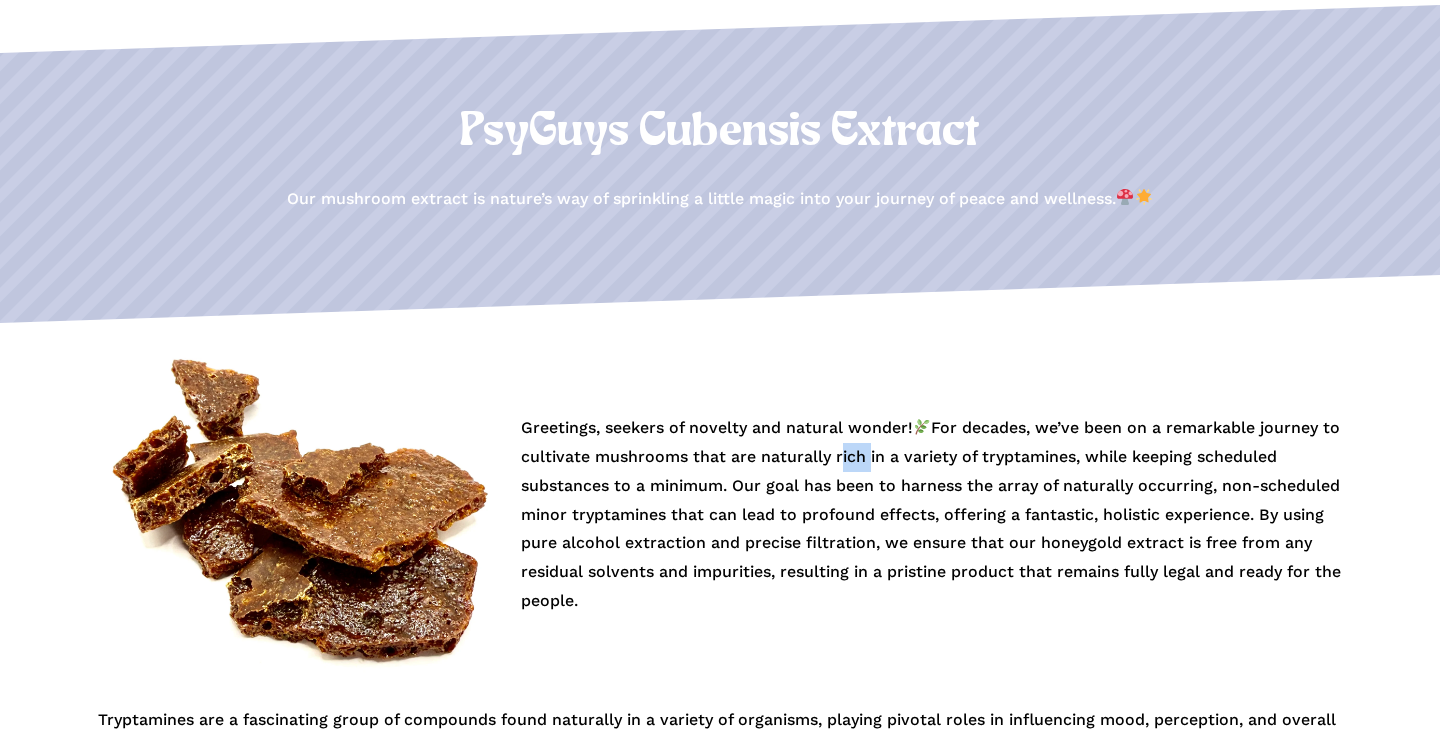 click on "Greetings, seekers of novelty and natural wonder!   For decades, we’ve been on a remarkable journey to cultivate mushrooms that are naturally rich in a variety of tryptamines, while keeping scheduled substances to a minimum. Our goal has been to harness the array of naturally occurring, non-scheduled minor tryptamines that can lead to profound effects, offering a fantastic, holistic experience. By using pure alcohol extraction and precise filtration, we ensure that our honeygold extract is free from any residual solvents and impurities, resulting in a pristine product that remains fully legal and ready for the people." at bounding box center (931, 515) 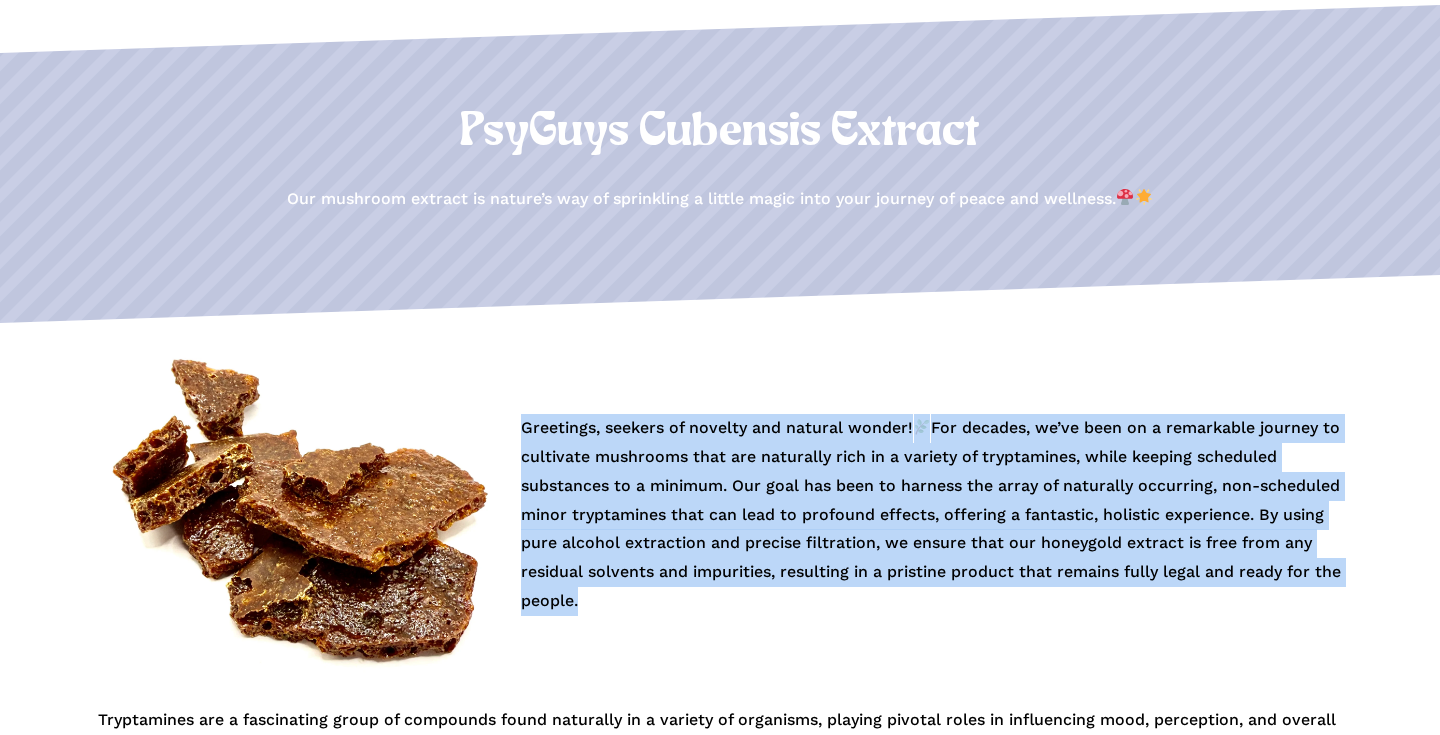 click on "Greetings, seekers of novelty and natural wonder!   For decades, we’ve been on a remarkable journey to cultivate mushrooms that are naturally rich in a variety of tryptamines, while keeping scheduled substances to a minimum. Our goal has been to harness the array of naturally occurring, non-scheduled minor tryptamines that can lead to profound effects, offering a fantastic, holistic experience. By using pure alcohol extraction and precise filtration, we ensure that our honeygold extract is free from any residual solvents and impurities, resulting in a pristine product that remains fully legal and ready for the people." at bounding box center [931, 515] 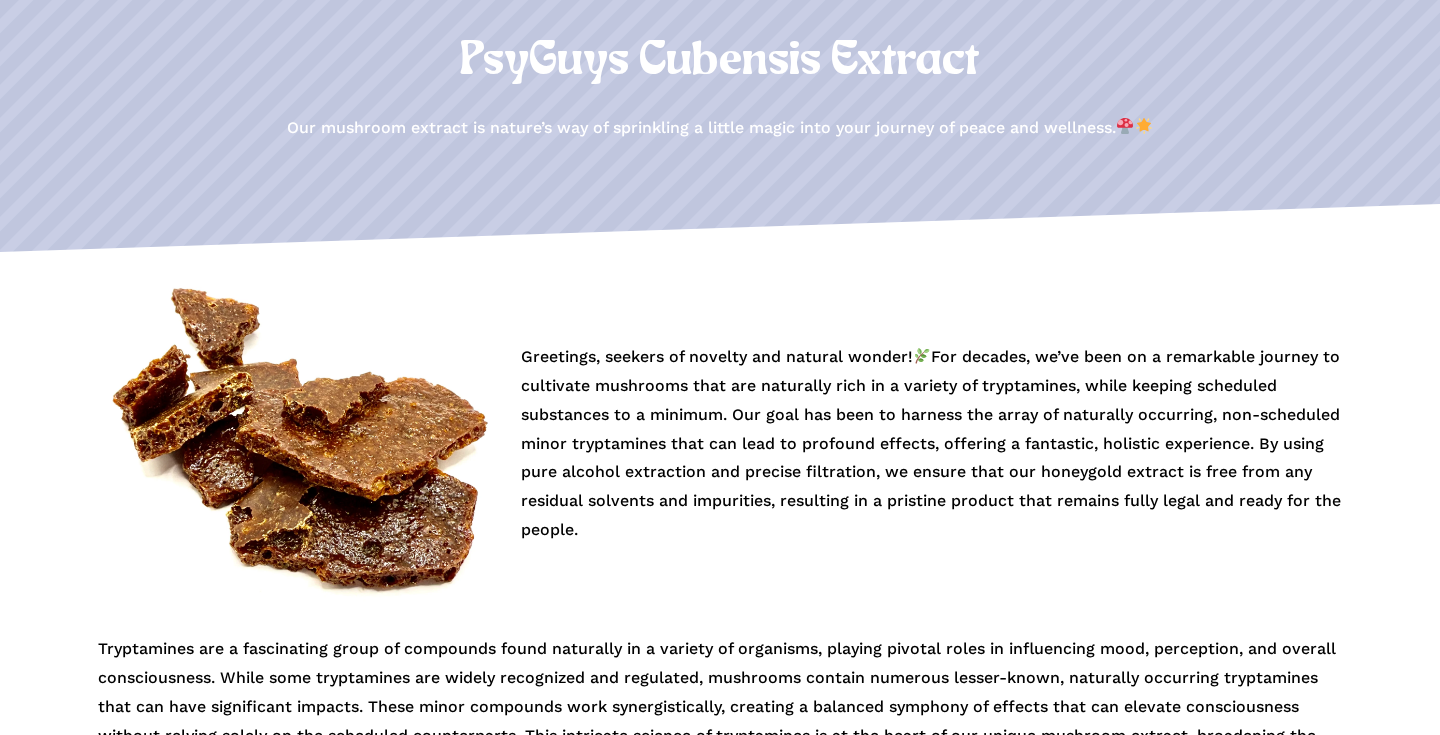 scroll, scrollTop: 241, scrollLeft: 0, axis: vertical 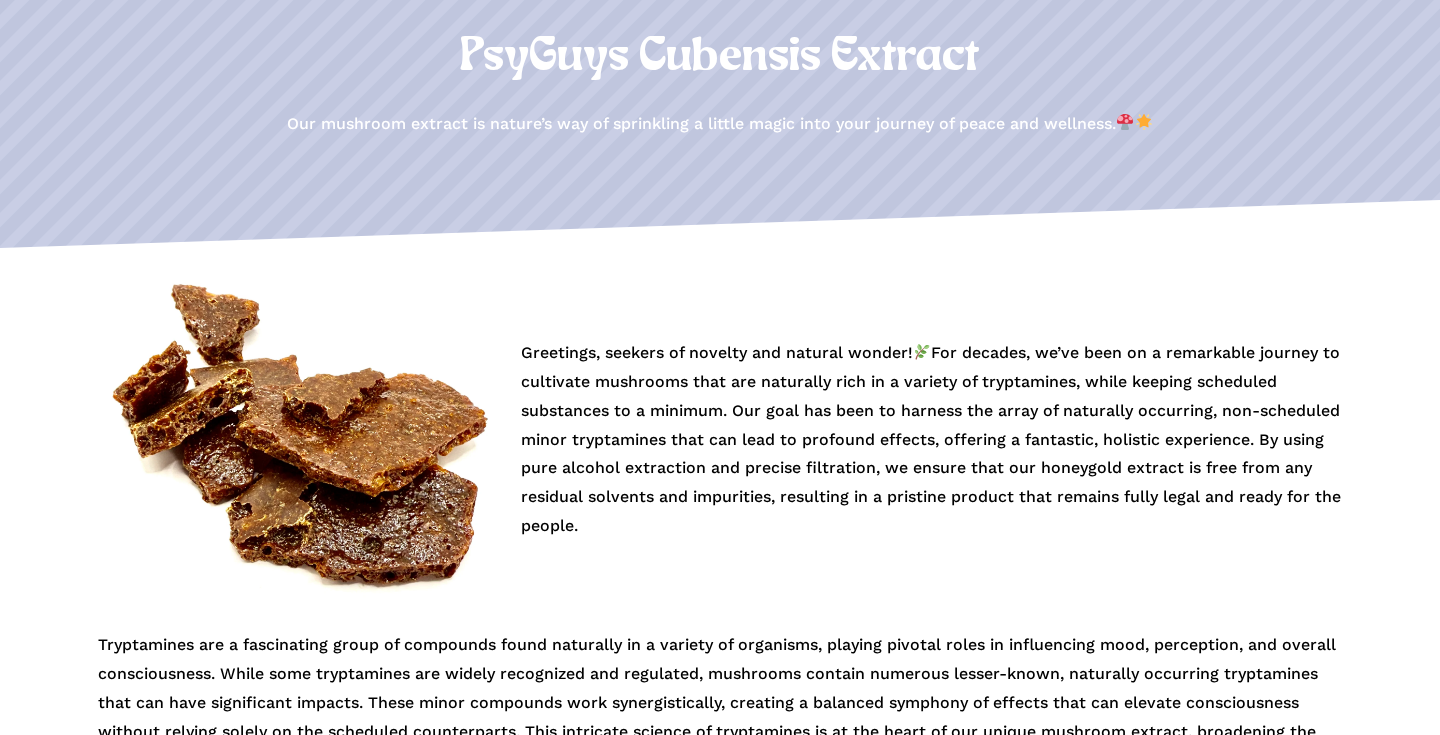 click on "Greetings, seekers of novelty and natural wonder!   For decades, we’ve been on a remarkable journey to cultivate mushrooms that are naturally rich in a variety of tryptamines, while keeping scheduled substances to a minimum. Our goal has been to harness the array of naturally occurring, non-scheduled minor tryptamines that can lead to profound effects, offering a fantastic, holistic experience. By using pure alcohol extraction and precise filtration, we ensure that our honeygold extract is free from any residual solvents and impurities, resulting in a pristine product that remains fully legal and ready for the people." at bounding box center [931, 440] 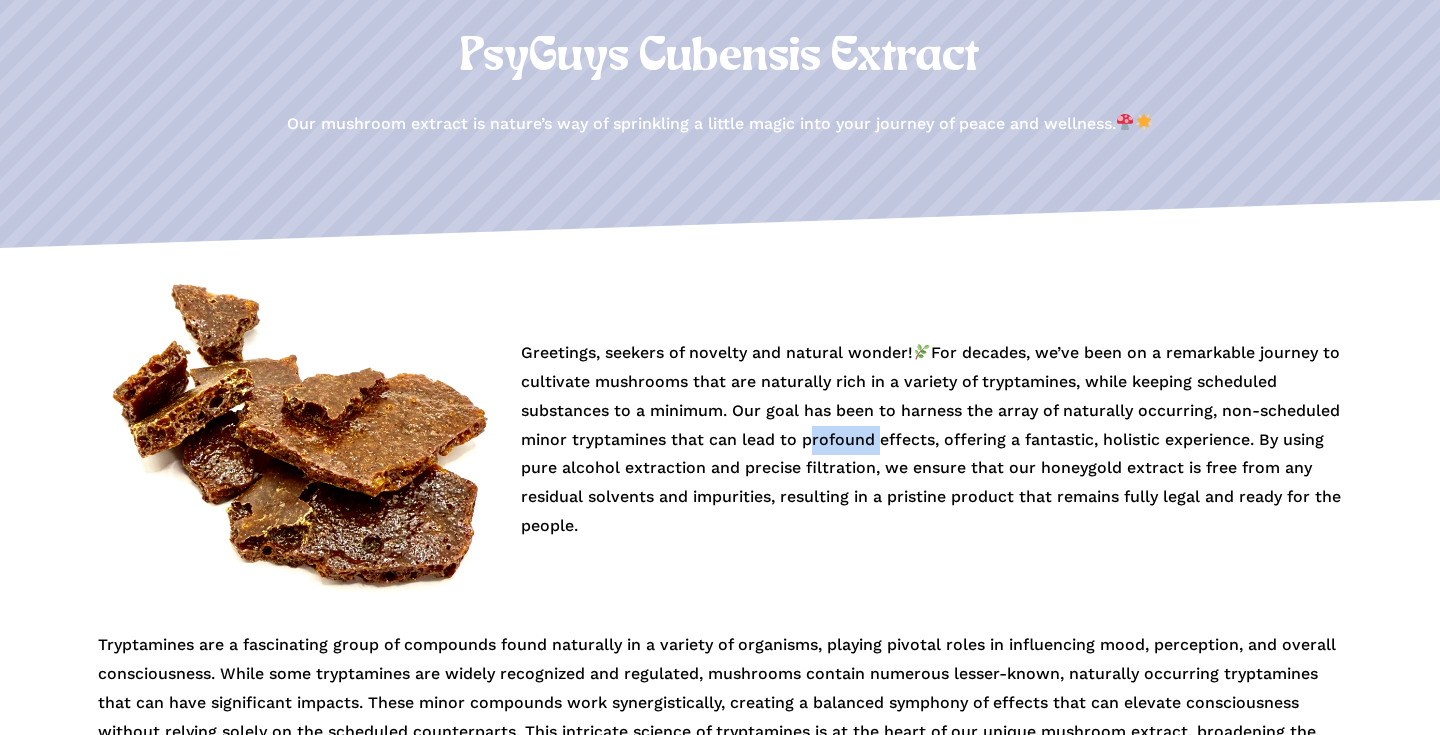 click on "Greetings, seekers of novelty and natural wonder!   For decades, we’ve been on a remarkable journey to cultivate mushrooms that are naturally rich in a variety of tryptamines, while keeping scheduled substances to a minimum. Our goal has been to harness the array of naturally occurring, non-scheduled minor tryptamines that can lead to profound effects, offering a fantastic, holistic experience. By using pure alcohol extraction and precise filtration, we ensure that our honeygold extract is free from any residual solvents and impurities, resulting in a pristine product that remains fully legal and ready for the people." at bounding box center [931, 440] 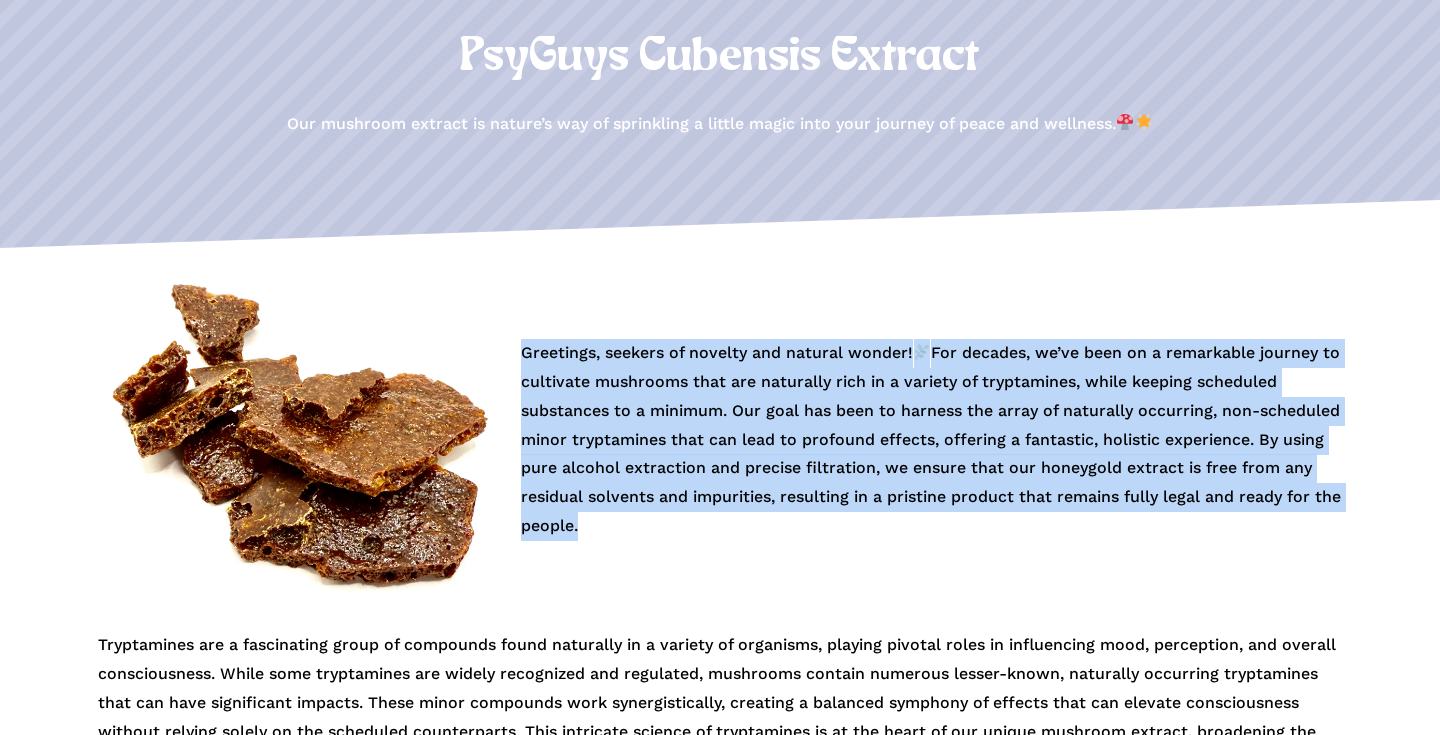 click on "Greetings, seekers of novelty and natural wonder!   For decades, we’ve been on a remarkable journey to cultivate mushrooms that are naturally rich in a variety of tryptamines, while keeping scheduled substances to a minimum. Our goal has been to harness the array of naturally occurring, non-scheduled minor tryptamines that can lead to profound effects, offering a fantastic, holistic experience. By using pure alcohol extraction and precise filtration, we ensure that our honeygold extract is free from any residual solvents and impurities, resulting in a pristine product that remains fully legal and ready for the people." at bounding box center (931, 440) 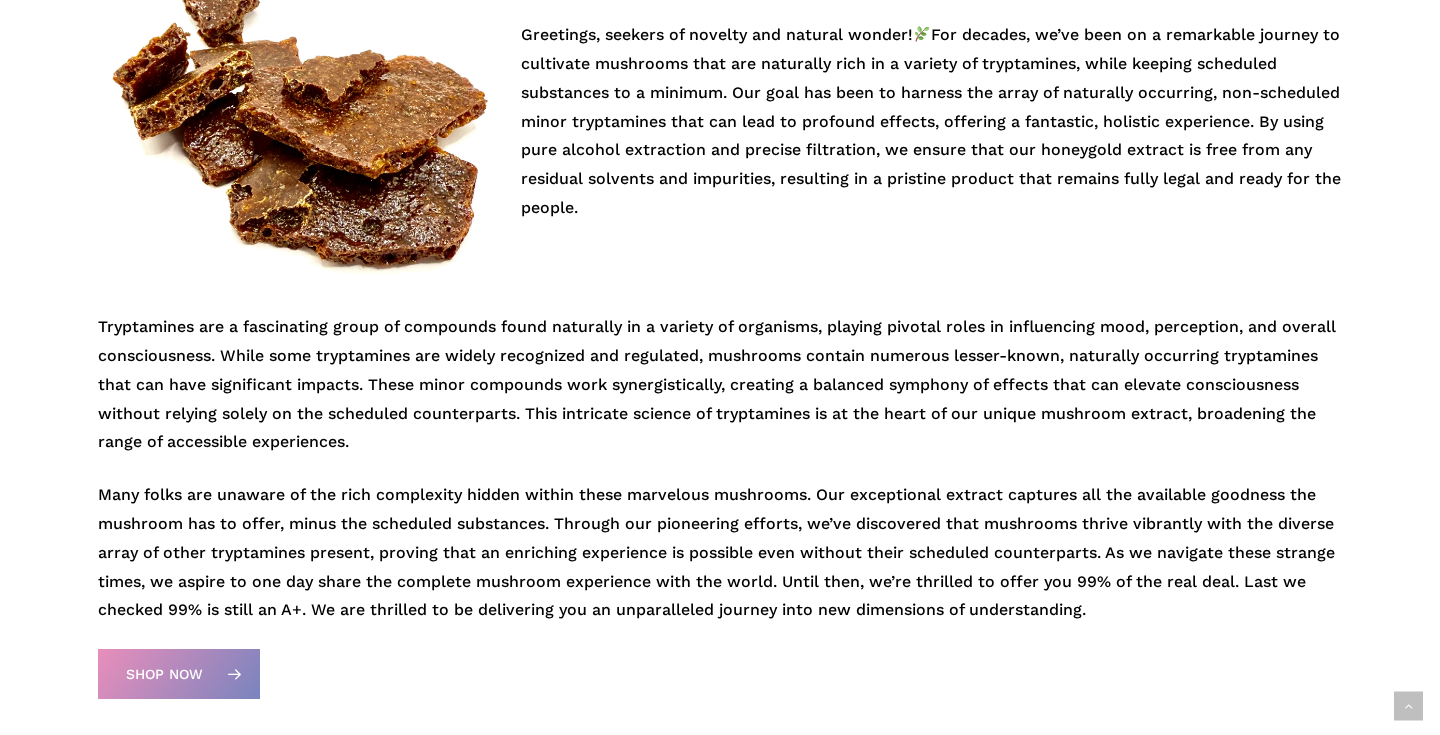 scroll, scrollTop: 574, scrollLeft: 0, axis: vertical 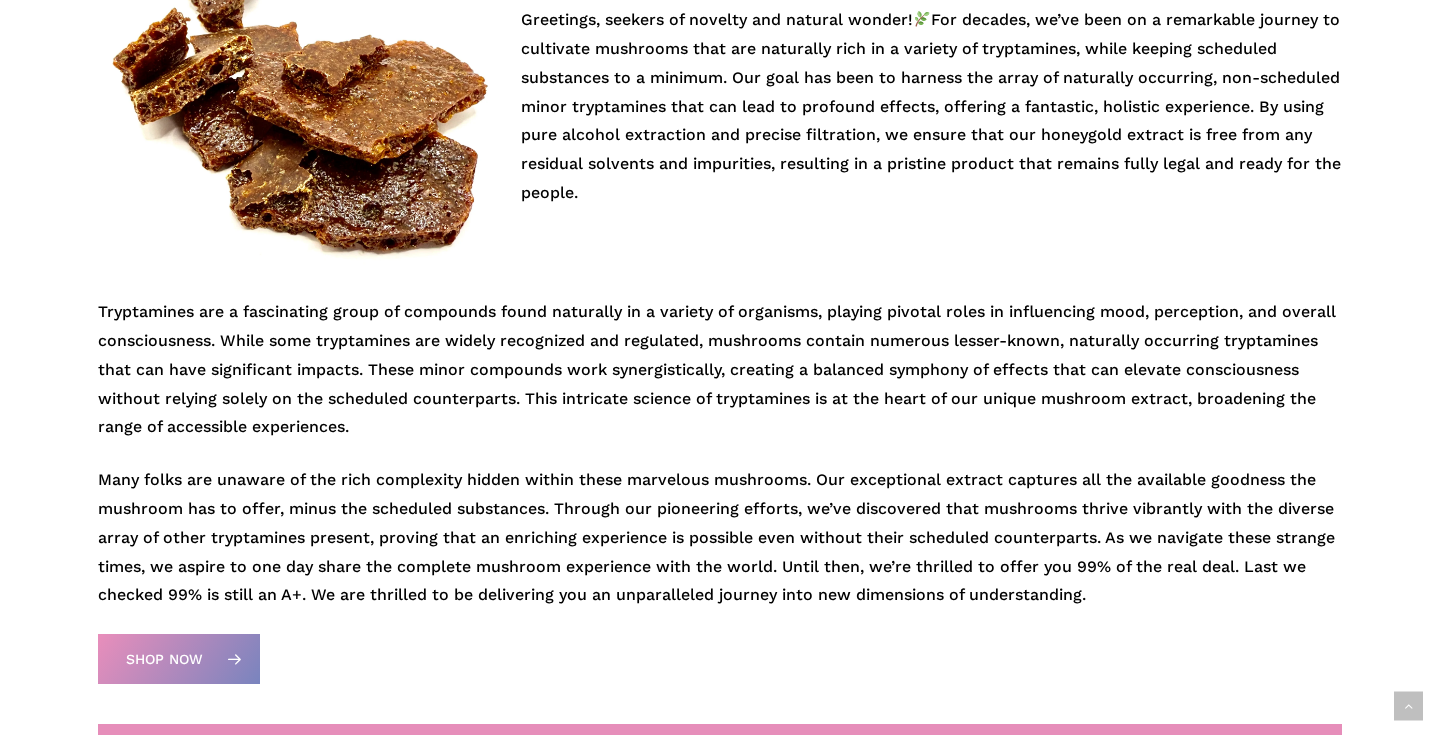click on "Many folks are unaware of the rich complexity hidden within these marvelous mushrooms. Our exceptional extract captures all the available goodness the mushroom has to offer, minus the scheduled substances. Through our pioneering efforts, we’ve discovered that mushrooms thrive vibrantly with the diverse array of other tryptamines present, proving that an enriching experience is possible even without their scheduled counterparts. As we navigate these strange times, we aspire to one day share the complete mushroom experience with the world. Until then, we’re thrilled to offer you 99% of the real deal. Last we checked 99% is still an A+. We are thrilled to be delivering you an unparalleled journey into new dimensions of understanding." at bounding box center [720, 538] 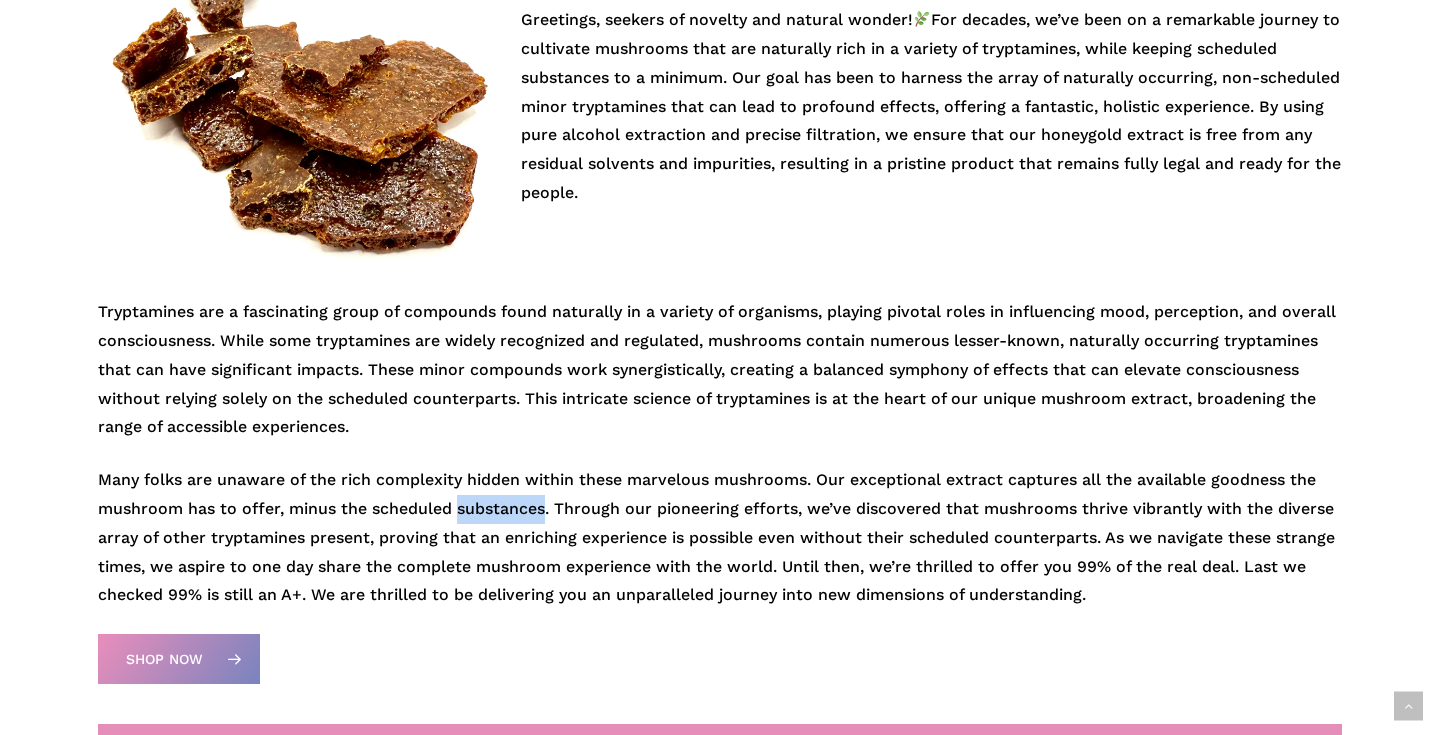 click on "Many folks are unaware of the rich complexity hidden within these marvelous mushrooms. Our exceptional extract captures all the available goodness the mushroom has to offer, minus the scheduled substances. Through our pioneering efforts, we’ve discovered that mushrooms thrive vibrantly with the diverse array of other tryptamines present, proving that an enriching experience is possible even without their scheduled counterparts. As we navigate these strange times, we aspire to one day share the complete mushroom experience with the world. Until then, we’re thrilled to offer you 99% of the real deal. Last we checked 99% is still an A+. We are thrilled to be delivering you an unparalleled journey into new dimensions of understanding." at bounding box center [720, 538] 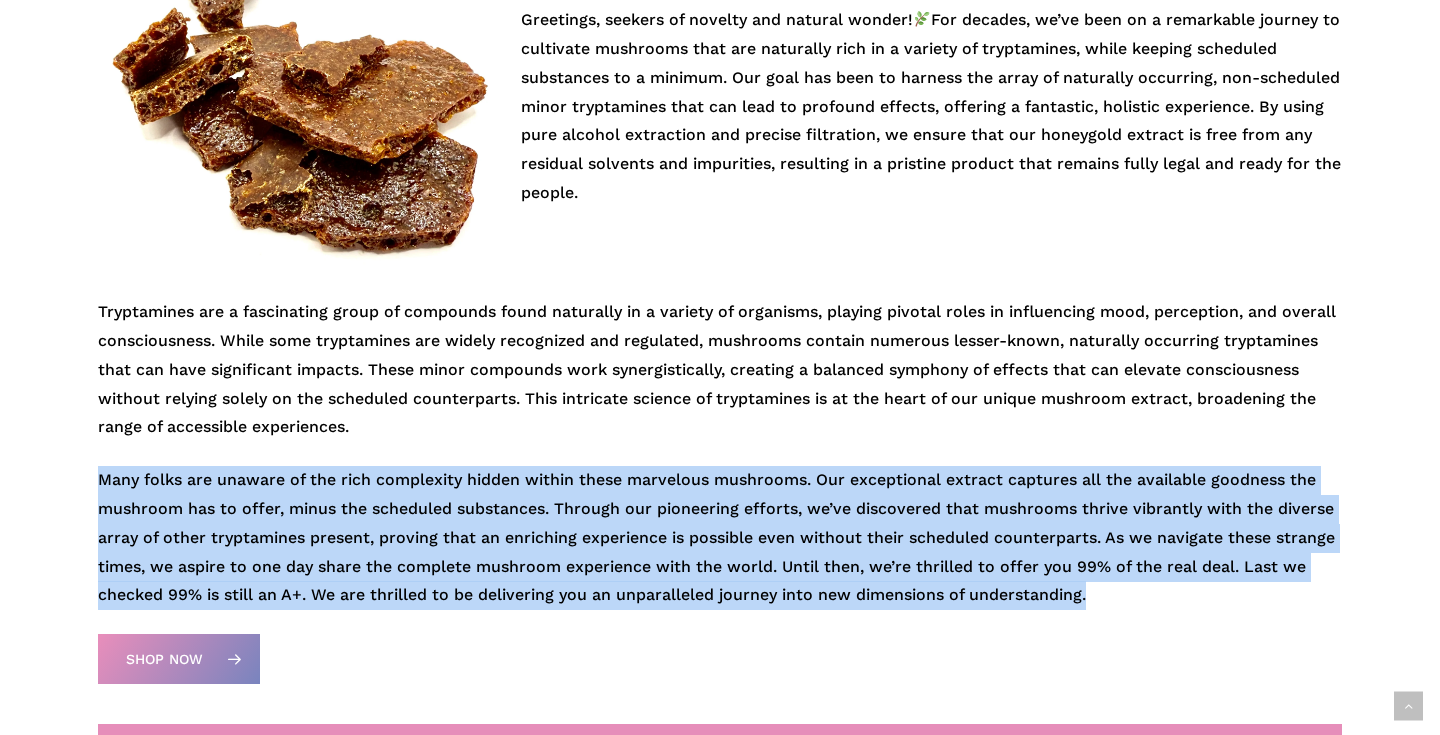 click on "Many folks are unaware of the rich complexity hidden within these marvelous mushrooms. Our exceptional extract captures all the available goodness the mushroom has to offer, minus the scheduled substances. Through our pioneering efforts, we’ve discovered that mushrooms thrive vibrantly with the diverse array of other tryptamines present, proving that an enriching experience is possible even without their scheduled counterparts. As we navigate these strange times, we aspire to one day share the complete mushroom experience with the world. Until then, we’re thrilled to offer you 99% of the real deal. Last we checked 99% is still an A+. We are thrilled to be delivering you an unparalleled journey into new dimensions of understanding." at bounding box center (720, 538) 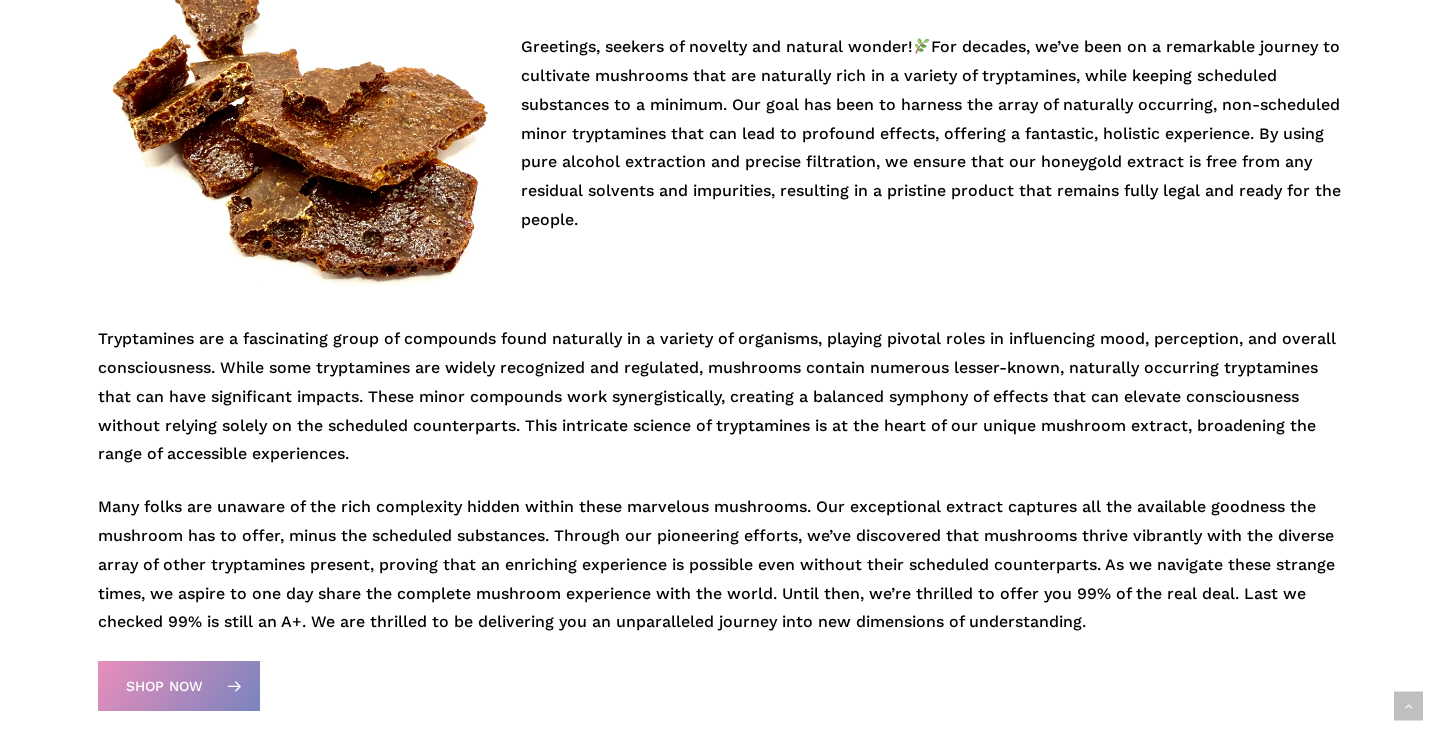 scroll, scrollTop: 546, scrollLeft: 0, axis: vertical 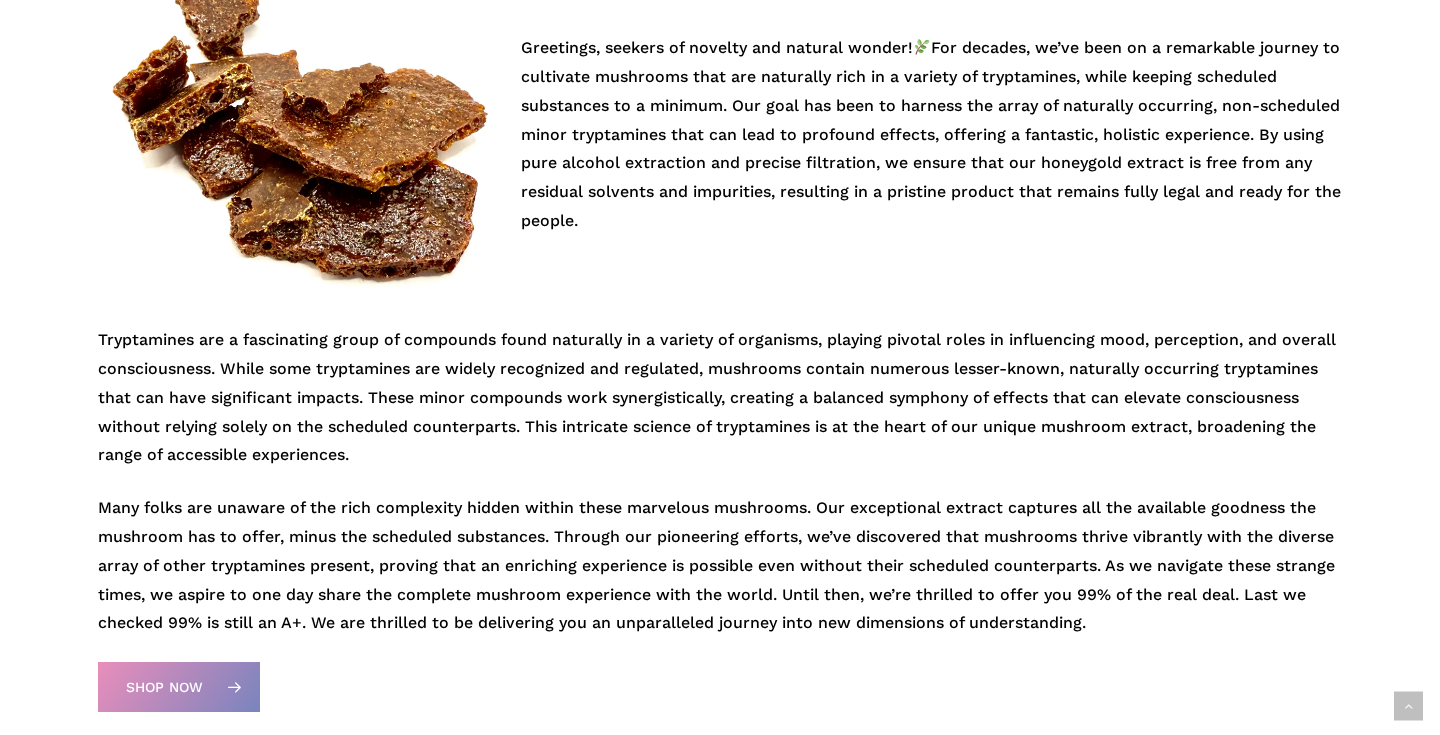 click on "Tryptamines are a fascinating group of compounds found naturally in a variety of organisms, playing pivotal roles in influencing mood, perception, and overall consciousness. While some tryptamines are widely recognized and regulated, mushrooms contain numerous lesser-known, naturally occurring tryptamines that can have significant impacts. These minor compounds work synergistically, creating a balanced symphony of effects that can elevate consciousness without relying solely on the scheduled counterparts. This intricate science of tryptamines is at the heart of our unique mushroom extract, broadening the range of accessible experiences." at bounding box center (720, 410) 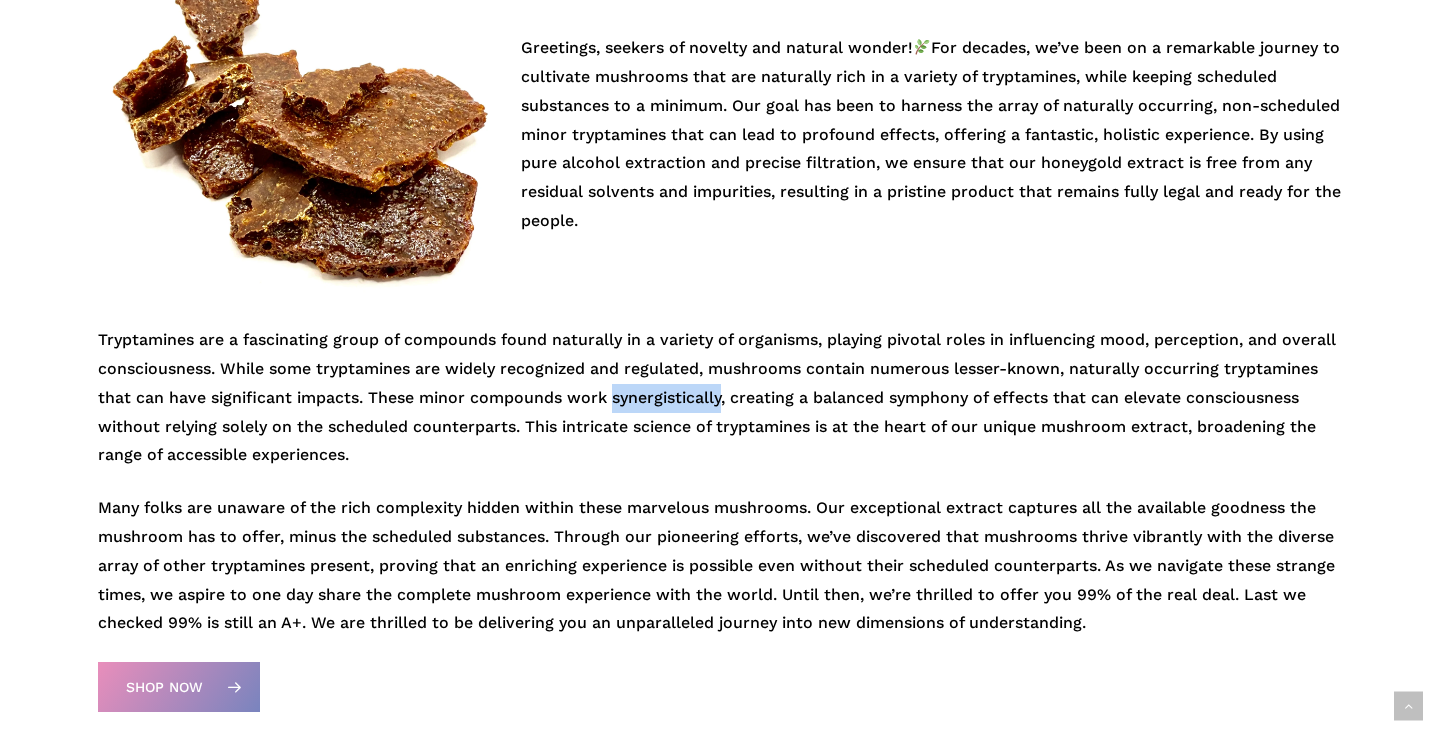 click on "Tryptamines are a fascinating group of compounds found naturally in a variety of organisms, playing pivotal roles in influencing mood, perception, and overall consciousness. While some tryptamines are widely recognized and regulated, mushrooms contain numerous lesser-known, naturally occurring tryptamines that can have significant impacts. These minor compounds work synergistically, creating a balanced symphony of effects that can elevate consciousness without relying solely on the scheduled counterparts. This intricate science of tryptamines is at the heart of our unique mushroom extract, broadening the range of accessible experiences." at bounding box center [720, 410] 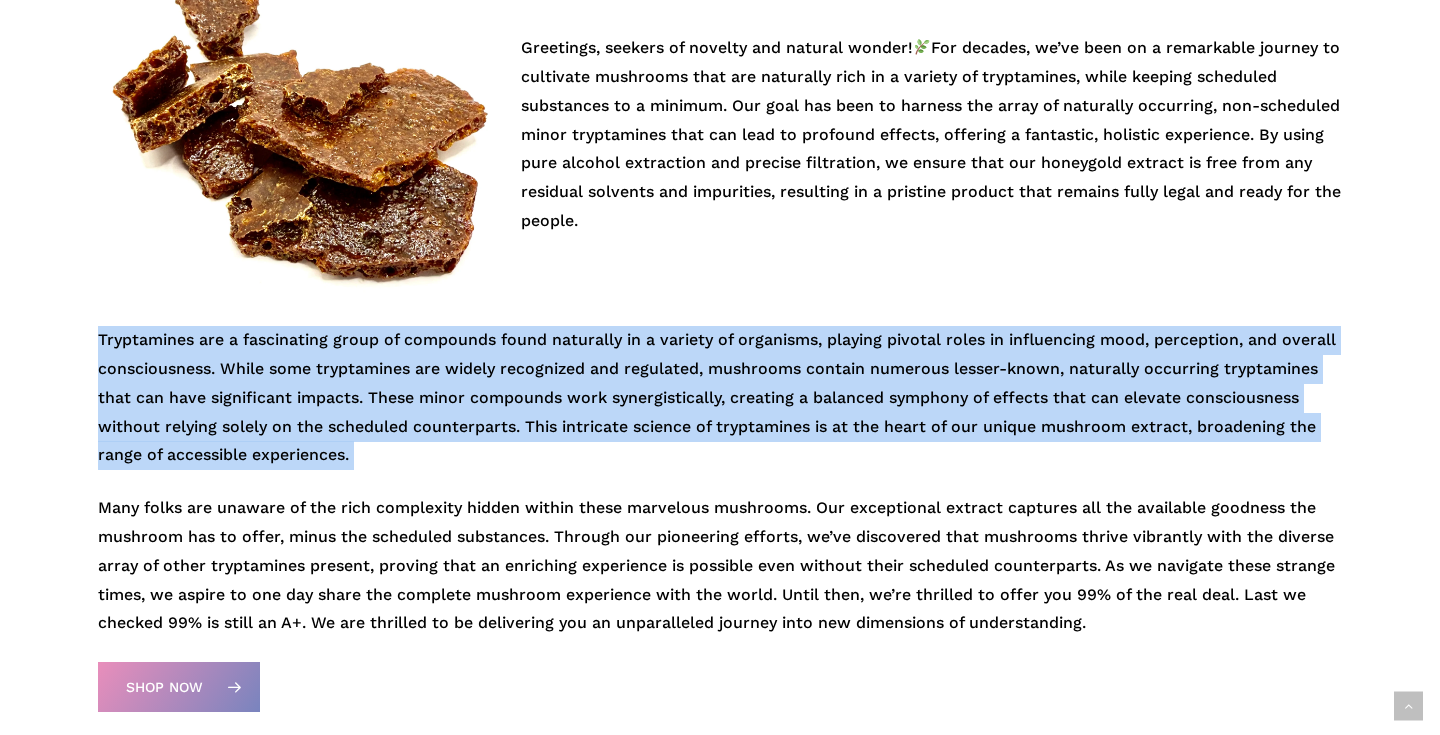 click on "Tryptamines are a fascinating group of compounds found naturally in a variety of organisms, playing pivotal roles in influencing mood, perception, and overall consciousness. While some tryptamines are widely recognized and regulated, mushrooms contain numerous lesser-known, naturally occurring tryptamines that can have significant impacts. These minor compounds work synergistically, creating a balanced symphony of effects that can elevate consciousness without relying solely on the scheduled counterparts. This intricate science of tryptamines is at the heart of our unique mushroom extract, broadening the range of accessible experiences." at bounding box center (720, 410) 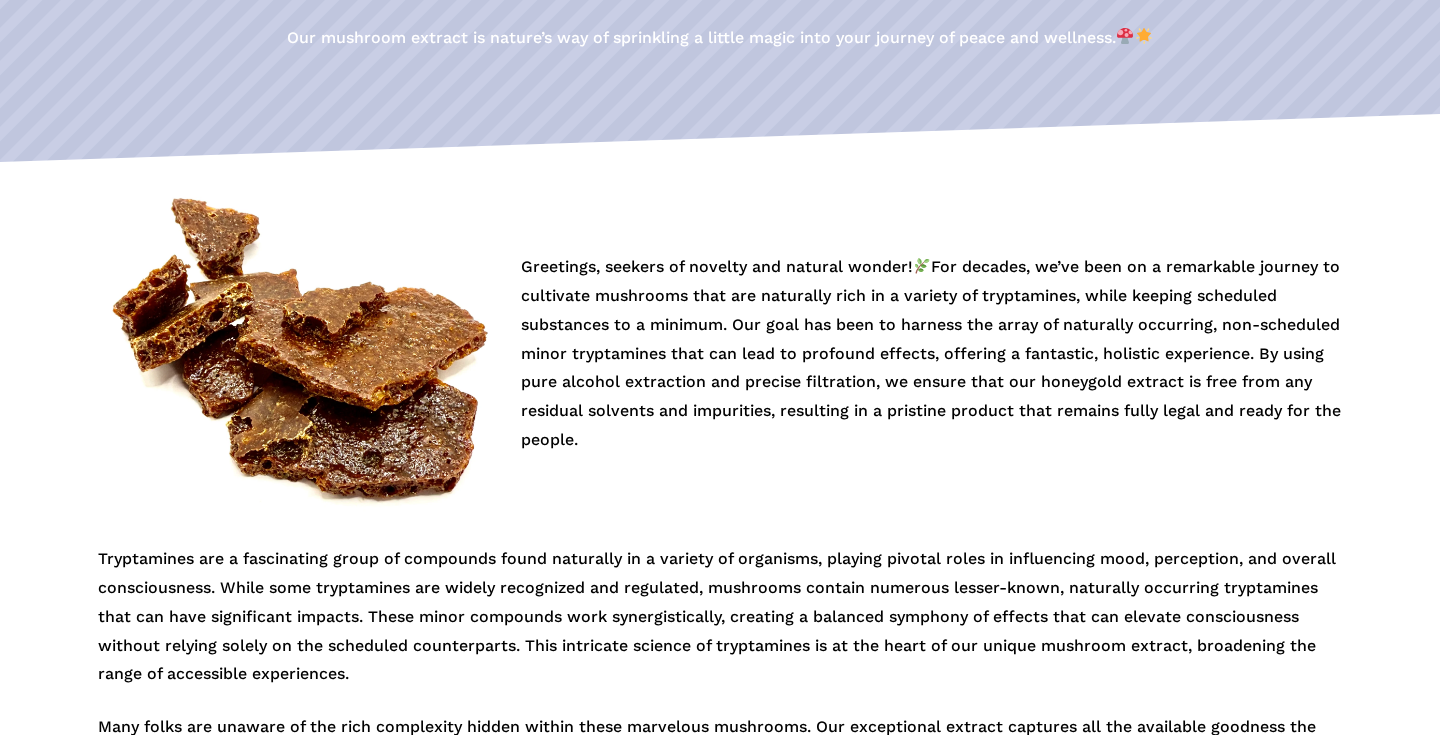 scroll, scrollTop: 0, scrollLeft: 0, axis: both 